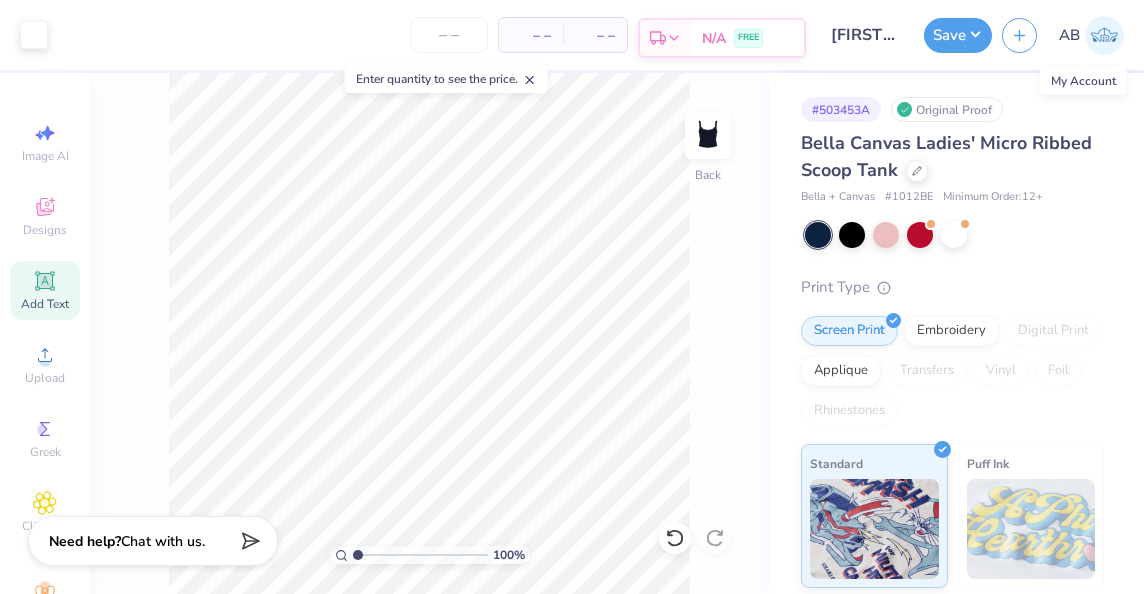 scroll, scrollTop: 0, scrollLeft: 0, axis: both 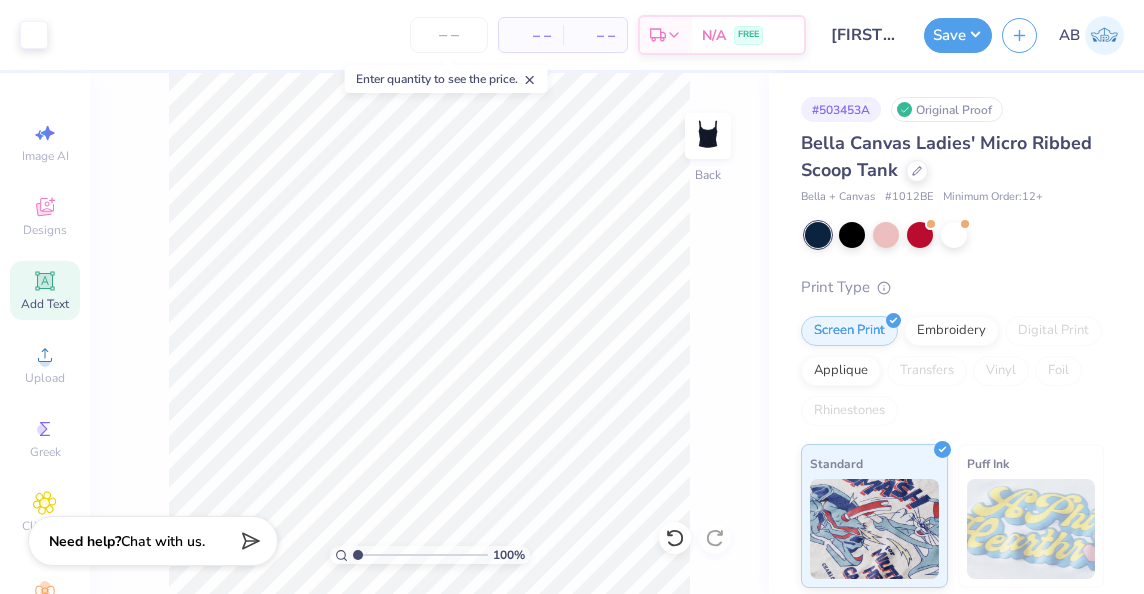 click on "Enter quantity to see the price." at bounding box center [446, 79] 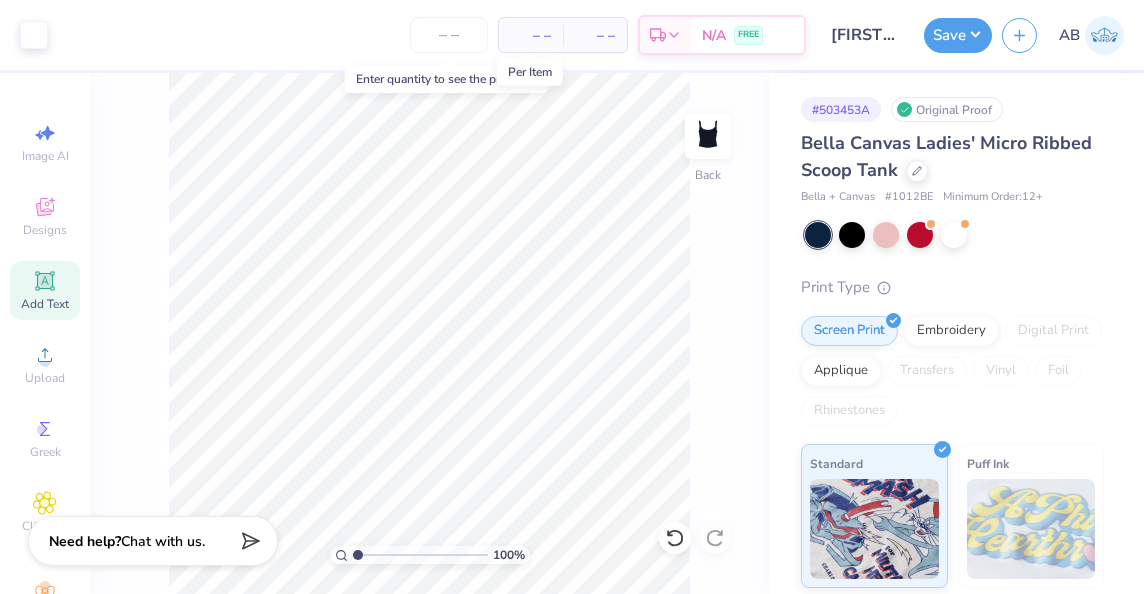 click on "– –" at bounding box center [531, 35] 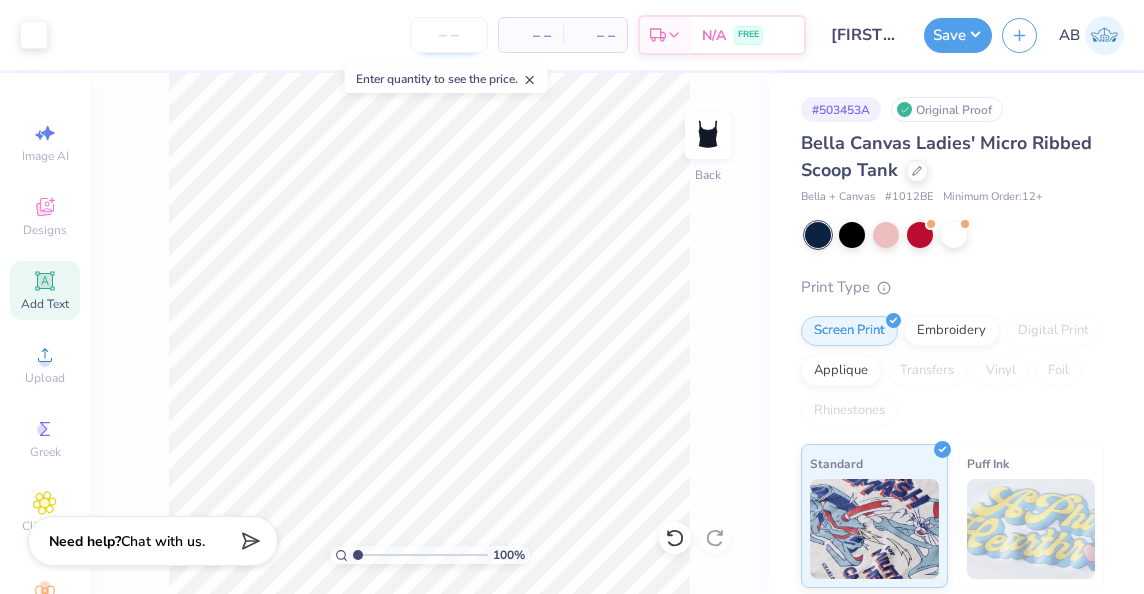 click at bounding box center [449, 35] 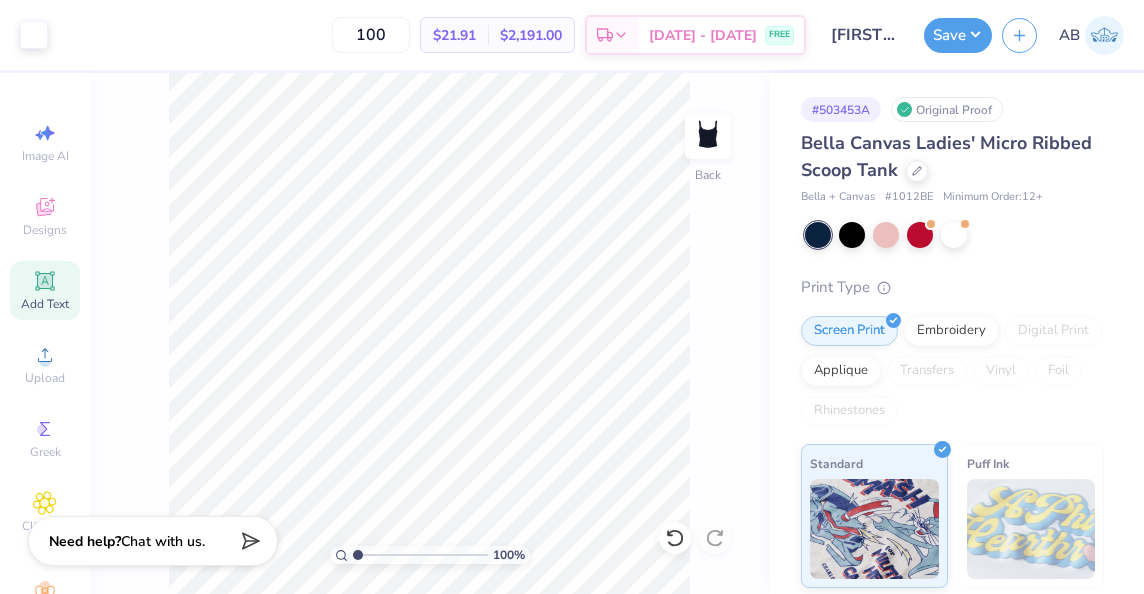 type on "100" 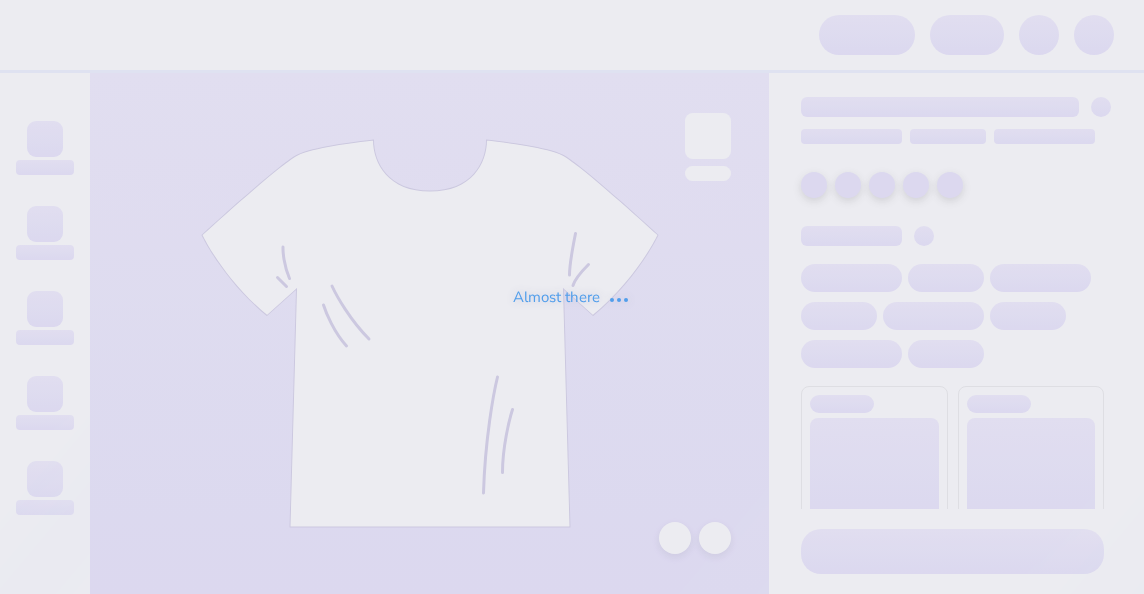 scroll, scrollTop: 0, scrollLeft: 0, axis: both 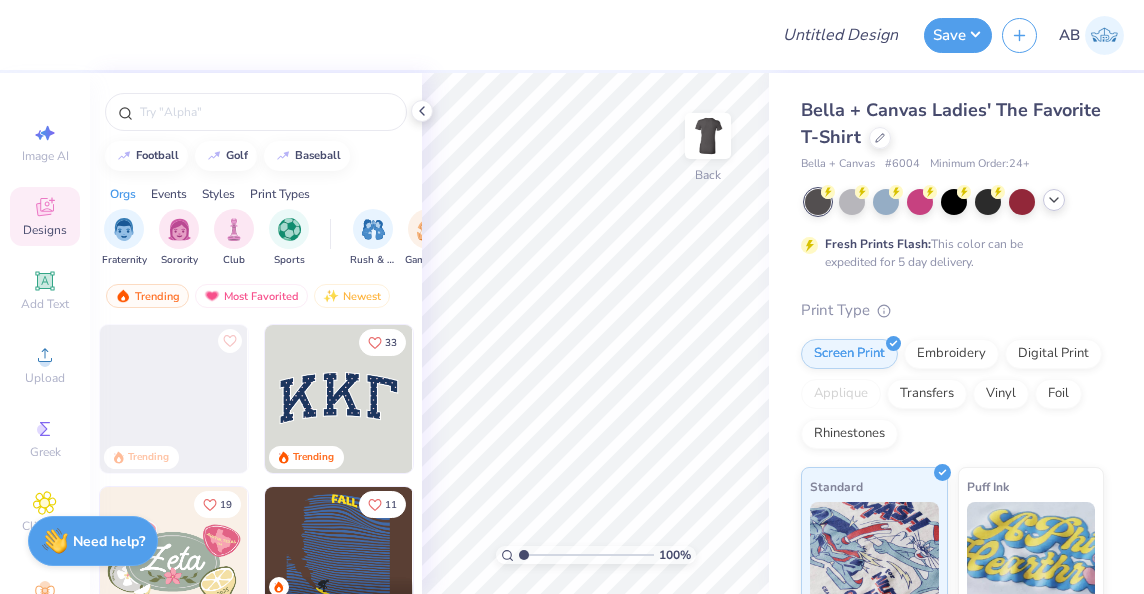 click 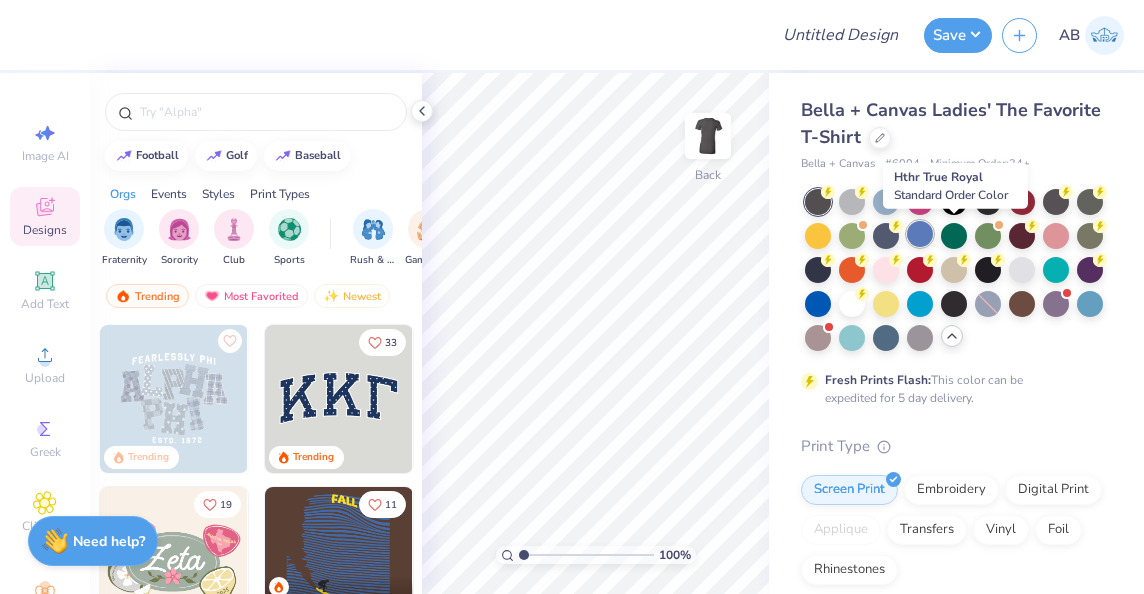 click at bounding box center [920, 234] 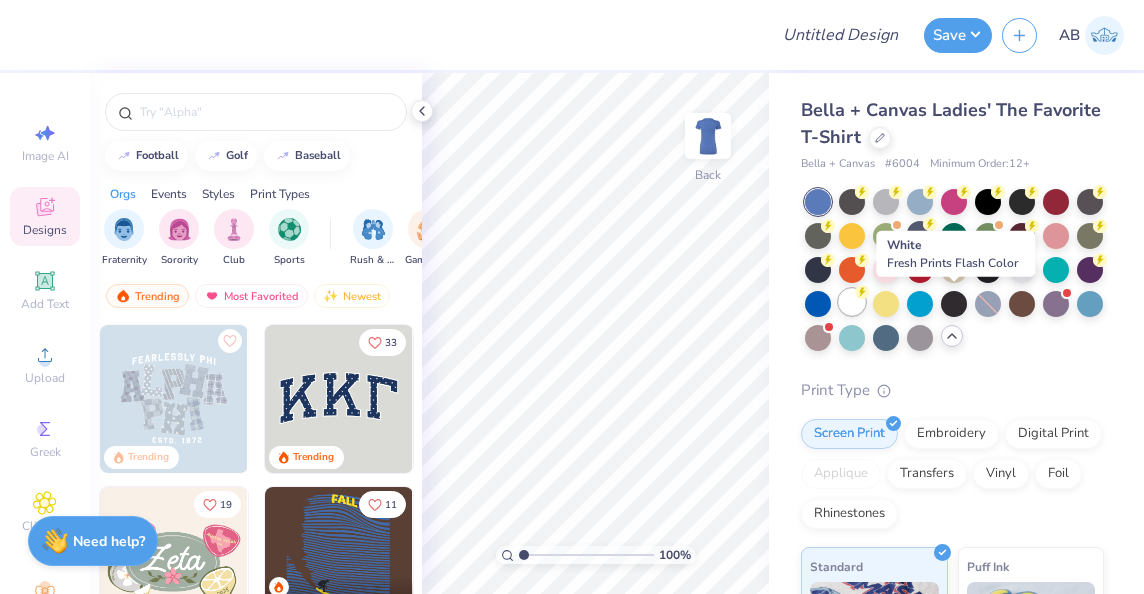 click at bounding box center (852, 302) 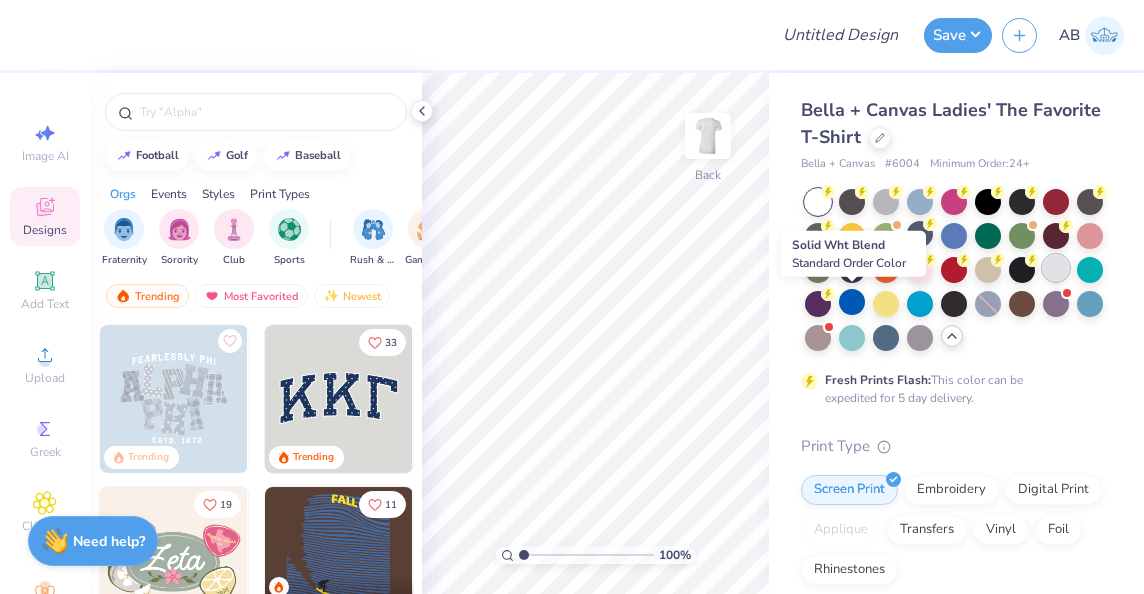 click at bounding box center (1056, 268) 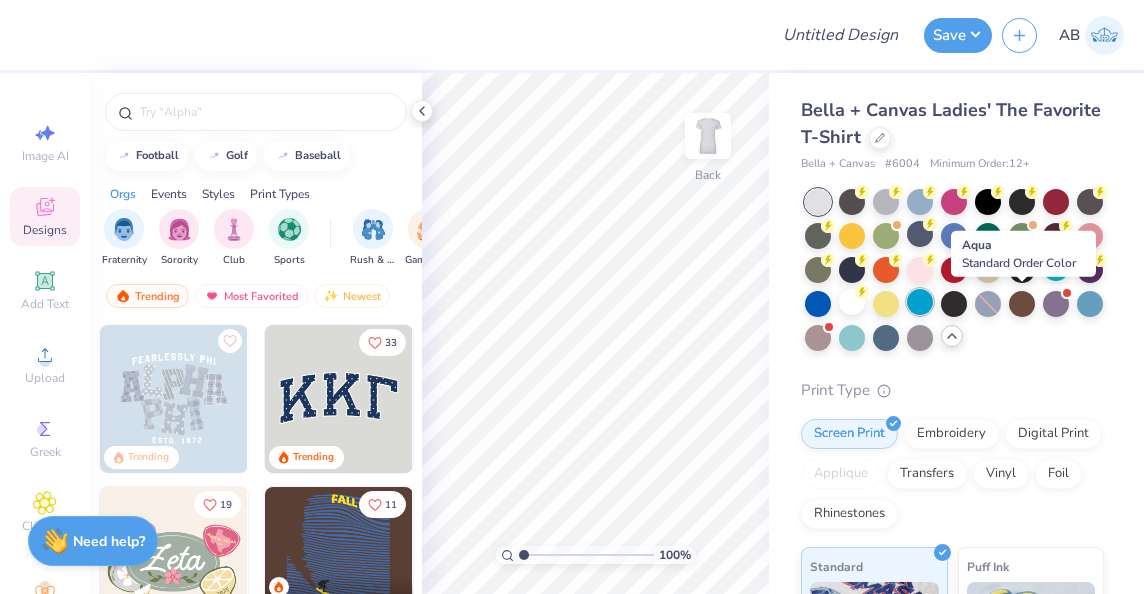 click at bounding box center (920, 302) 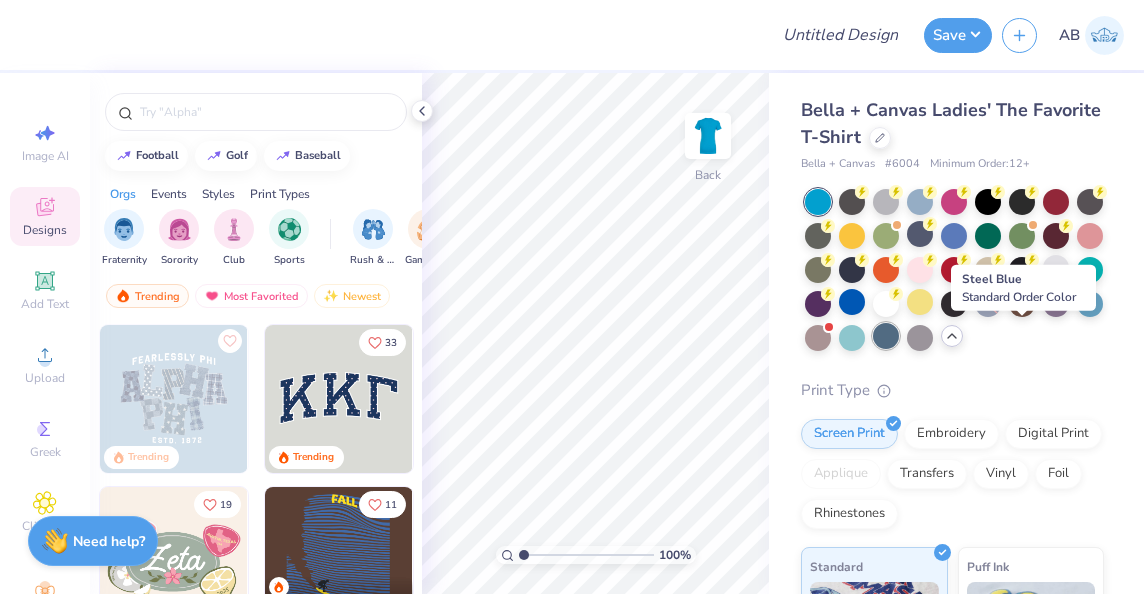 click at bounding box center (886, 336) 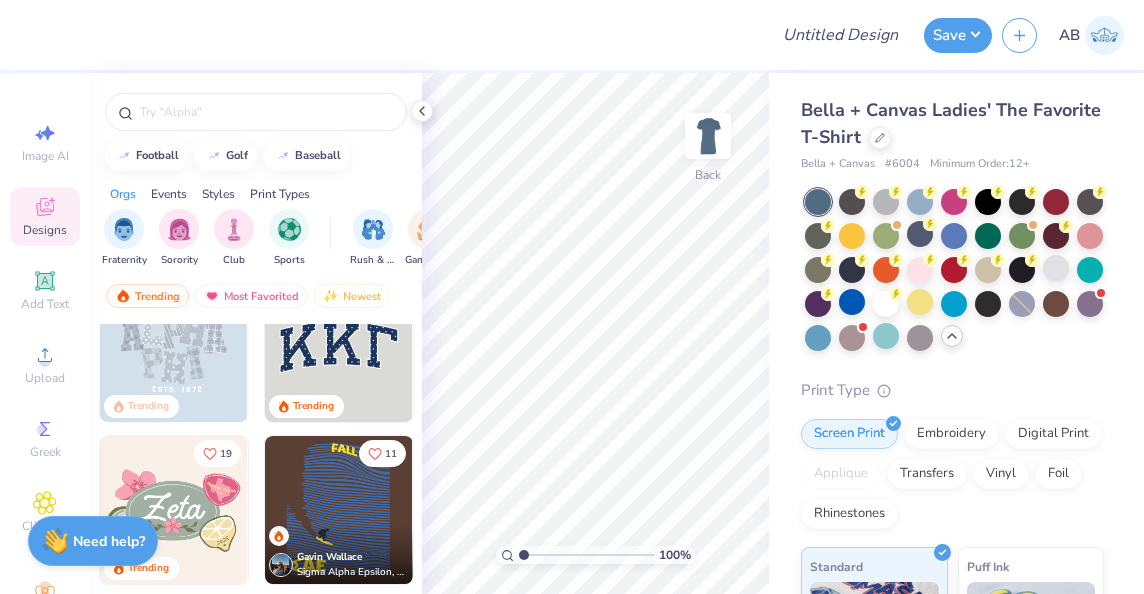 scroll, scrollTop: 48, scrollLeft: 0, axis: vertical 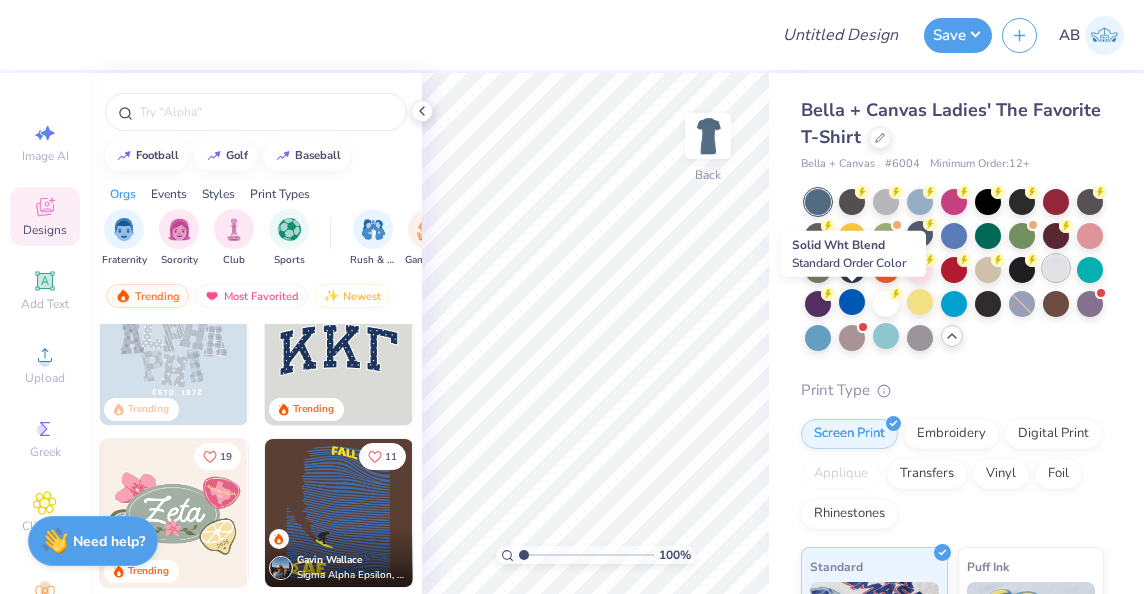 click at bounding box center (1056, 268) 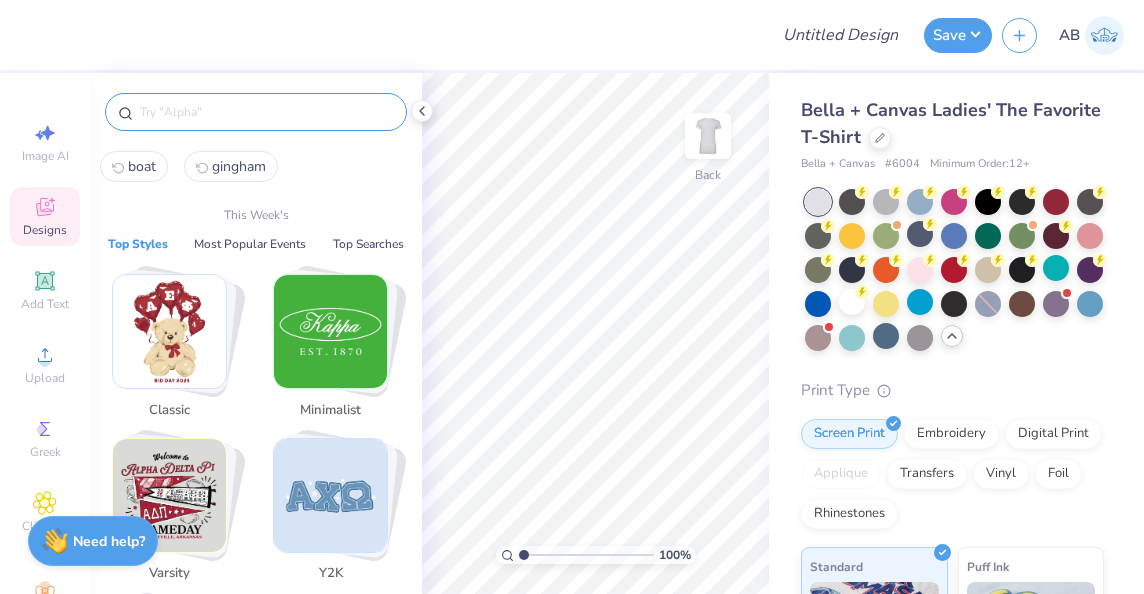 click at bounding box center [266, 112] 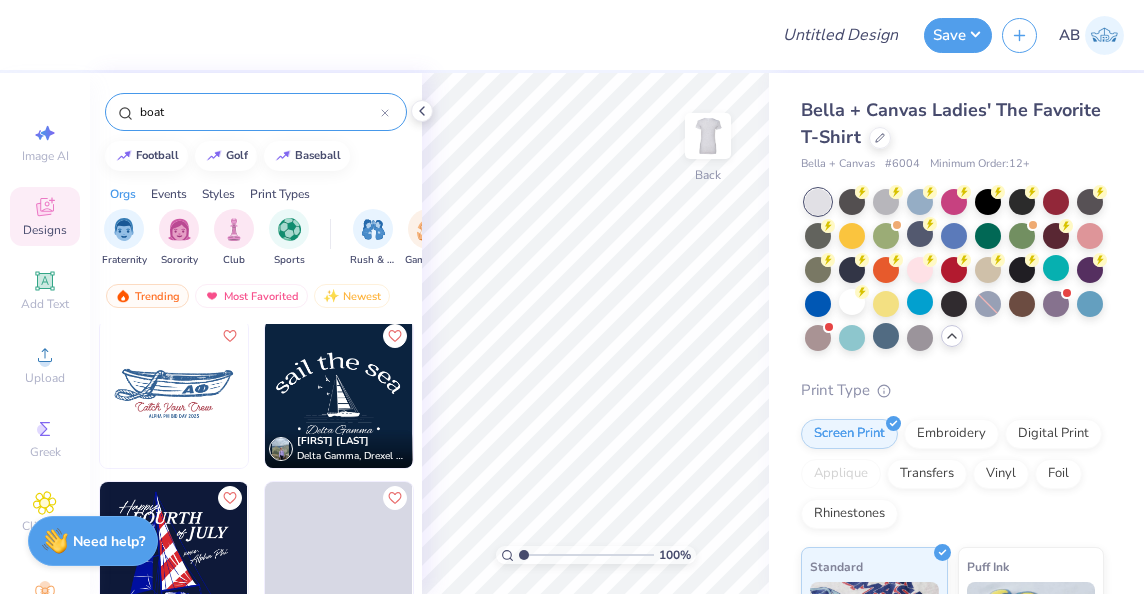 scroll, scrollTop: 655, scrollLeft: 0, axis: vertical 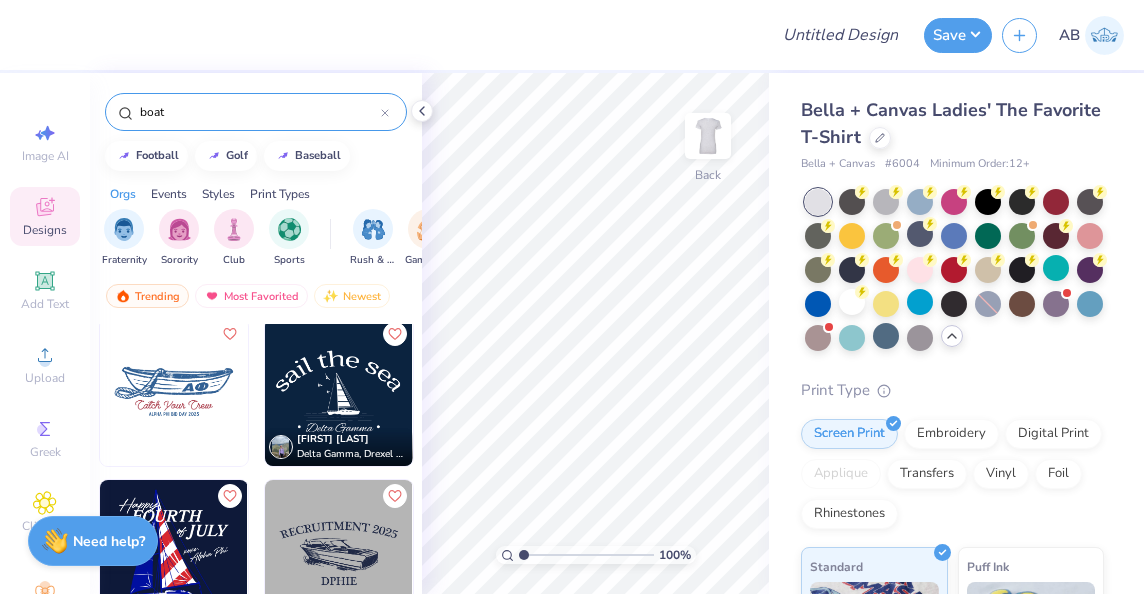 type on "boat" 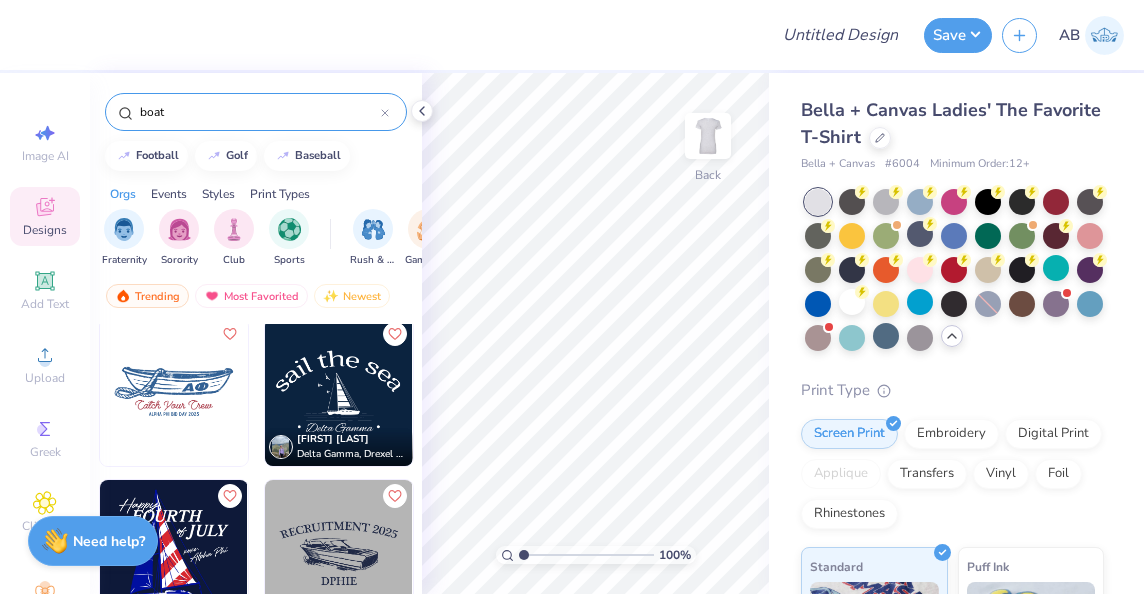 click at bounding box center [339, 392] 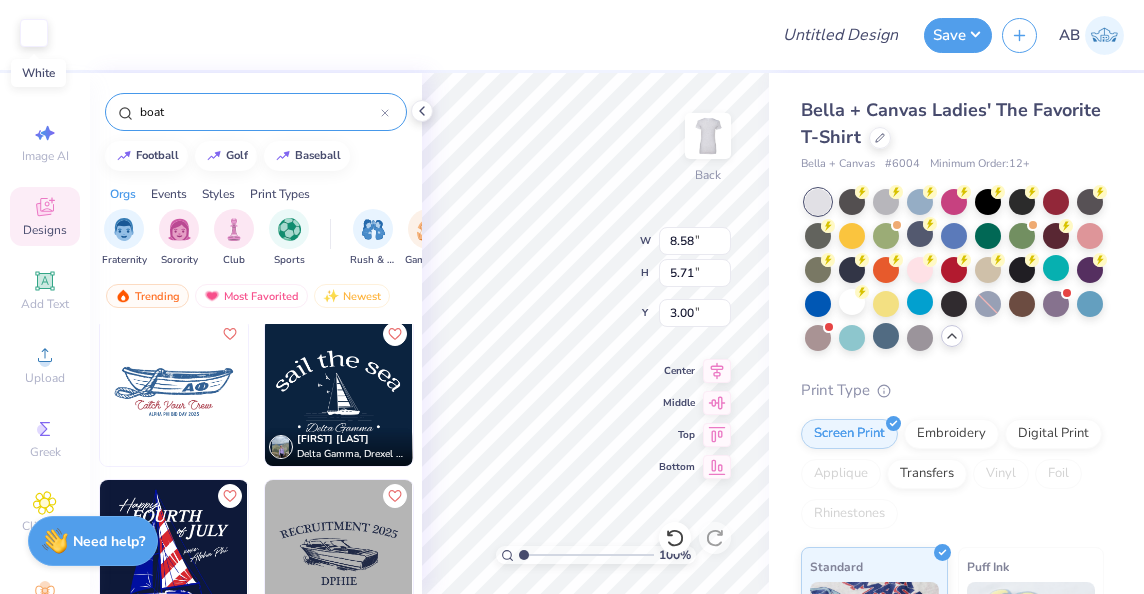 click at bounding box center (34, 33) 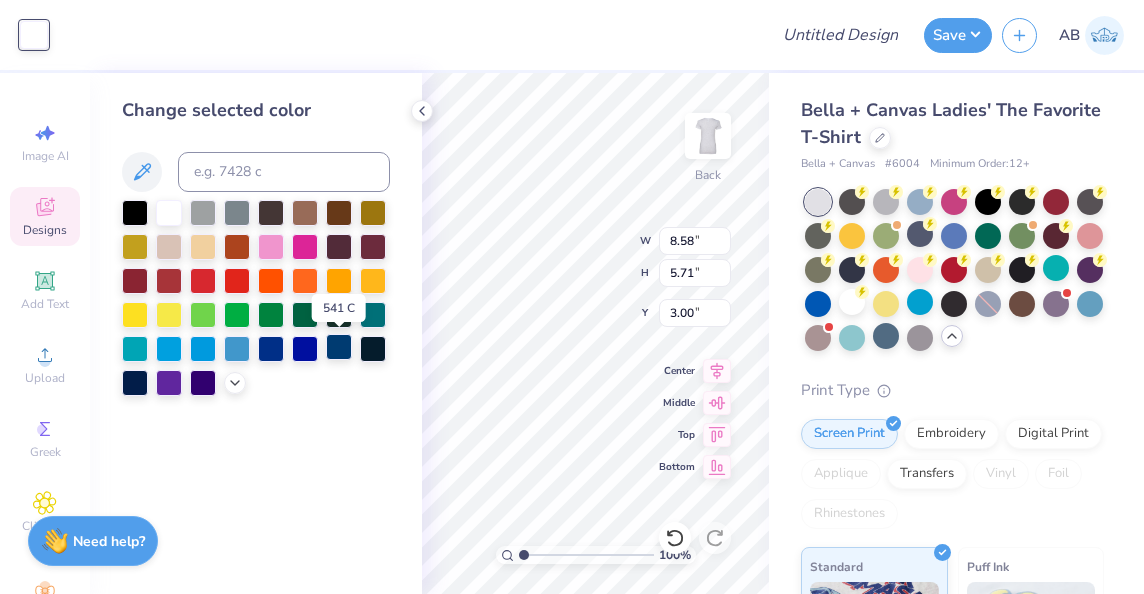 click at bounding box center [339, 347] 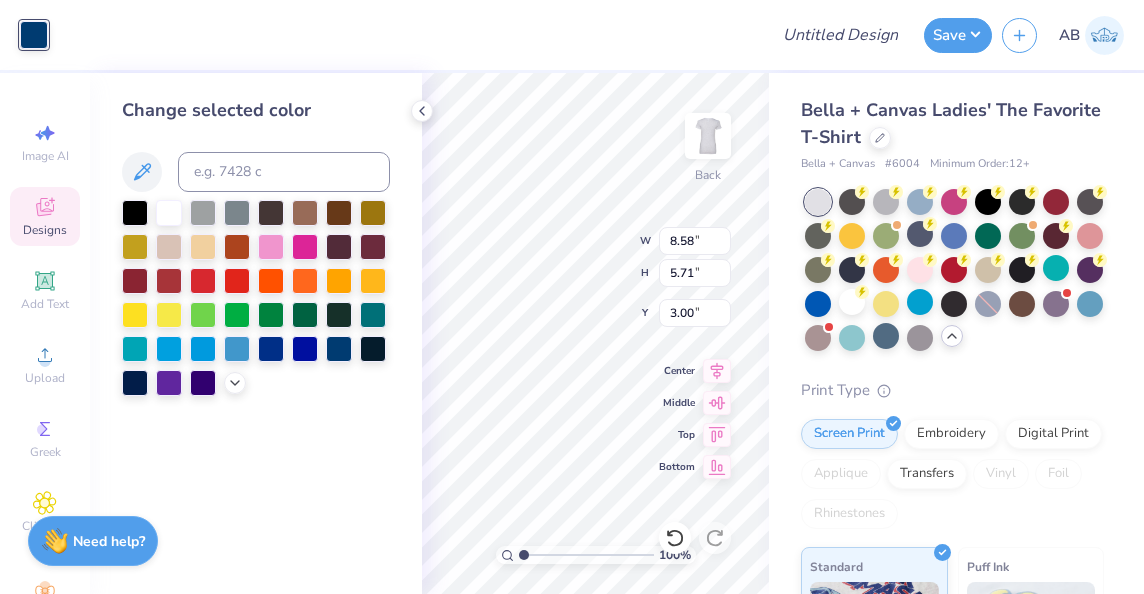 type on "2.12" 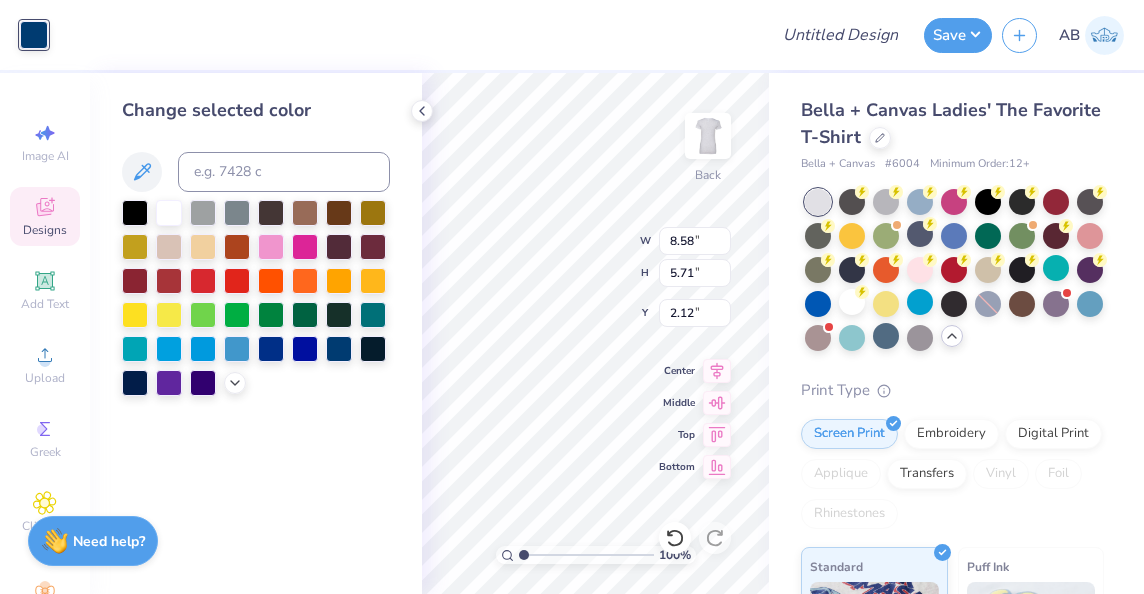 click on "Bella + Canvas Ladies' The Favorite T-Shirt Bella + Canvas # 6004 Minimum Order:  12 +   Print Type Screen Print Embroidery Digital Print Applique Transfers Vinyl Foil Rhinestones Standard Puff Ink Neon Ink Metallic & Glitter Ink Glow in the Dark Ink Water based Ink" at bounding box center [956, 536] 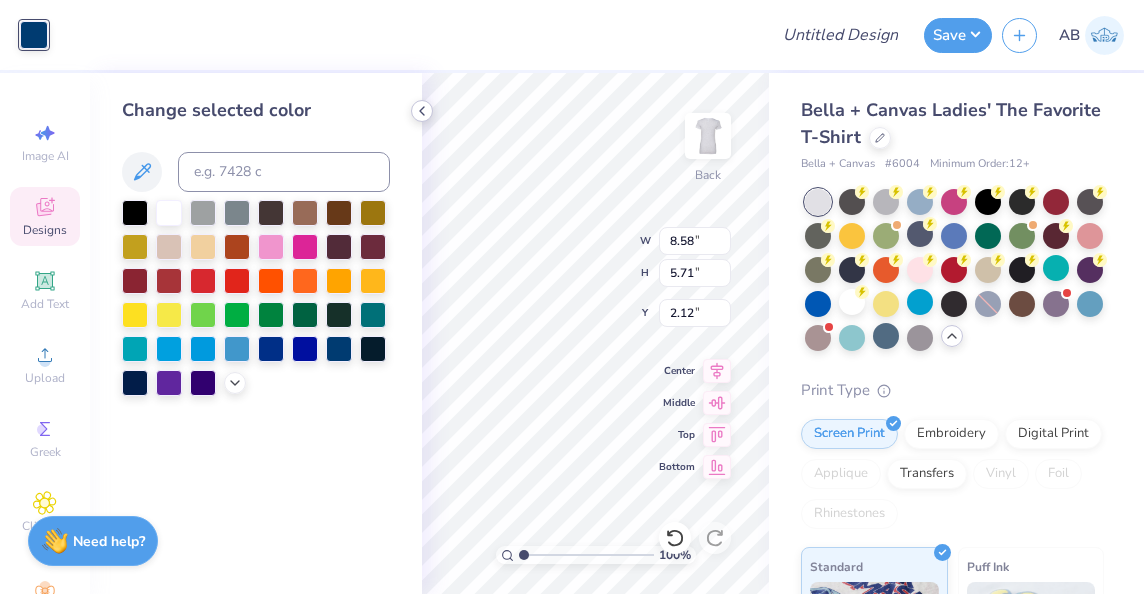 click 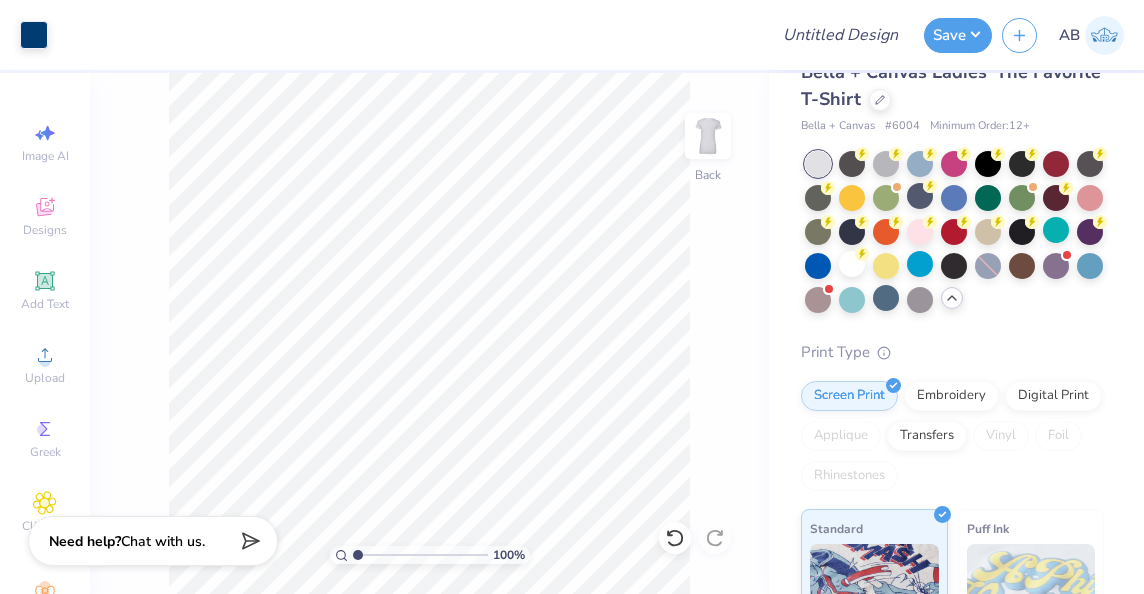 scroll, scrollTop: 0, scrollLeft: 0, axis: both 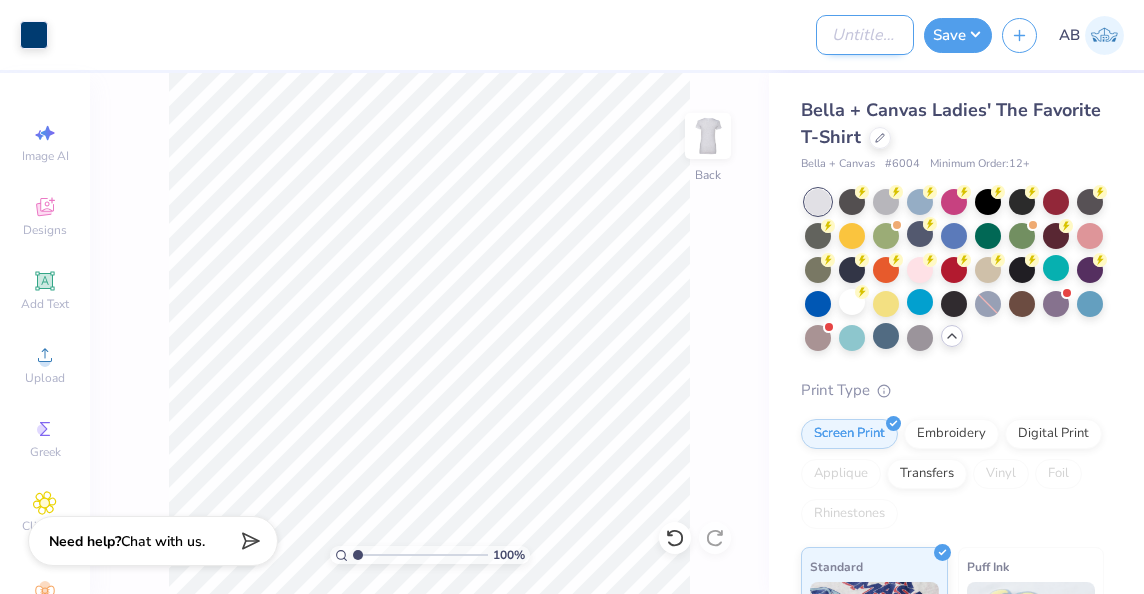 click on "Design Title" at bounding box center (865, 35) 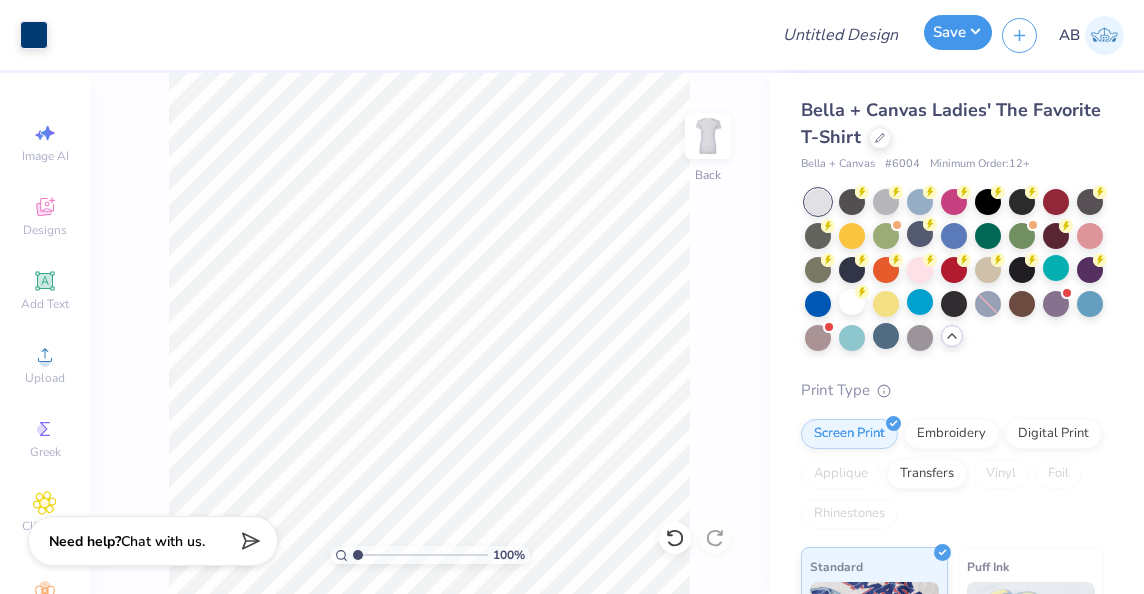 click on "Save" at bounding box center (958, 32) 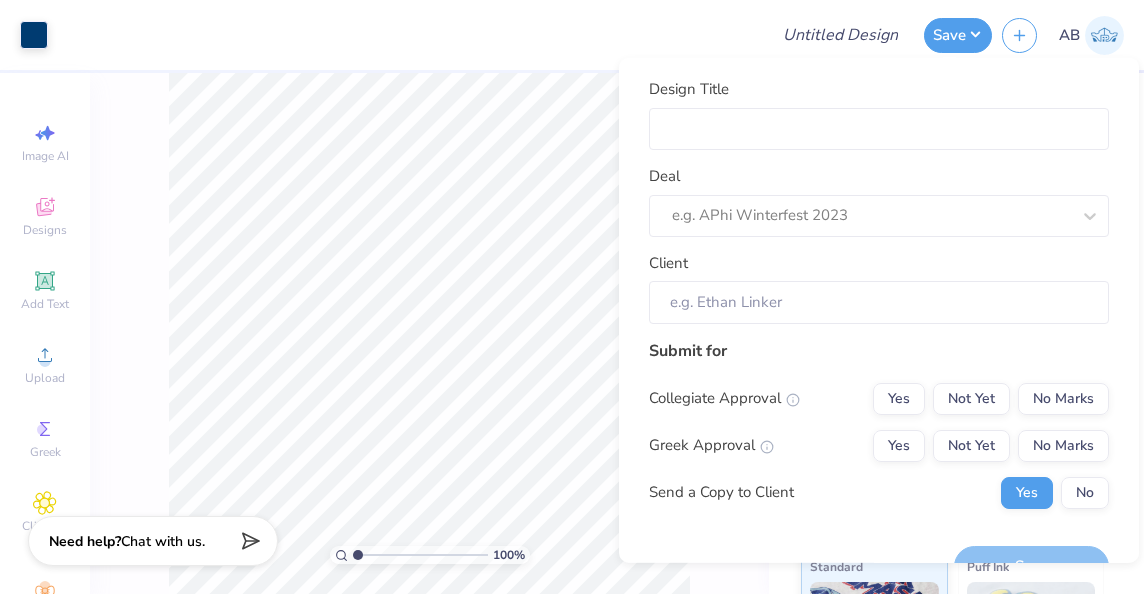scroll, scrollTop: 43, scrollLeft: 0, axis: vertical 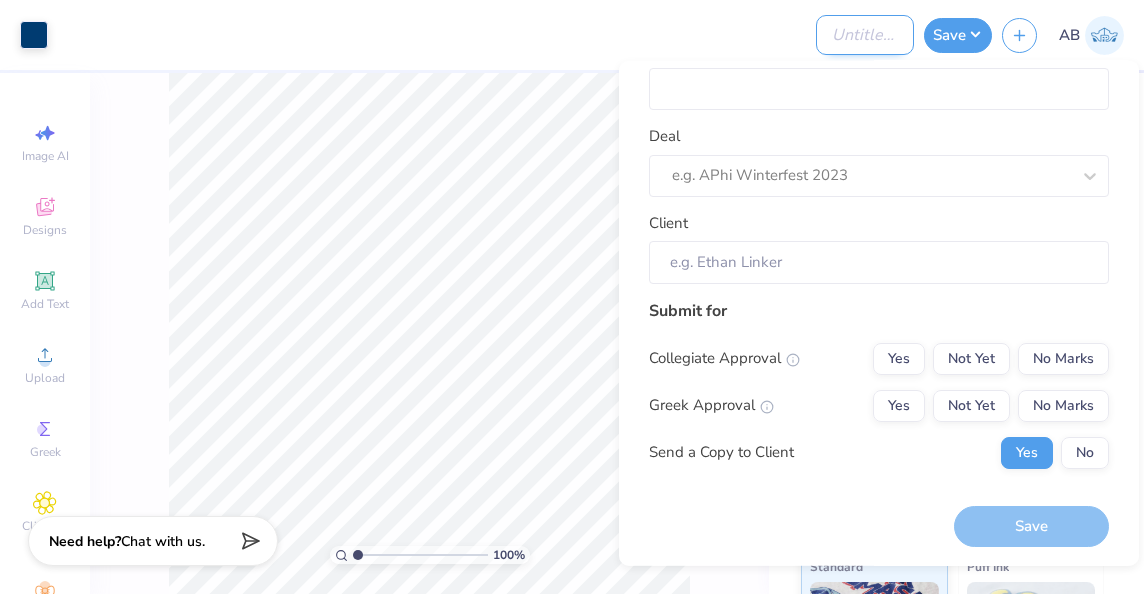 click on "Design Title" at bounding box center (865, 35) 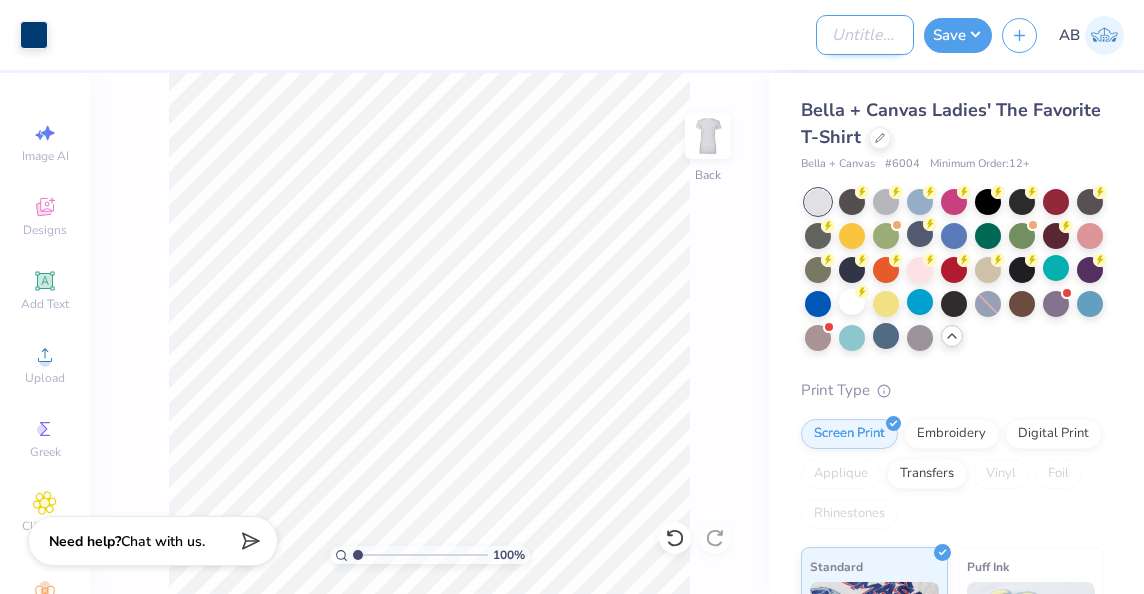 type on "3" 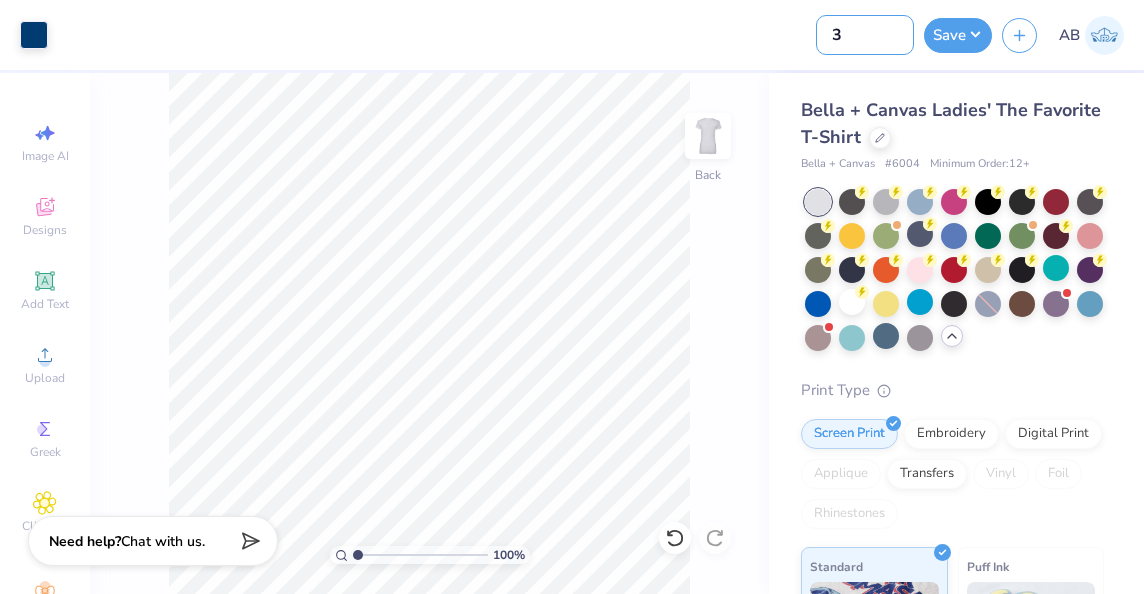 type on "3" 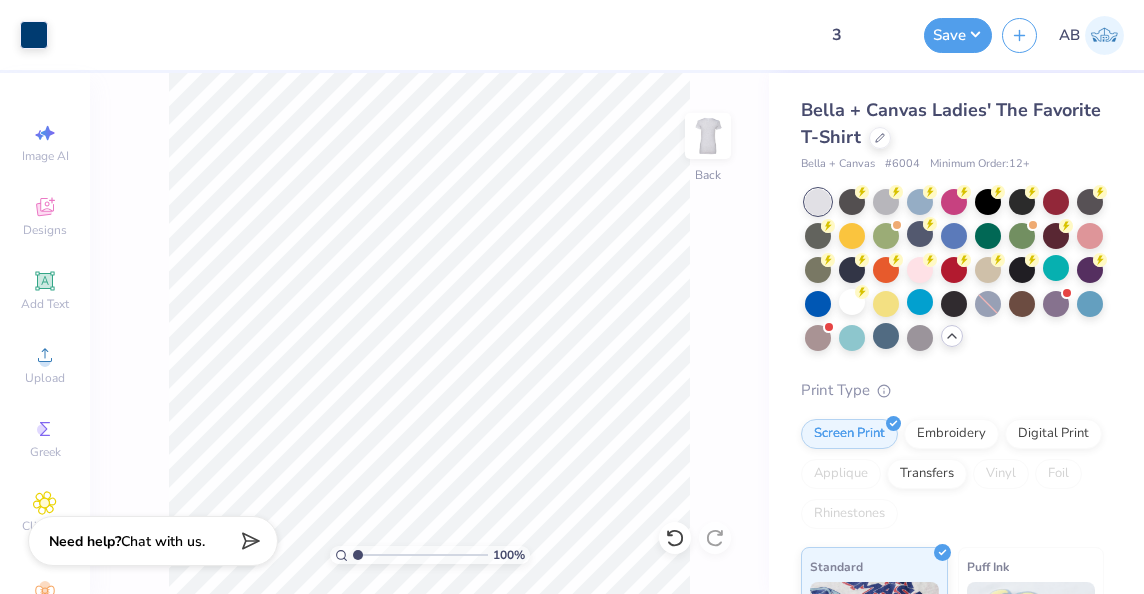 click at bounding box center [432, 35] 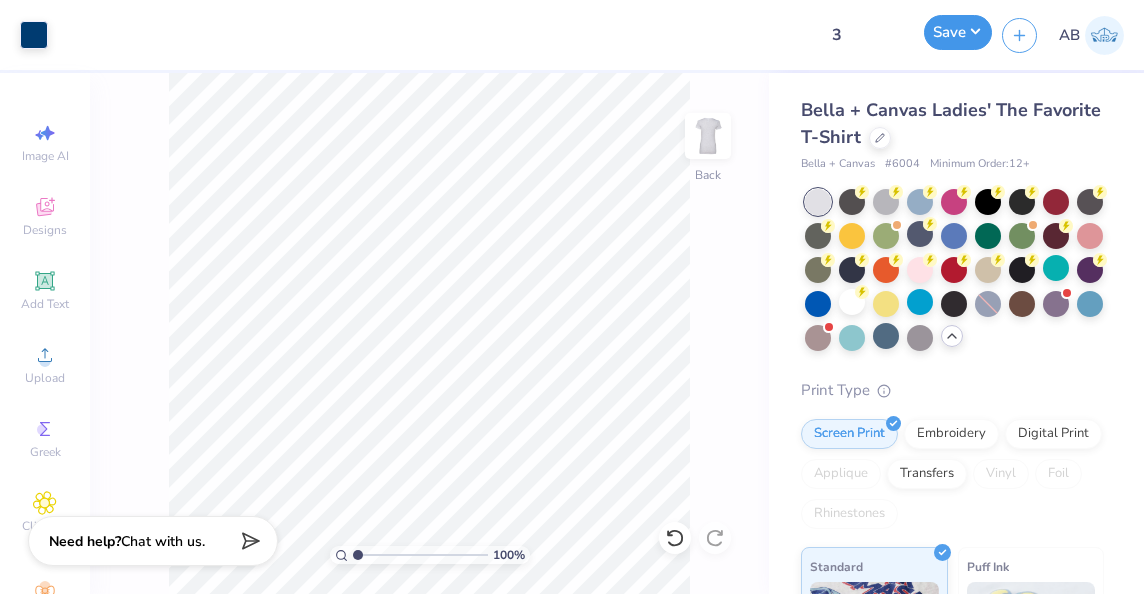 click on "Save" at bounding box center (958, 32) 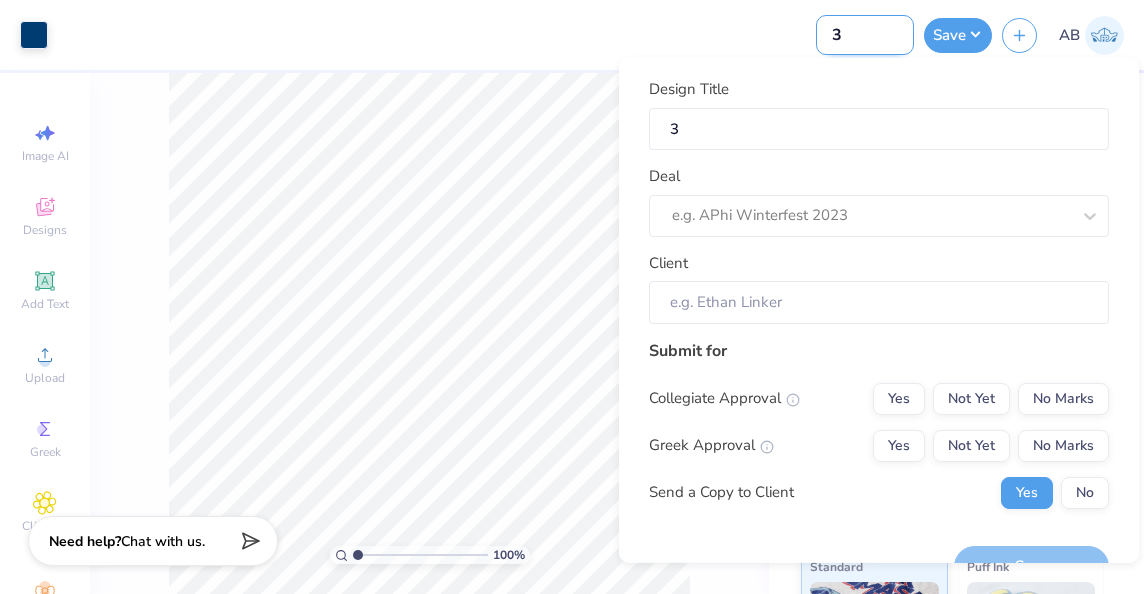 click on "3" at bounding box center [865, 35] 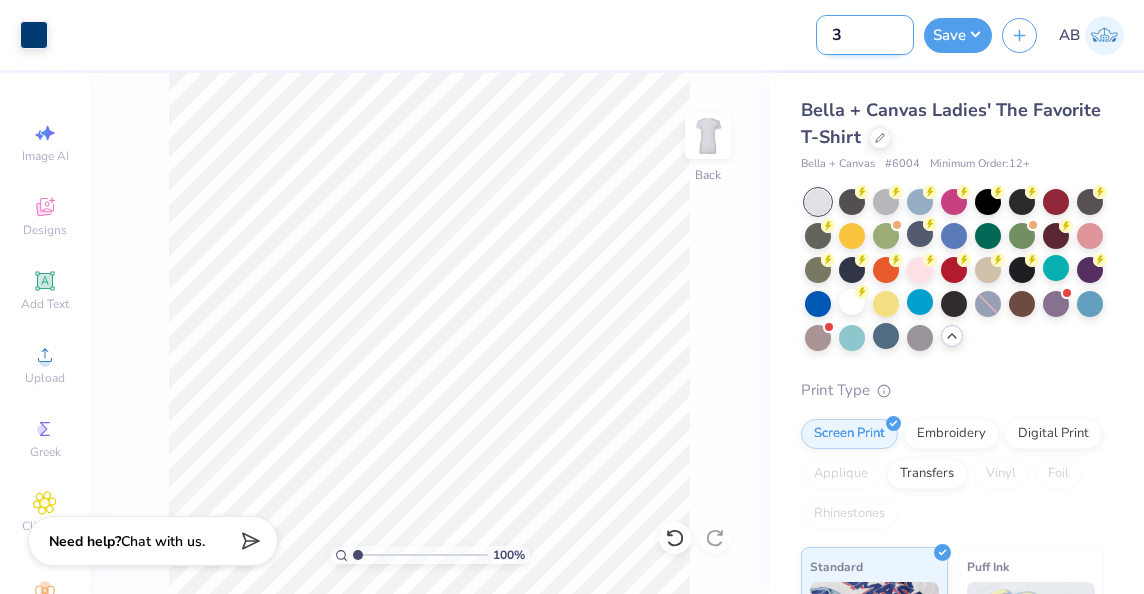 click on "3" at bounding box center (865, 35) 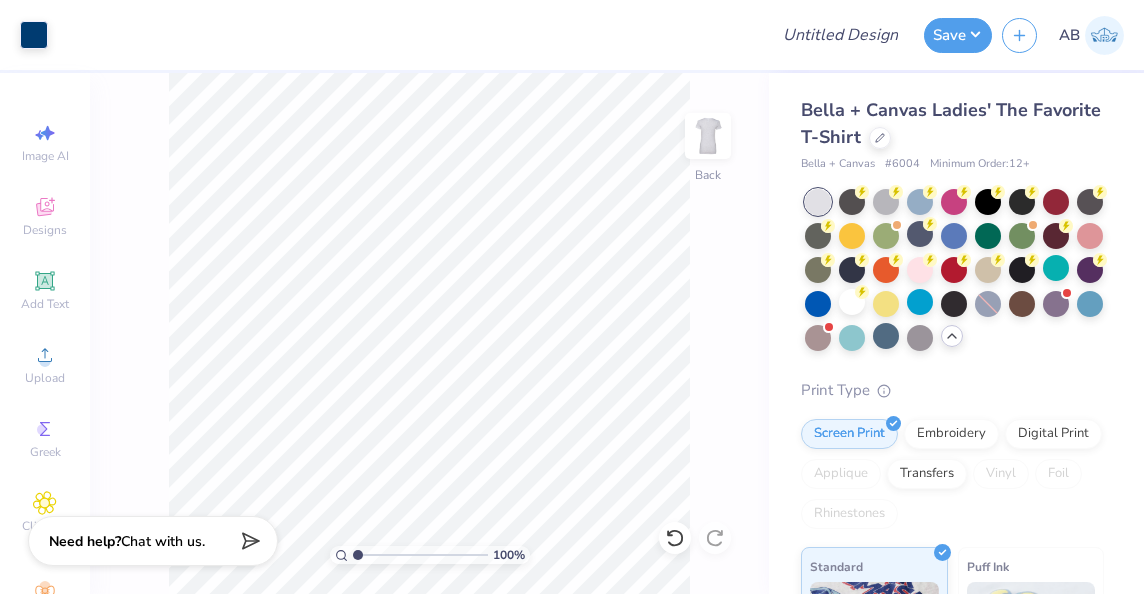 click on "Save AB" at bounding box center [1034, 35] 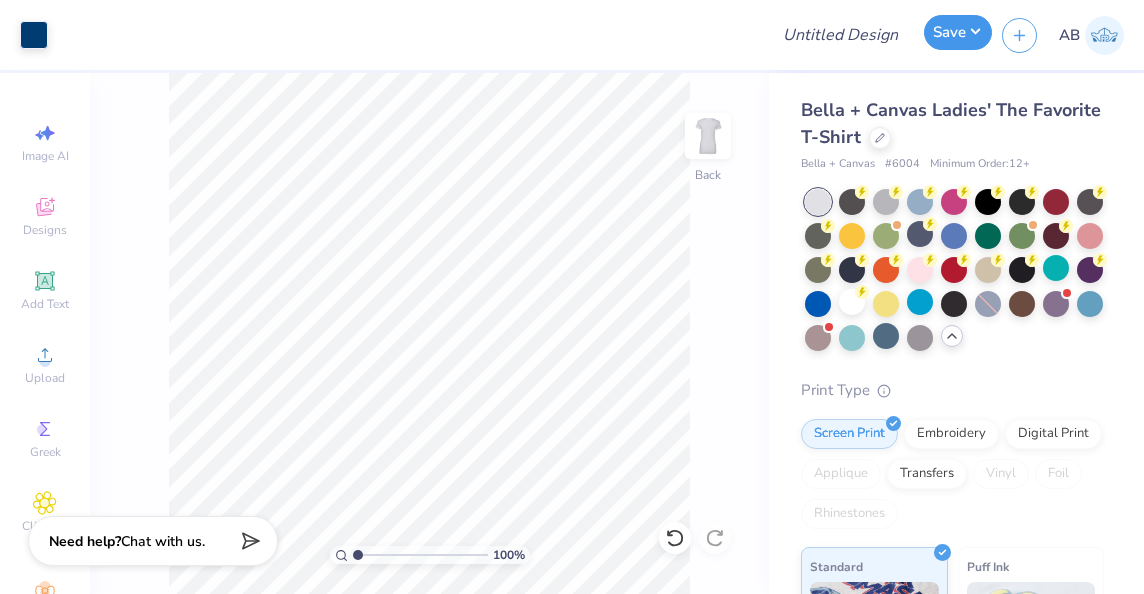 click on "Save" at bounding box center [958, 32] 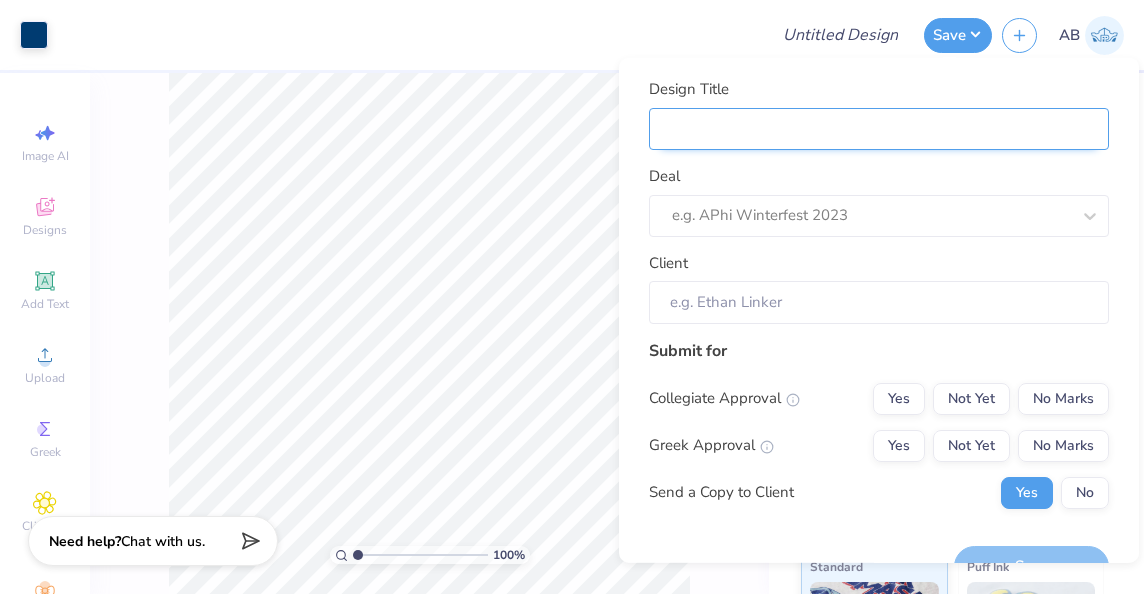 click on "Design Title" at bounding box center [879, 128] 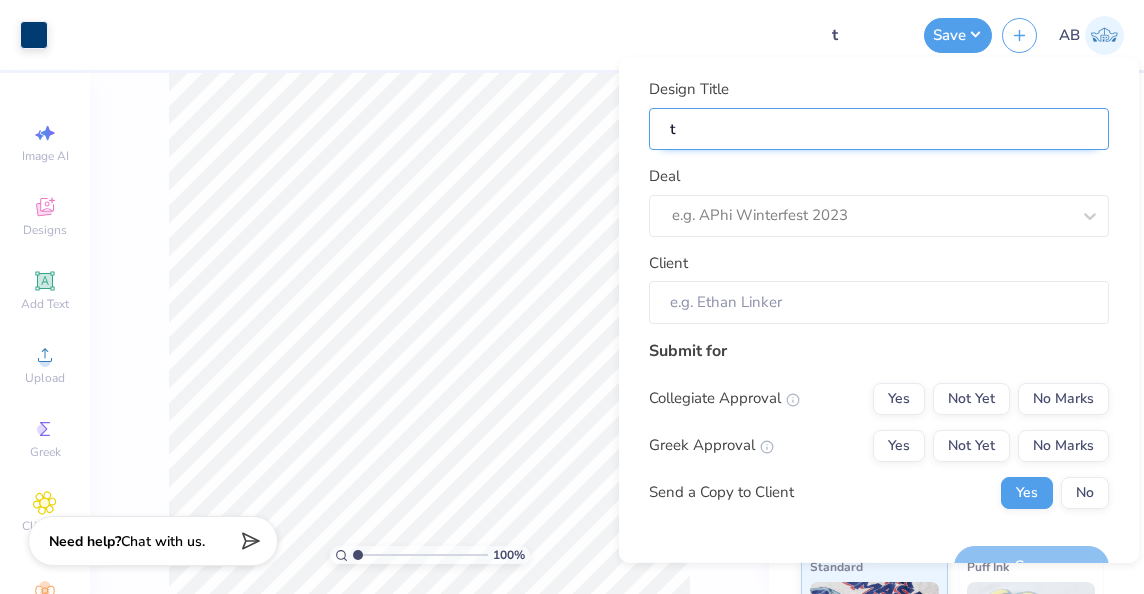 type on "te" 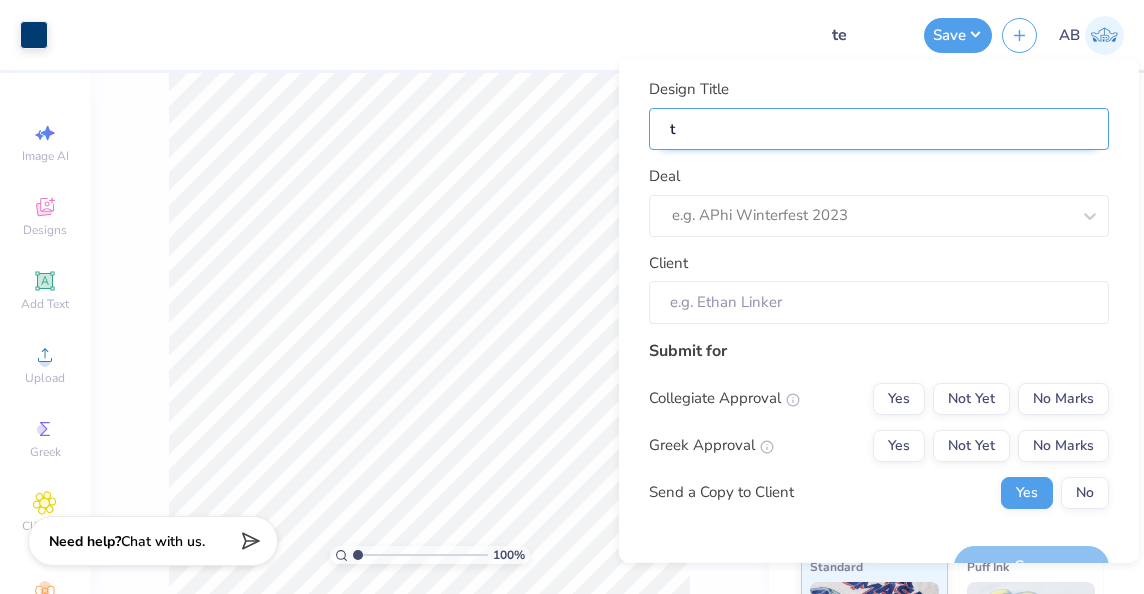 type on "te" 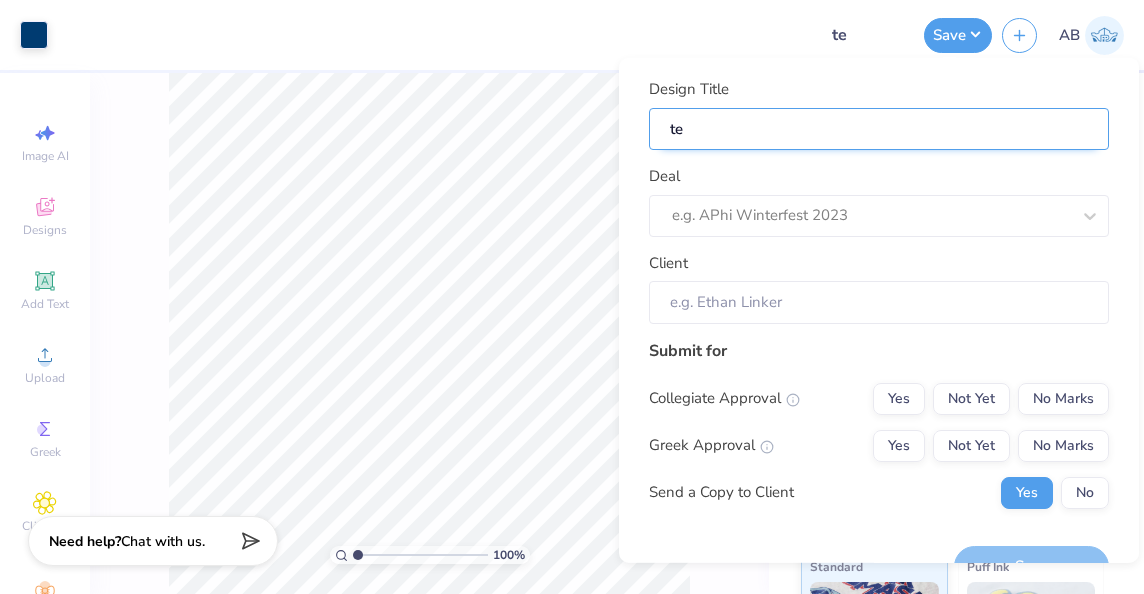 type on "tes" 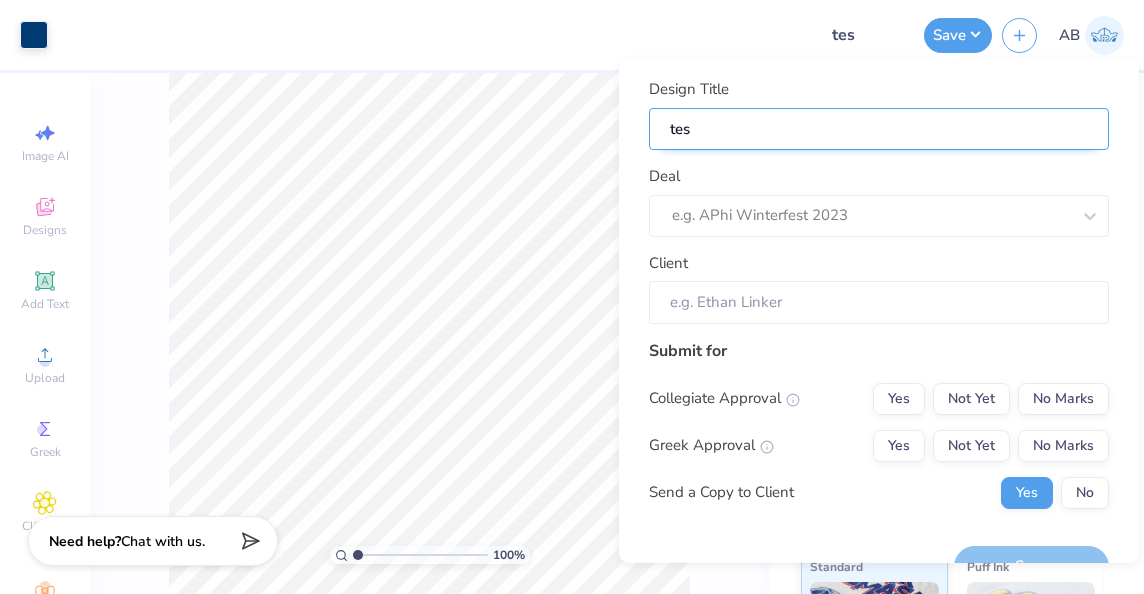 type on "tesg" 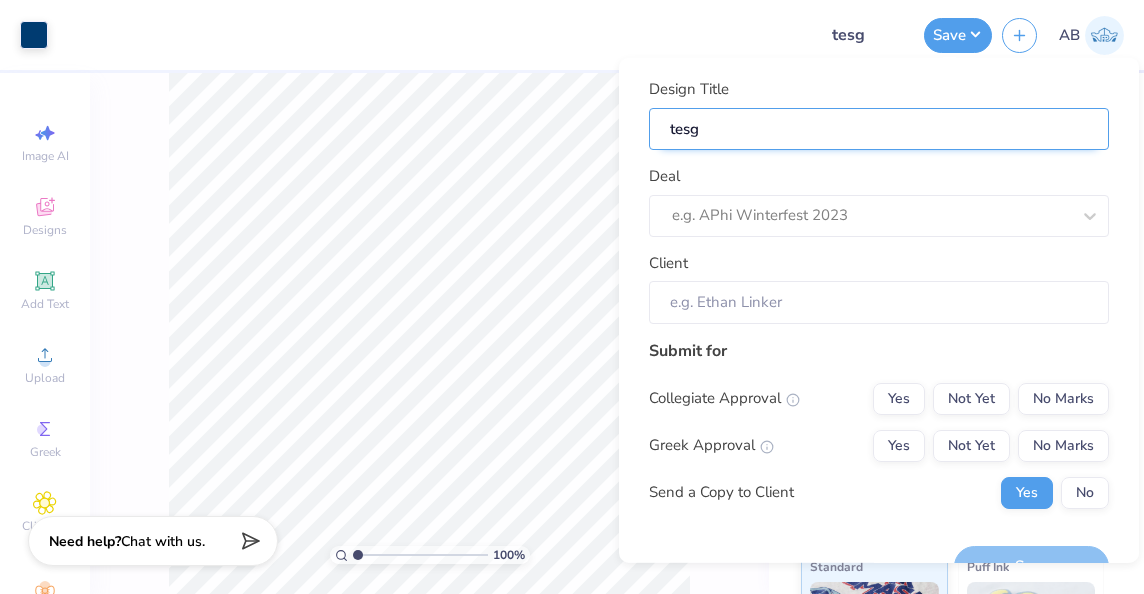 type on "tesg" 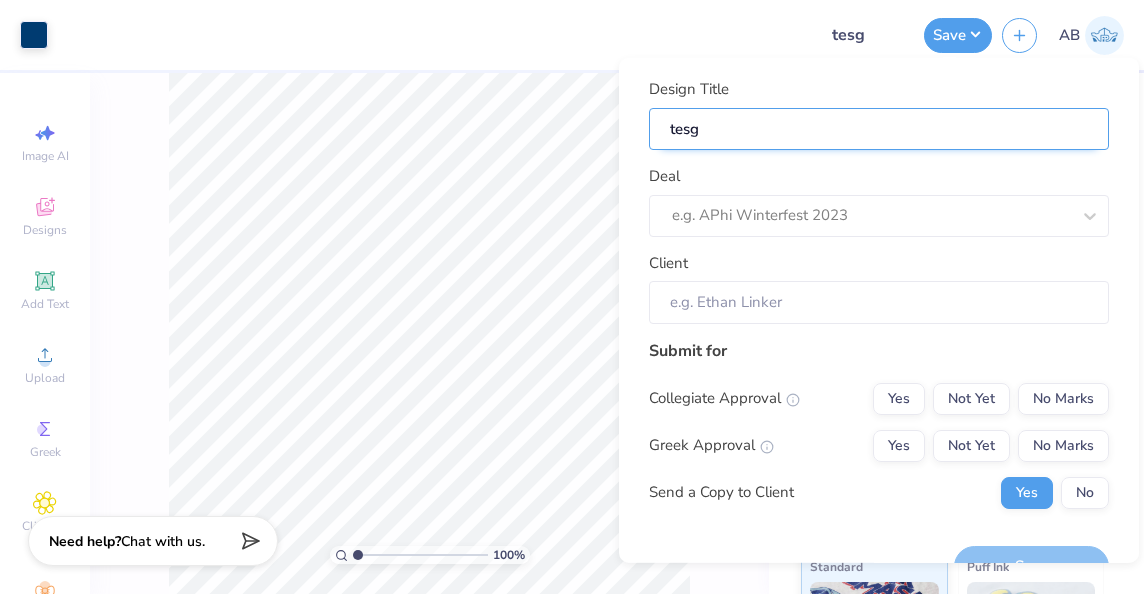 type on "tesg" 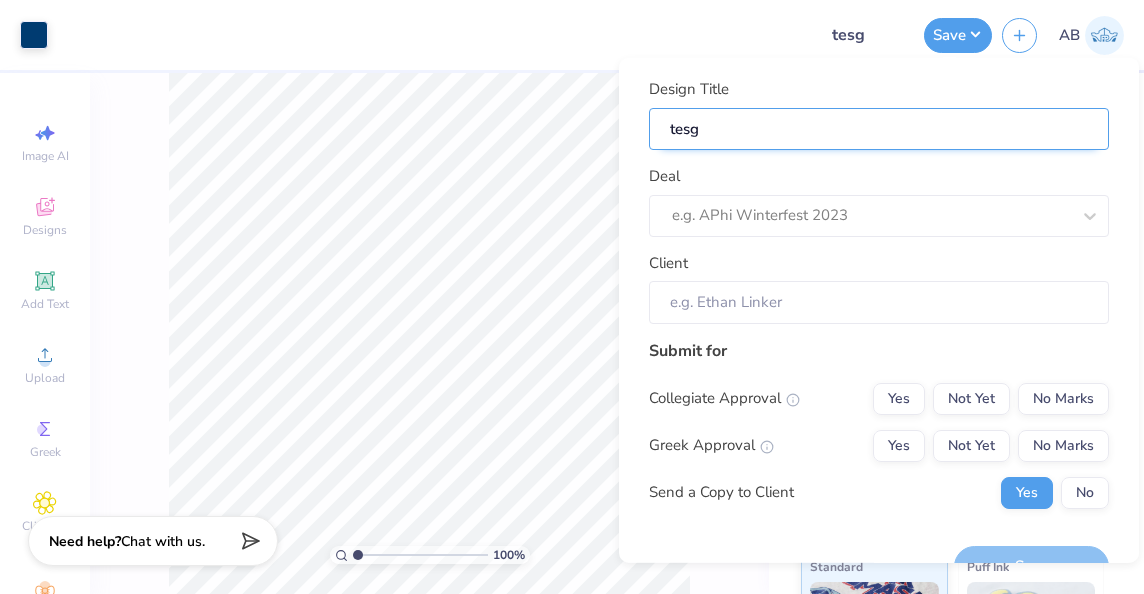 type on "tes" 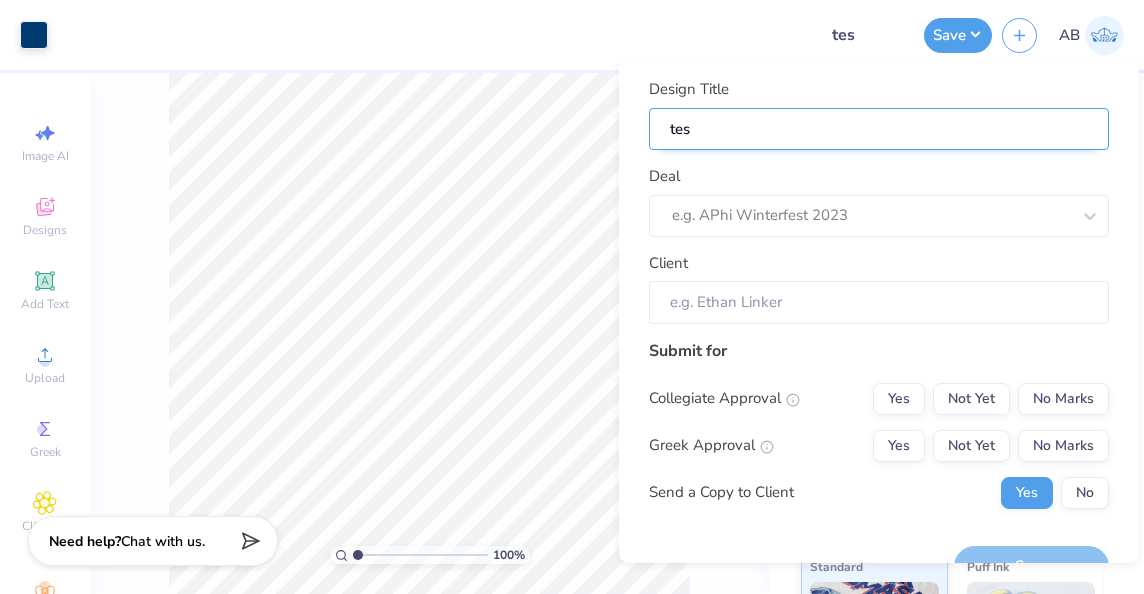 type on "te" 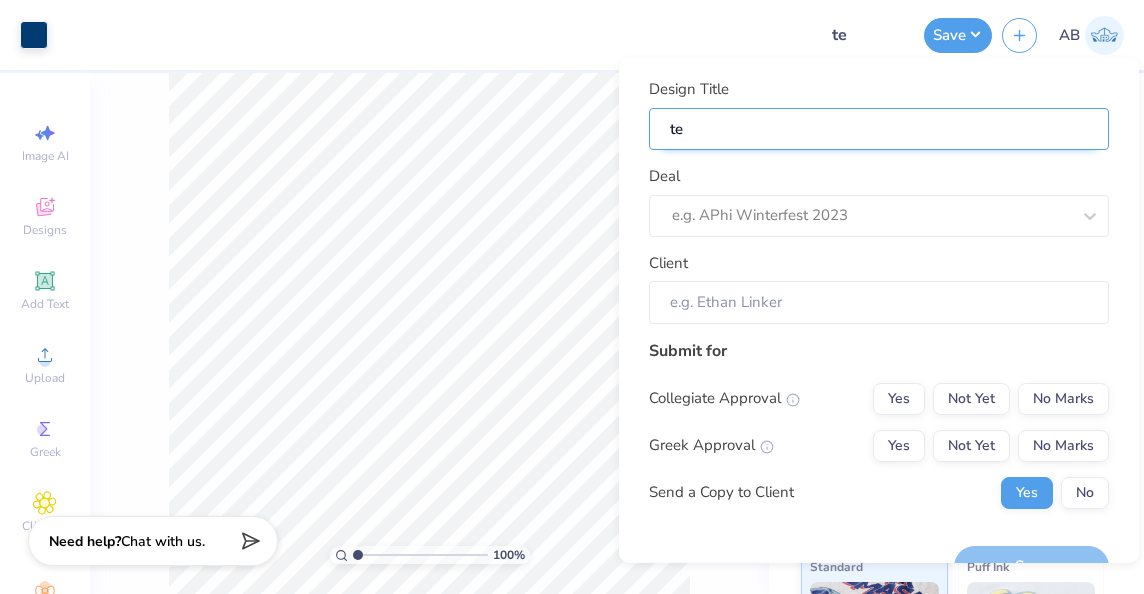 type on "tes" 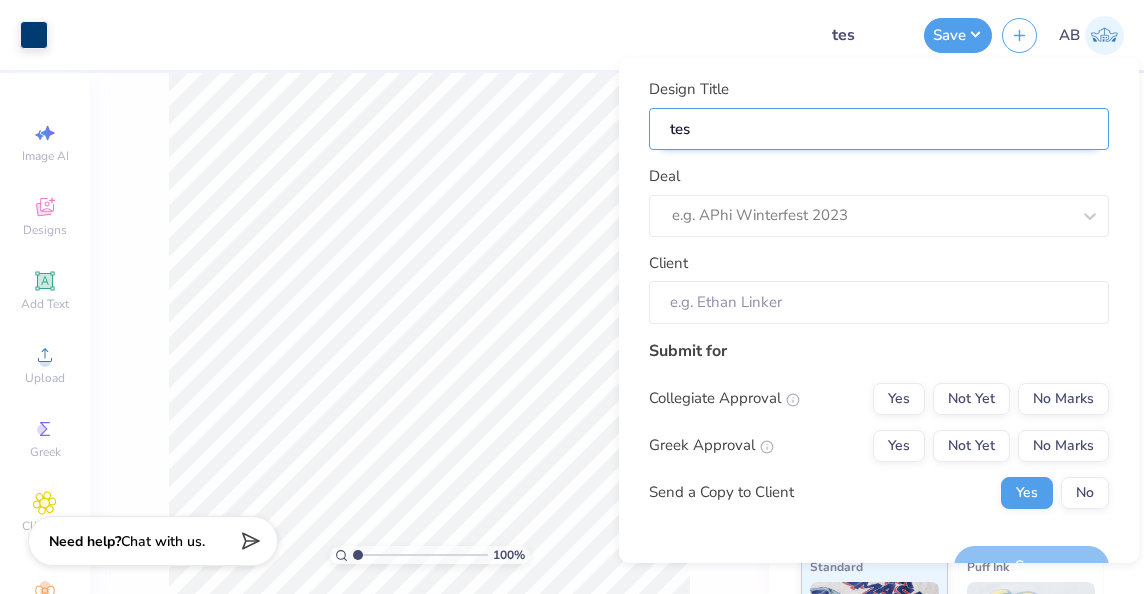 type on "test" 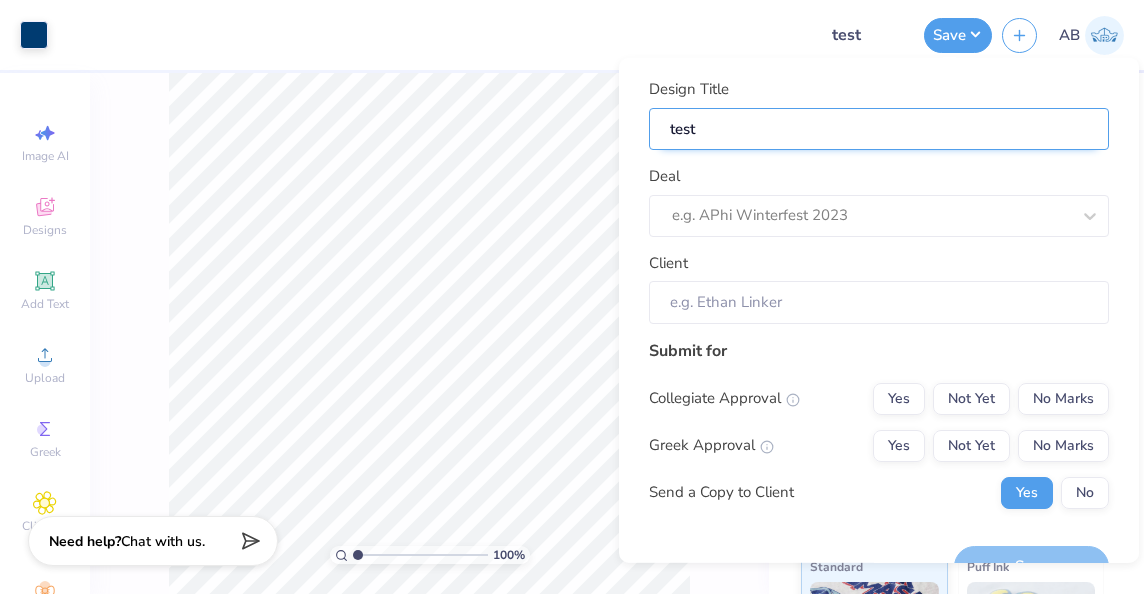 type on "test" 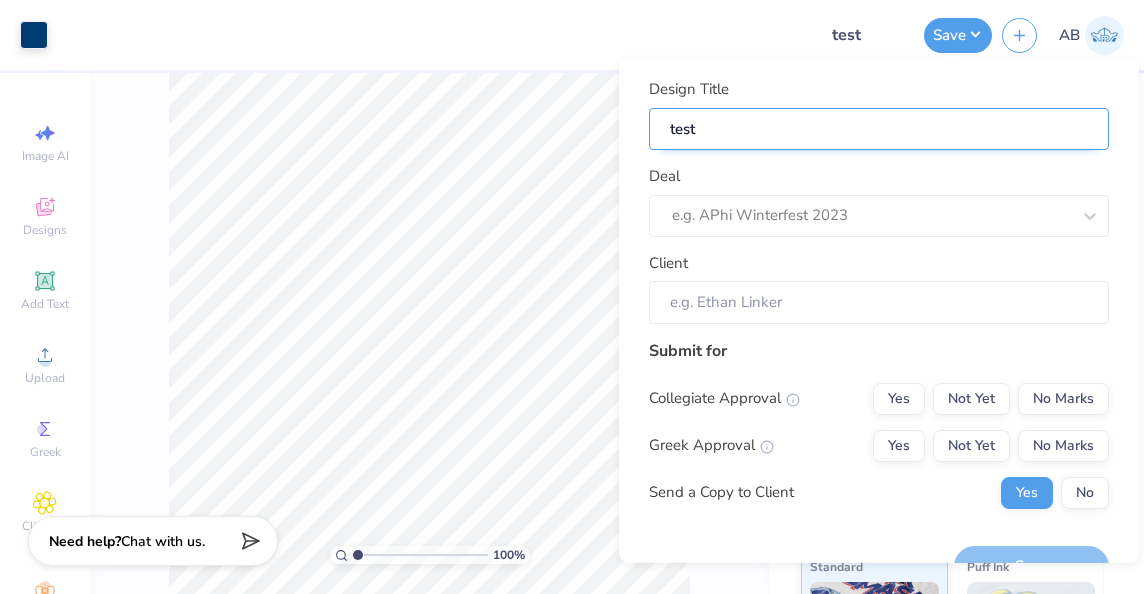 type on "test t" 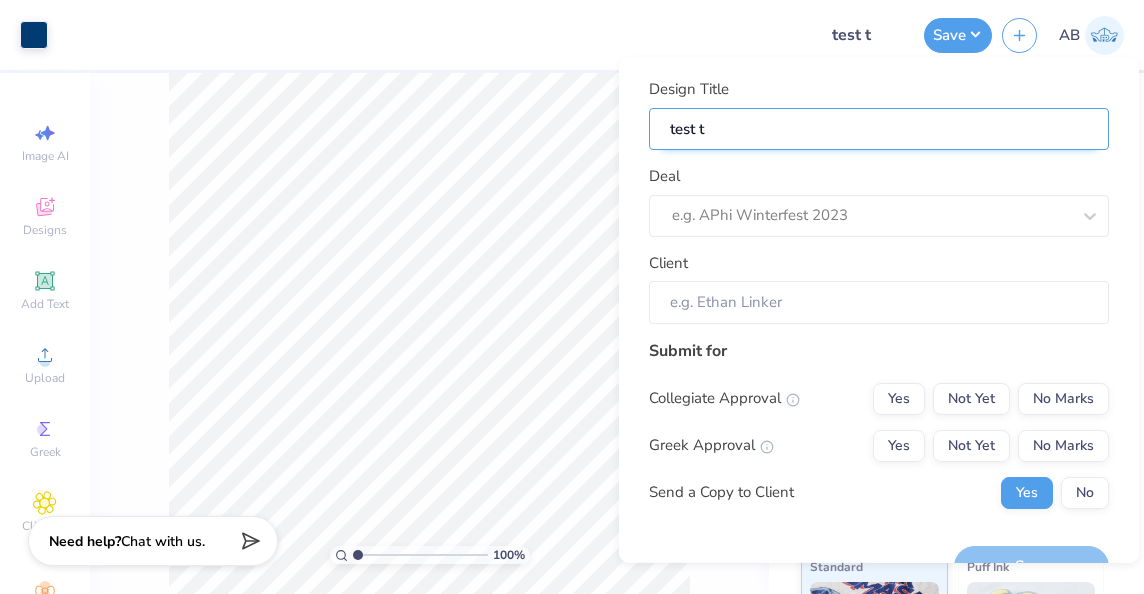 type on "test to" 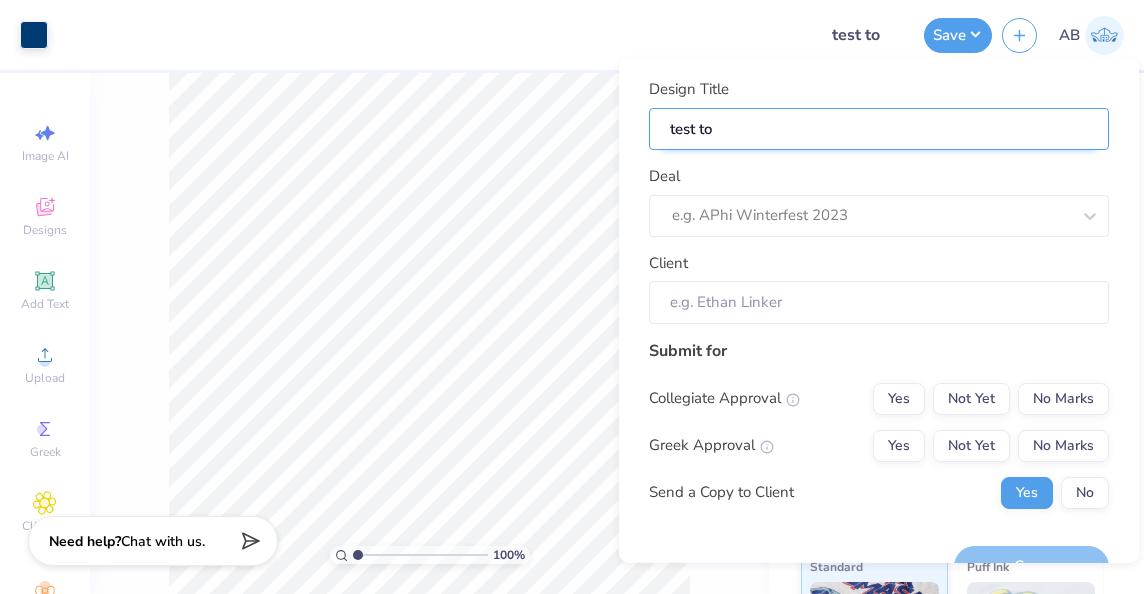 type on "test top" 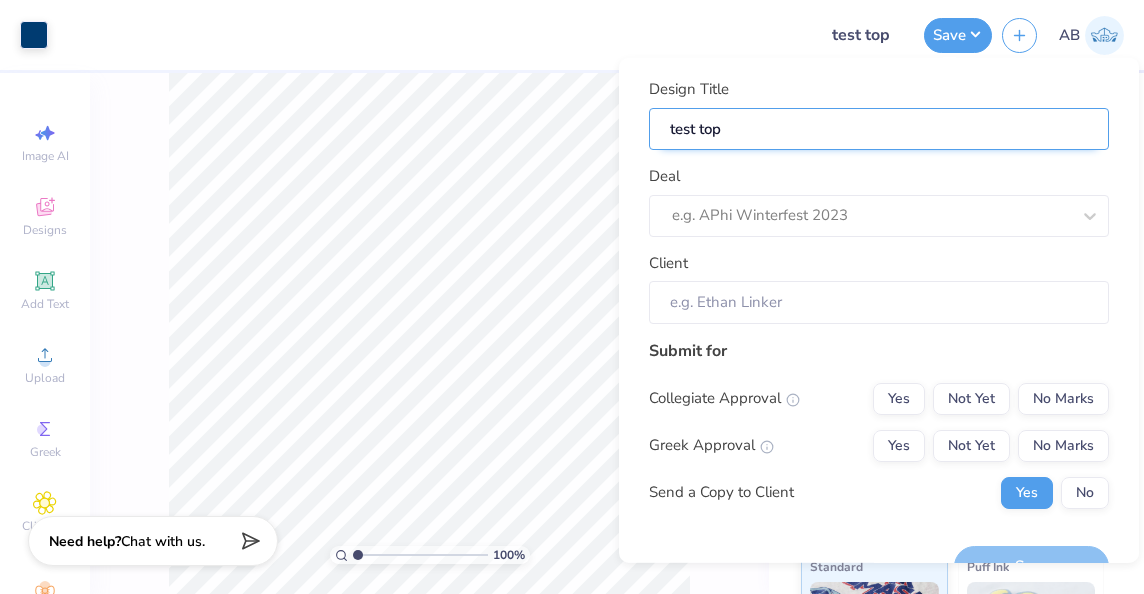 type on "test top" 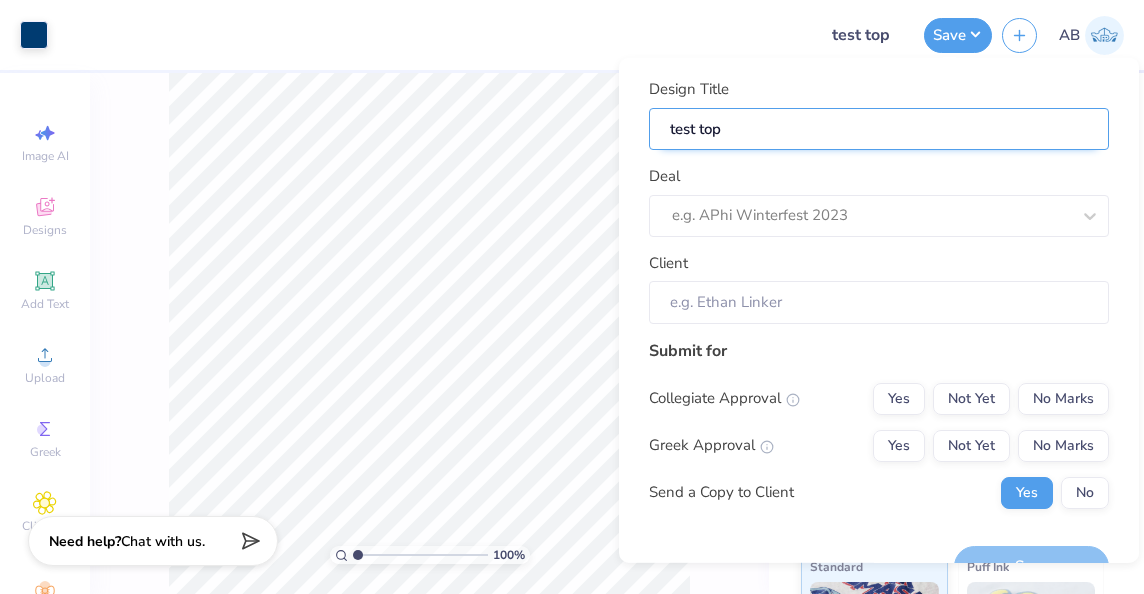 type on "test top f" 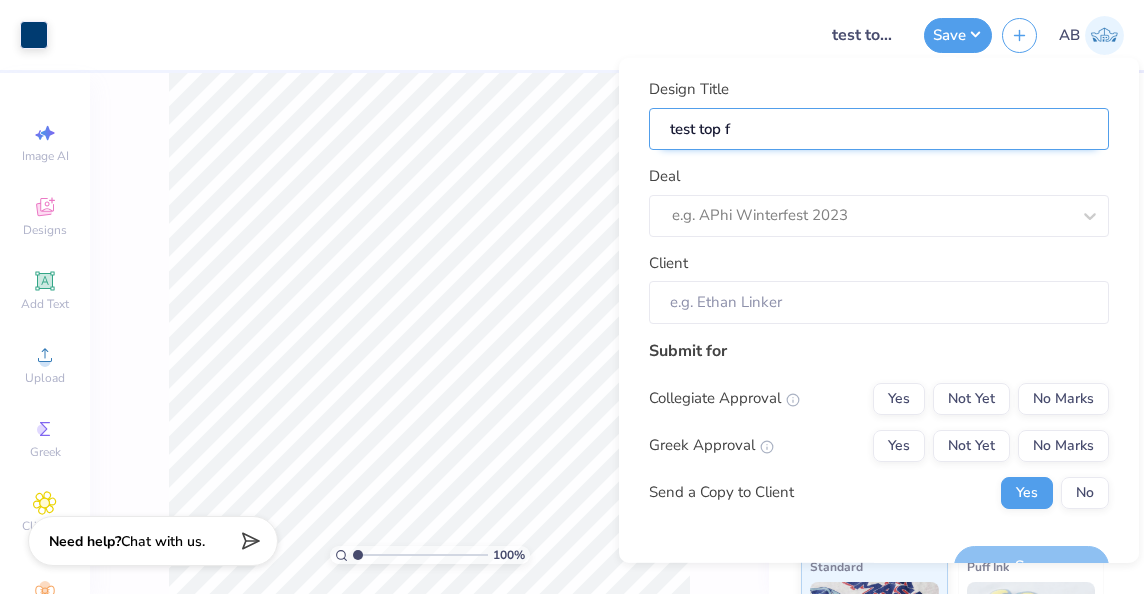 type on "test top fr" 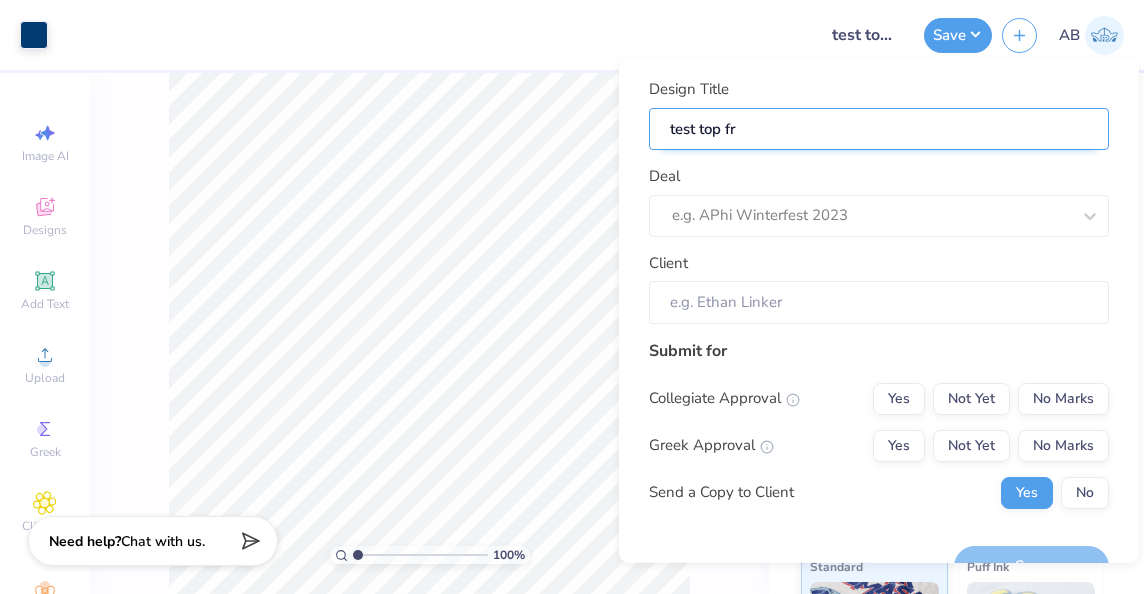 type on "test top fr" 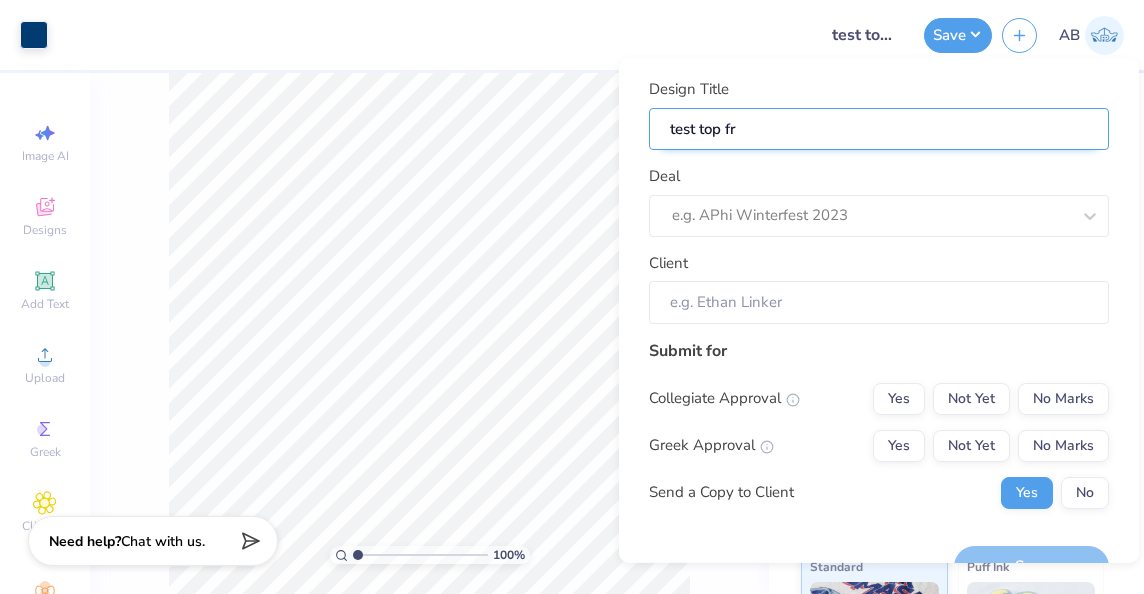 type on "test top fr" 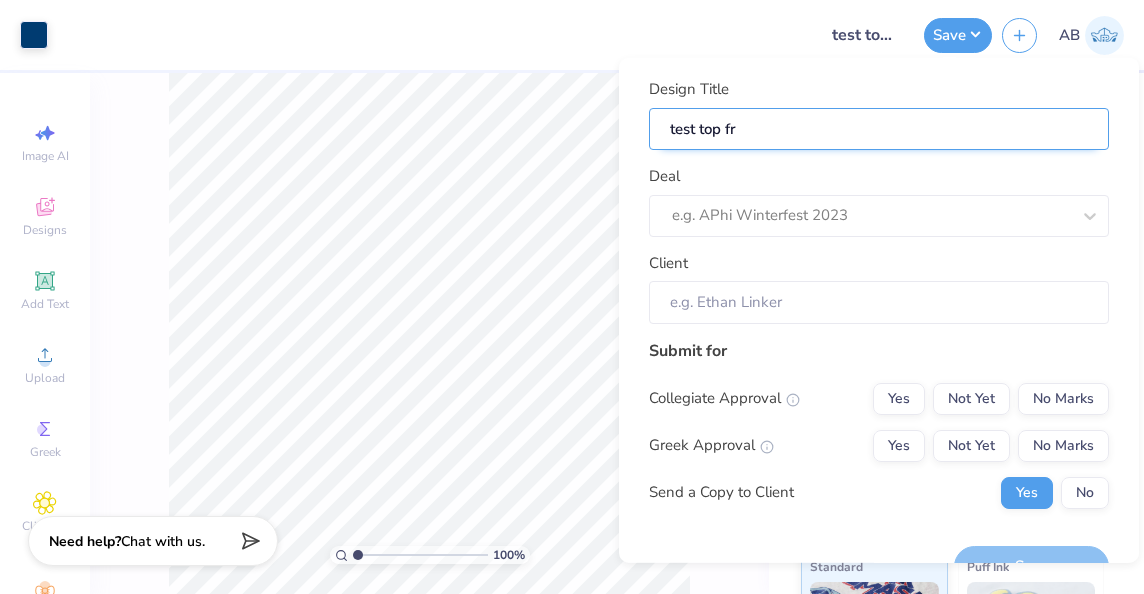 type on "test top f" 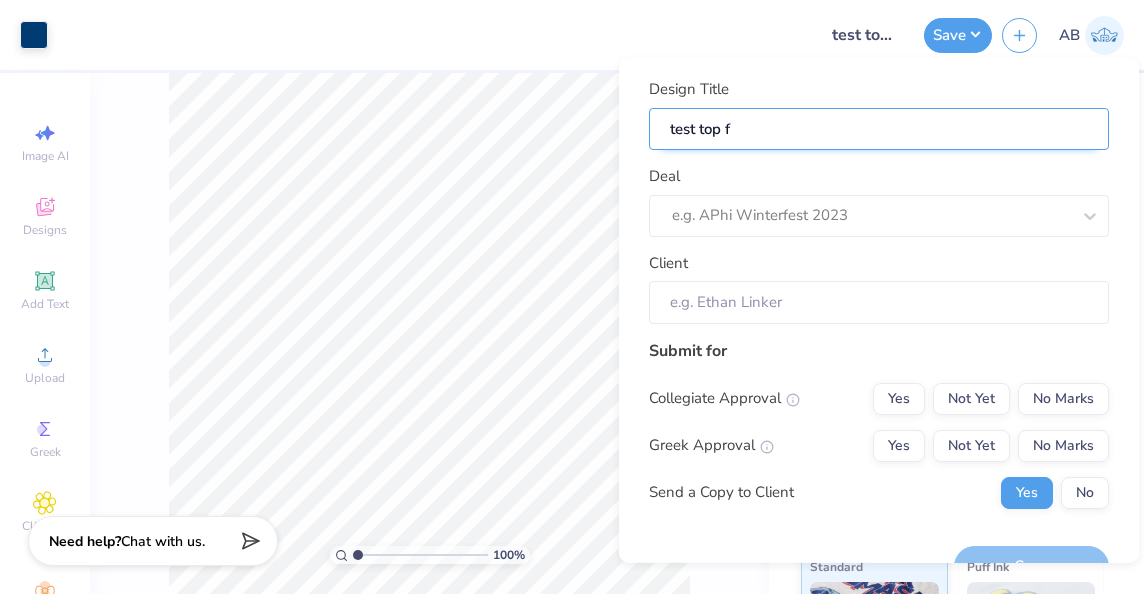 type on "test top" 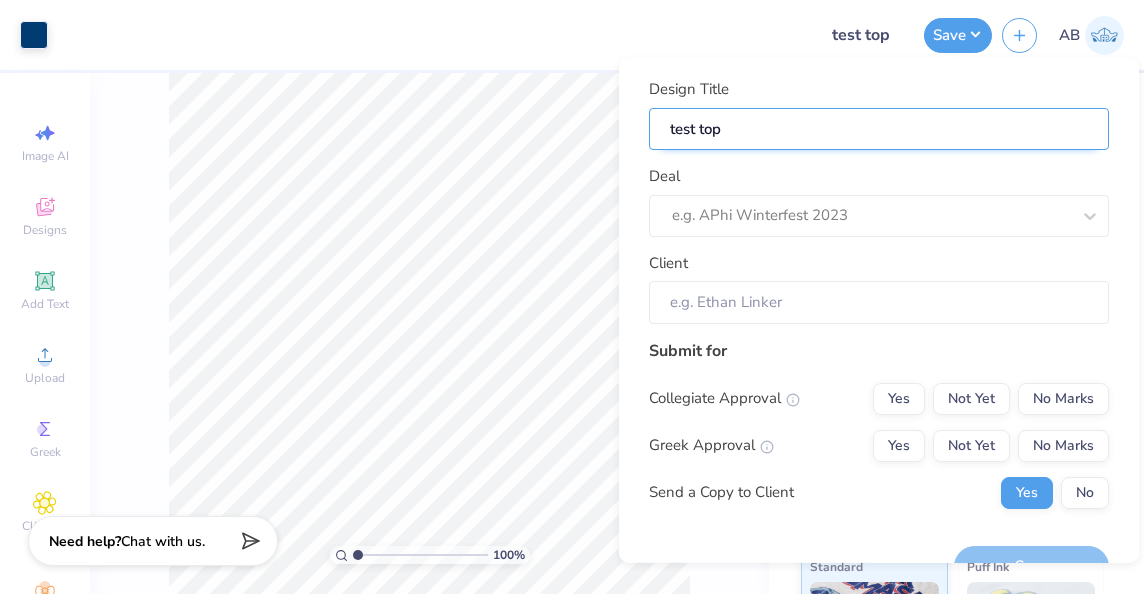 type on "test top" 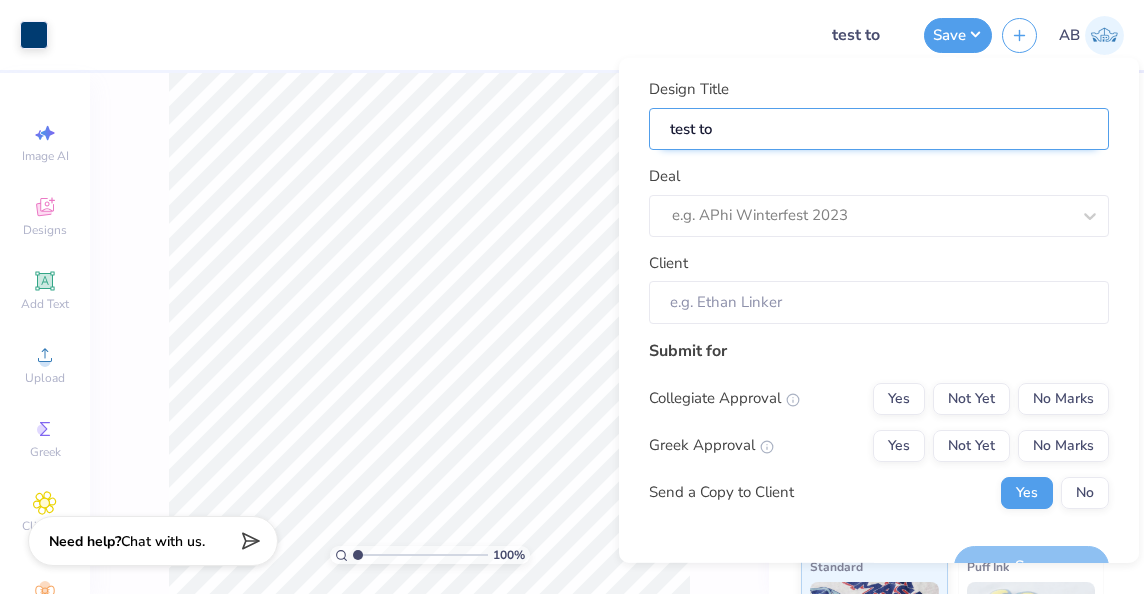 type on "test t" 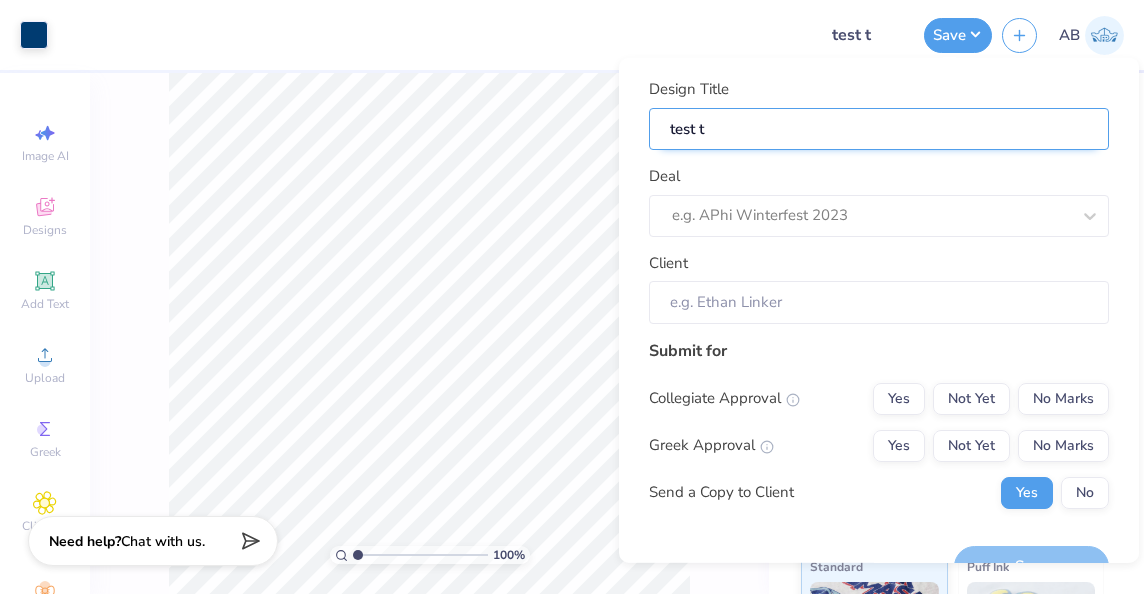 type on "test" 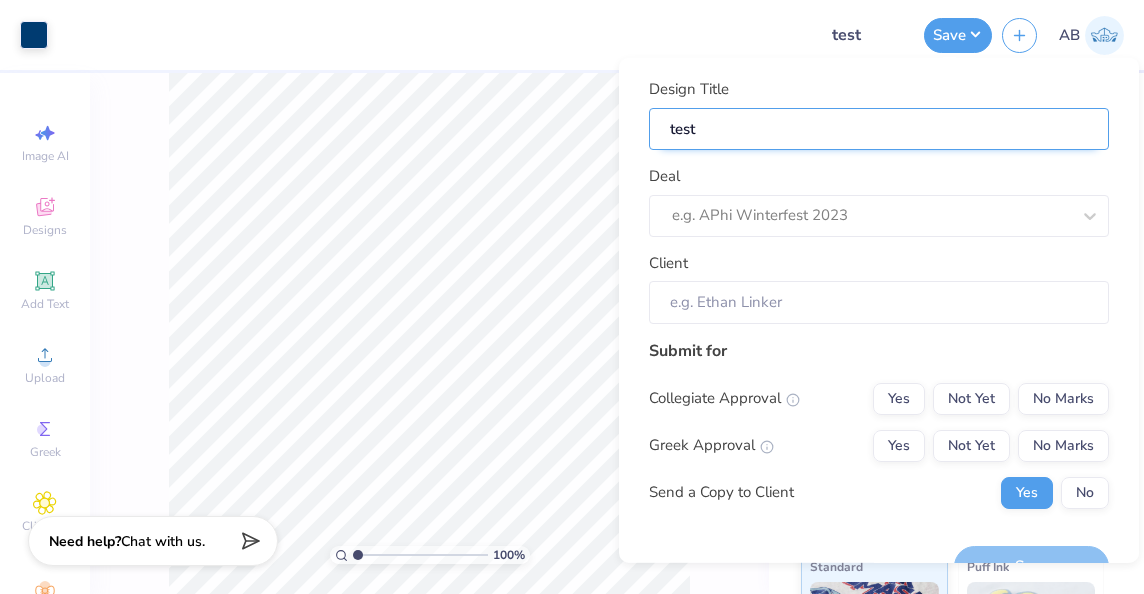 type on "test" 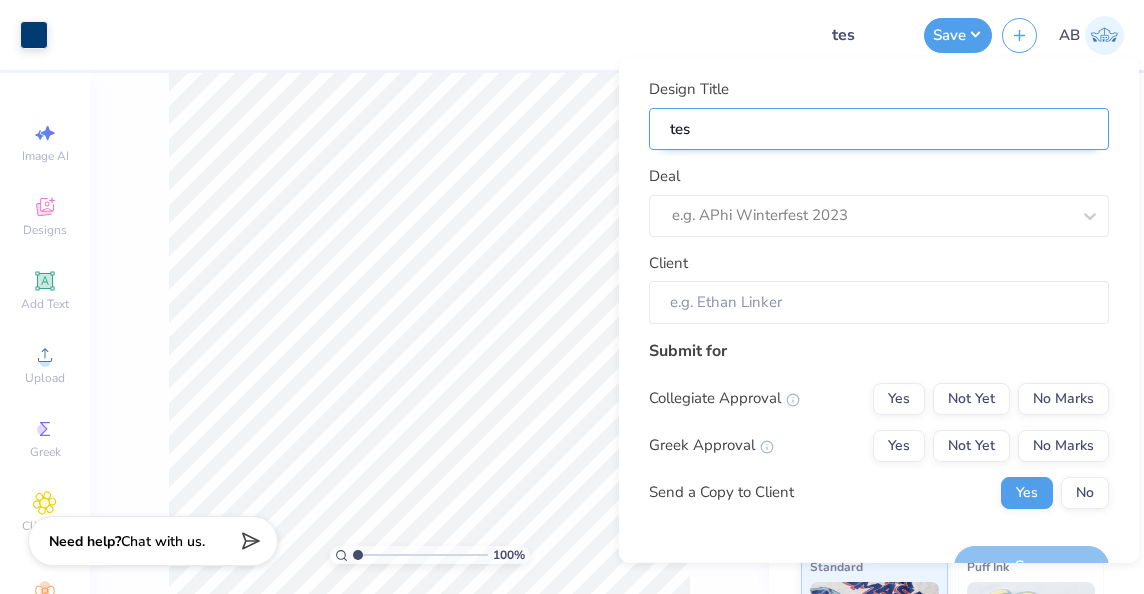 type on "te" 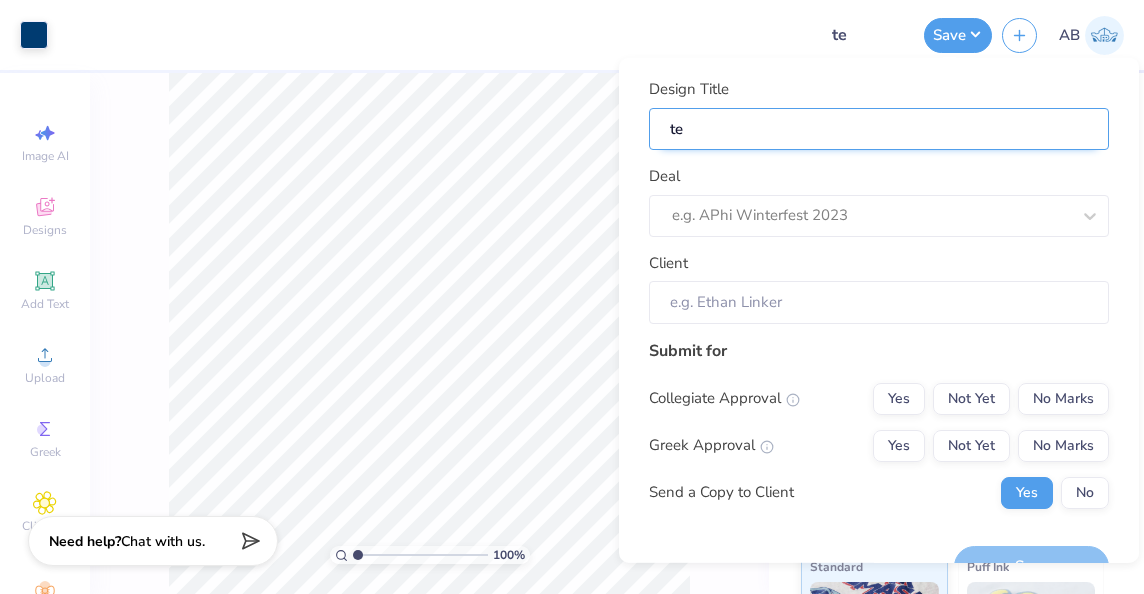 type on "t" 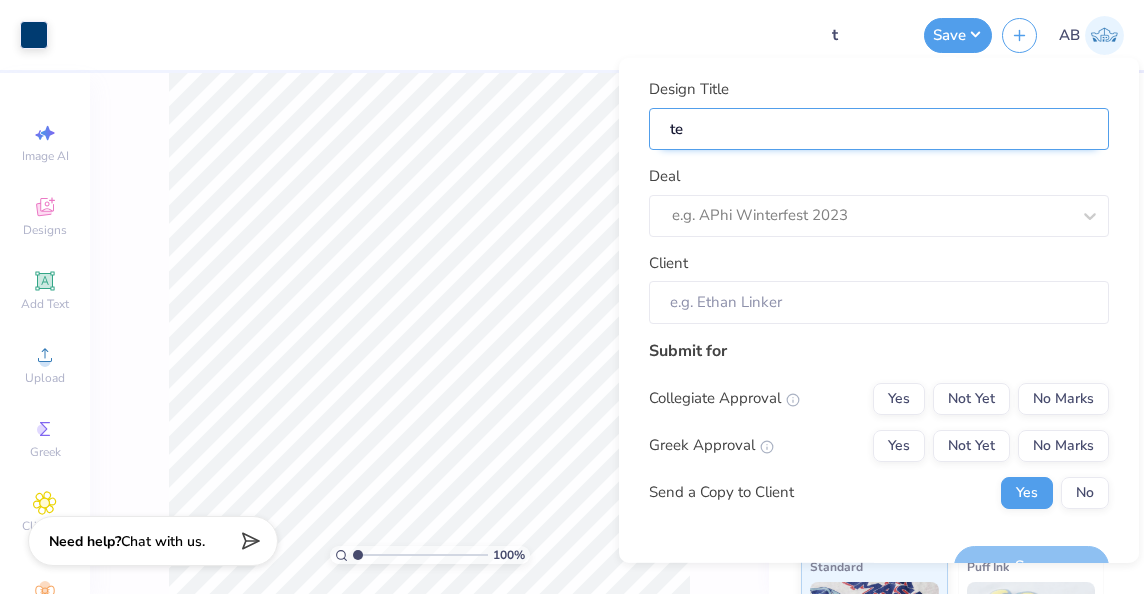 type on "t" 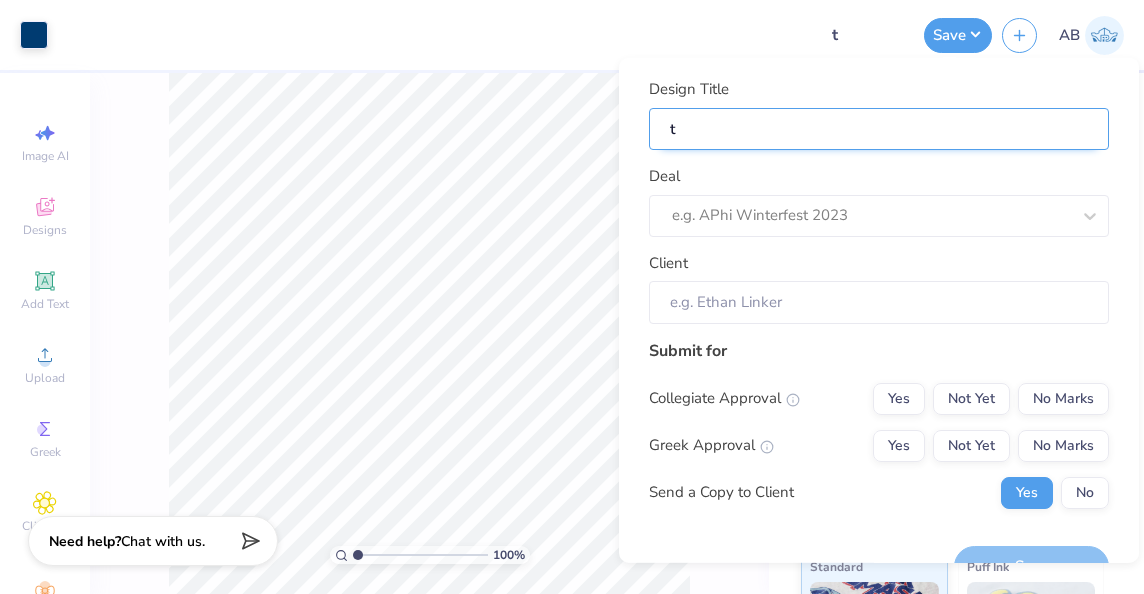 type 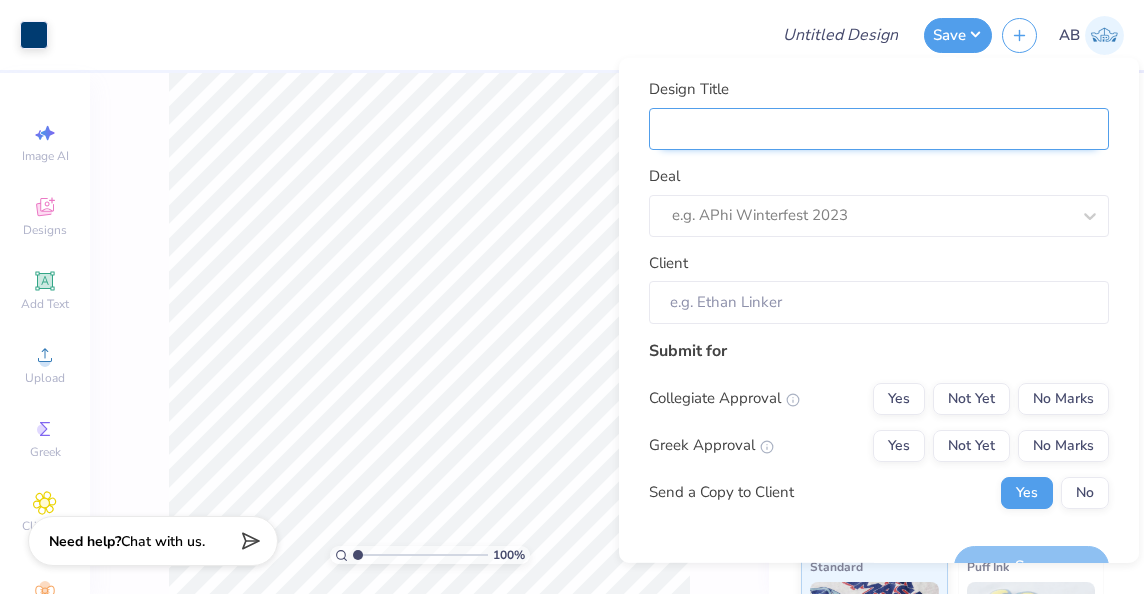 type on "p" 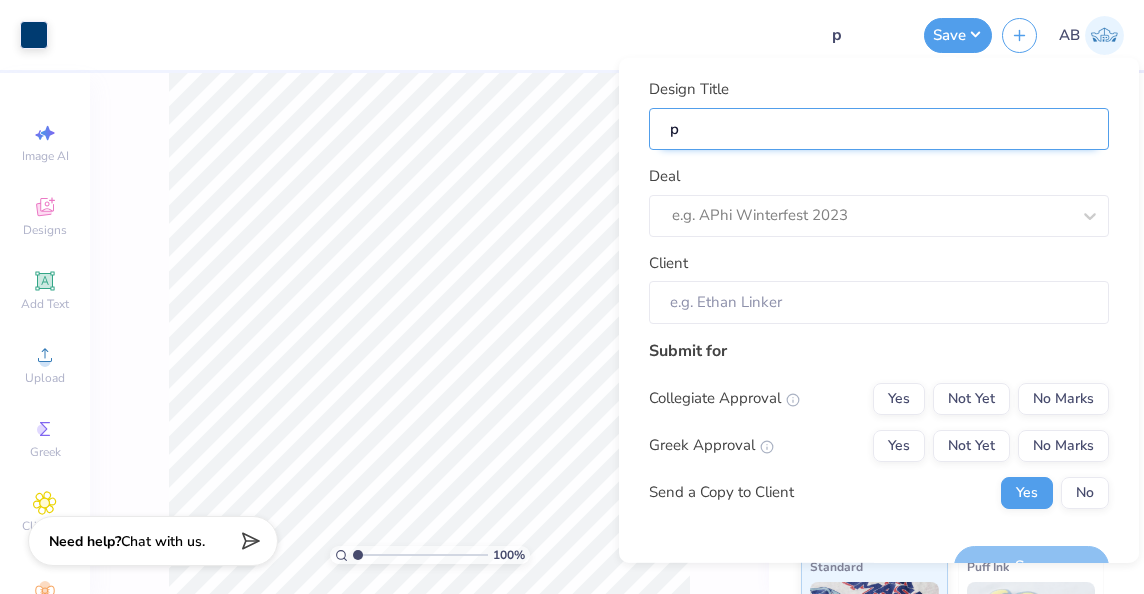 type on "pr" 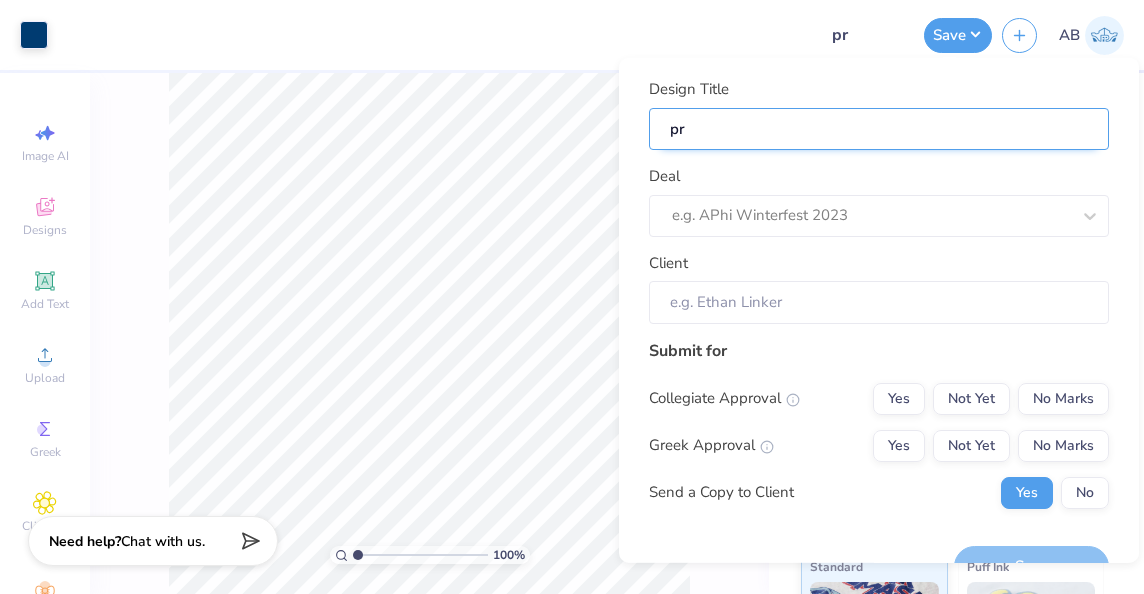 type on "pri" 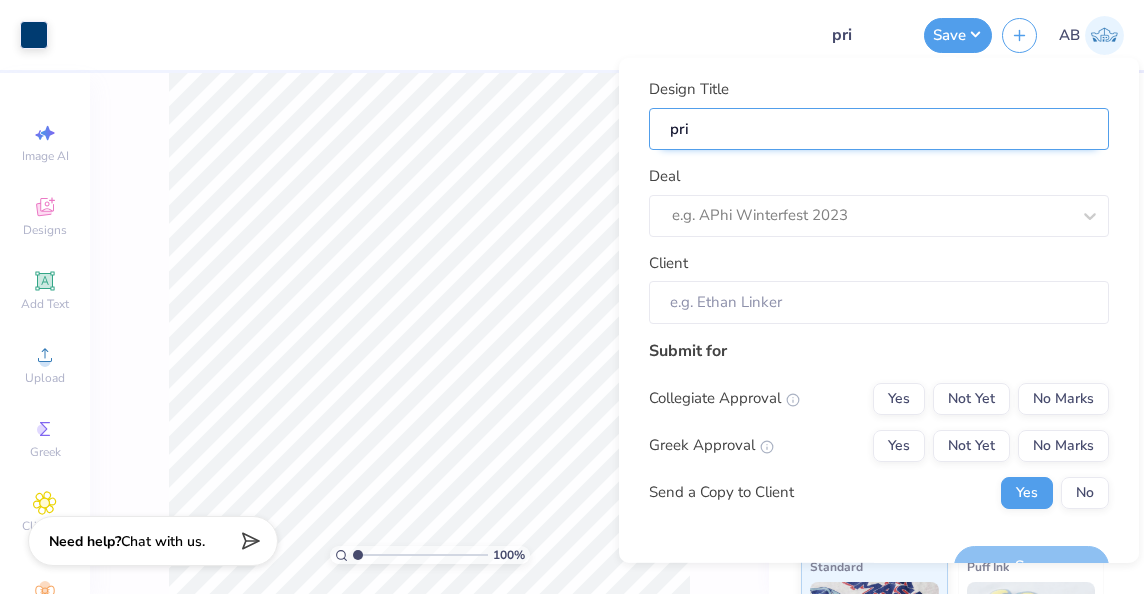 type on "pric" 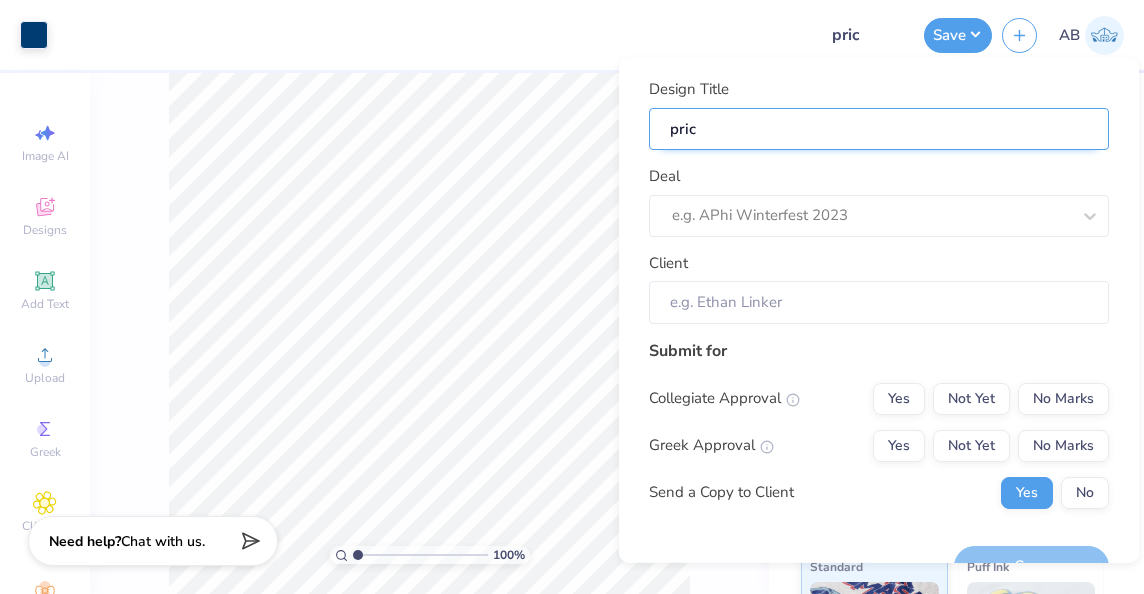 type on "price" 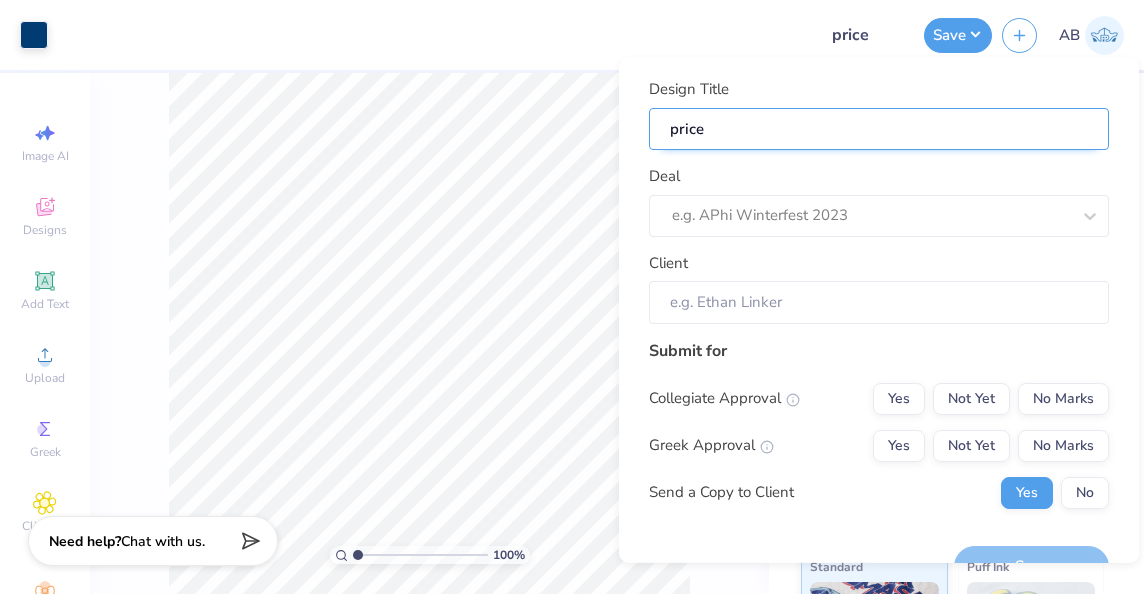 type on "price" 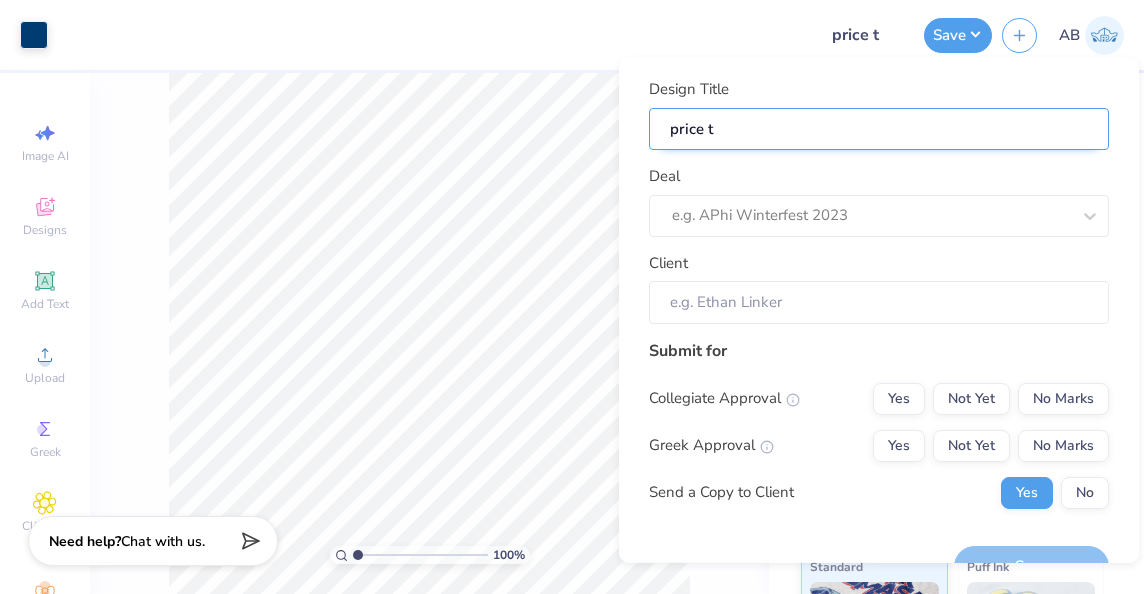 type on "price te" 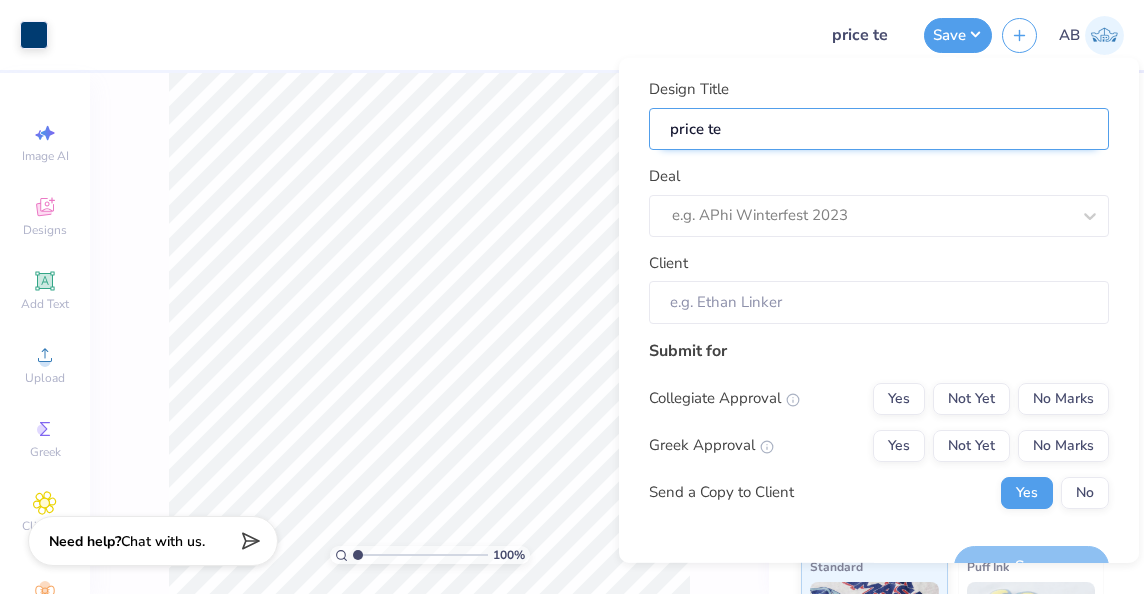 type on "price tes" 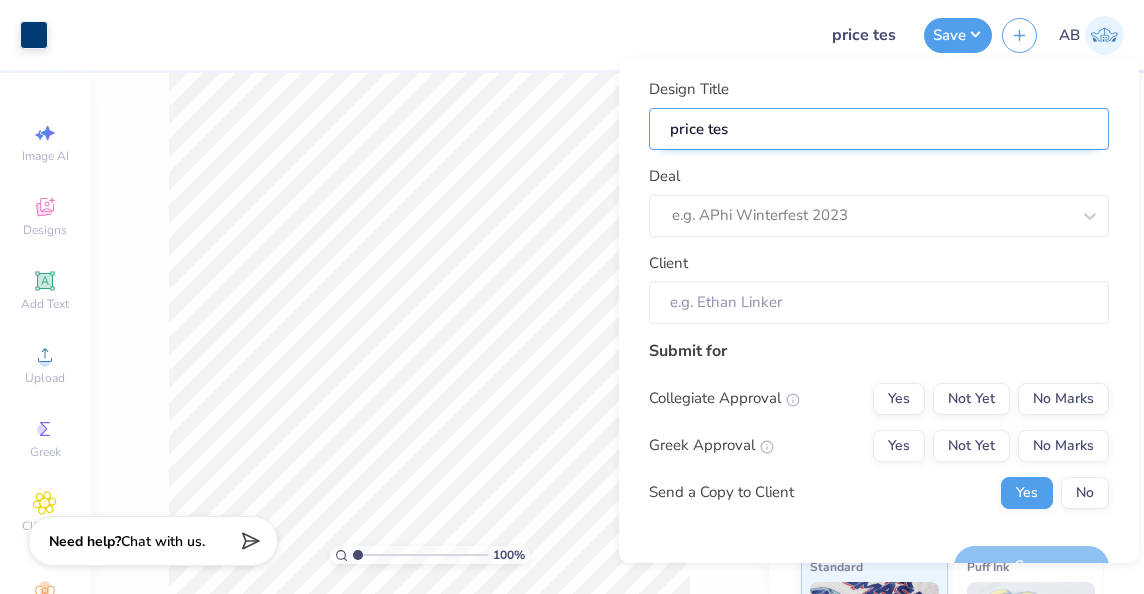type on "price test" 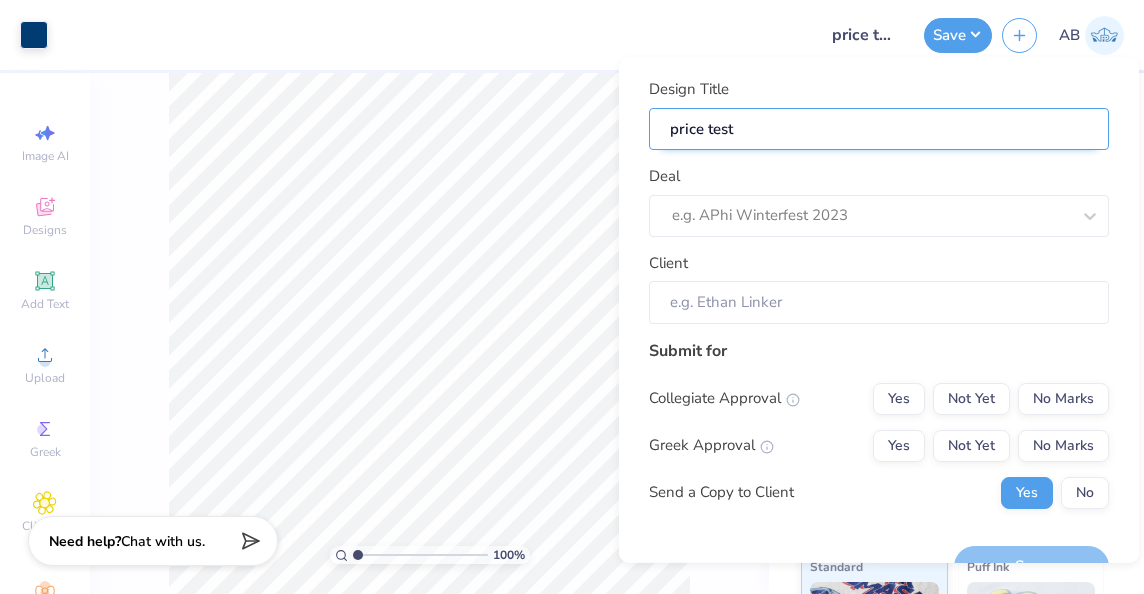 type on "price test" 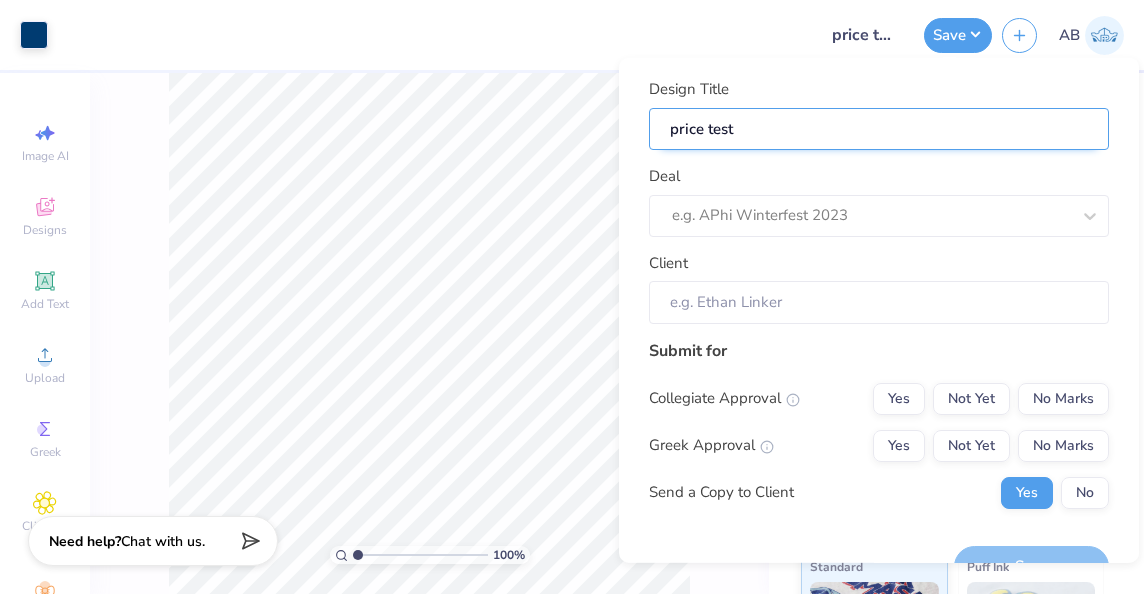 type on "price test A" 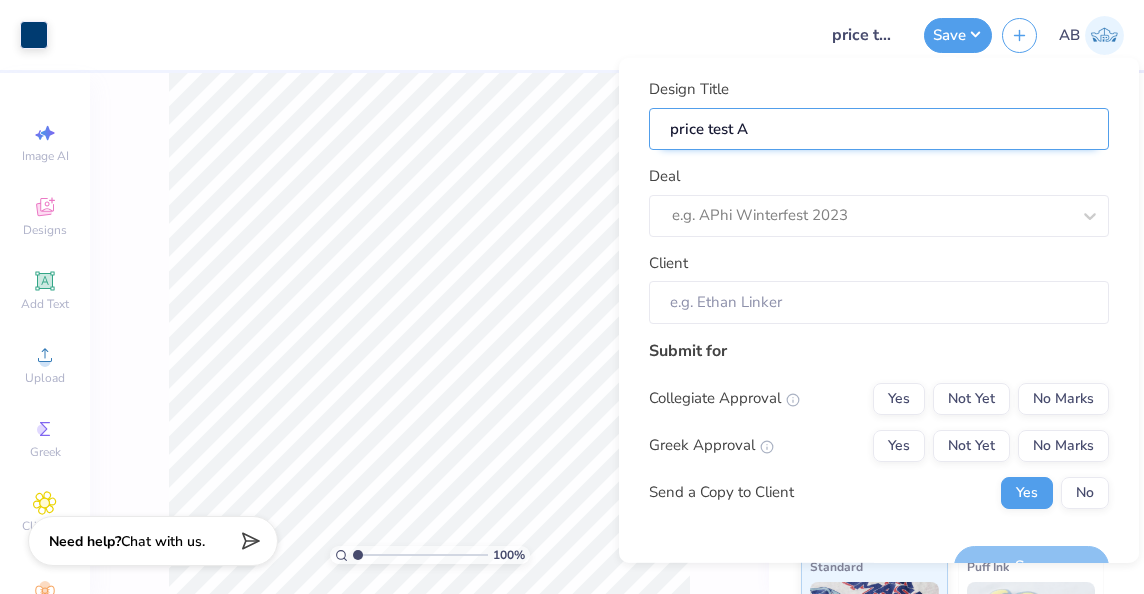 type on "price test AX" 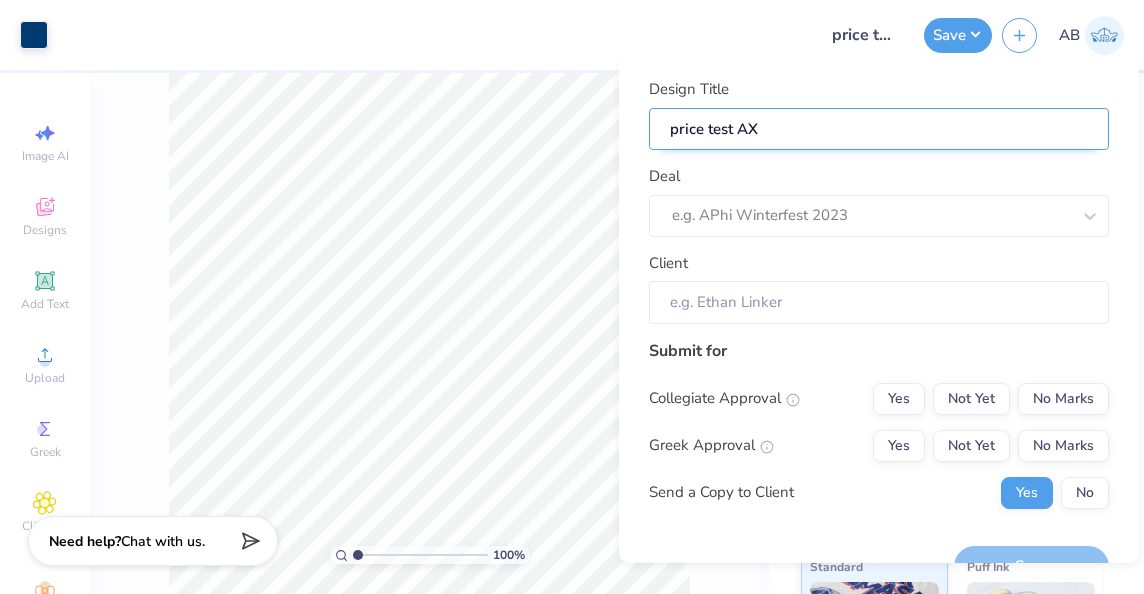 type on "price test AXO" 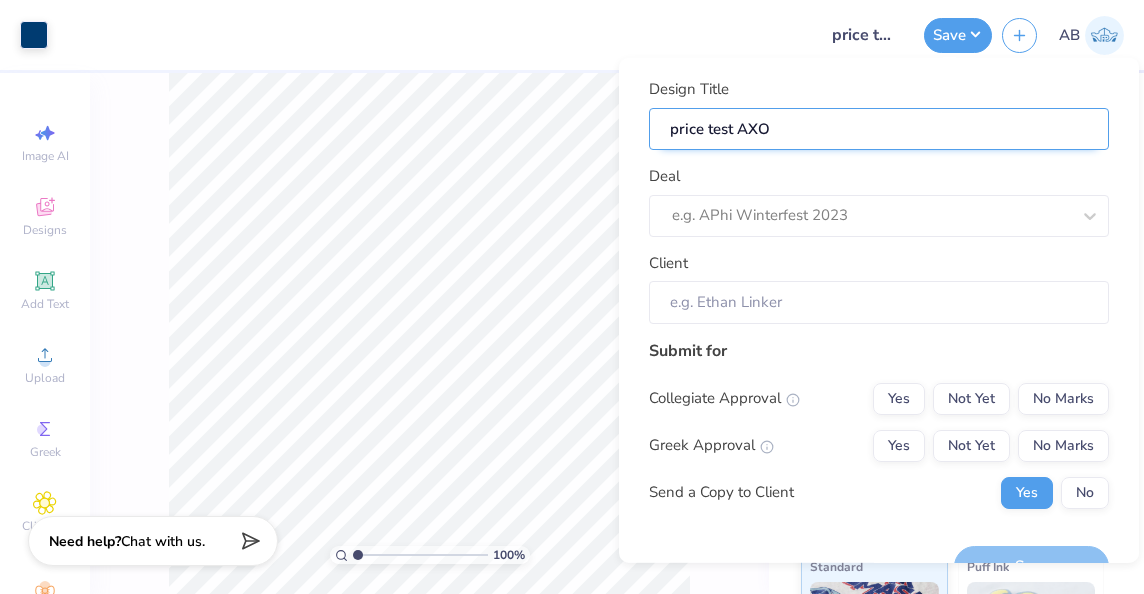 type on "price test AXO" 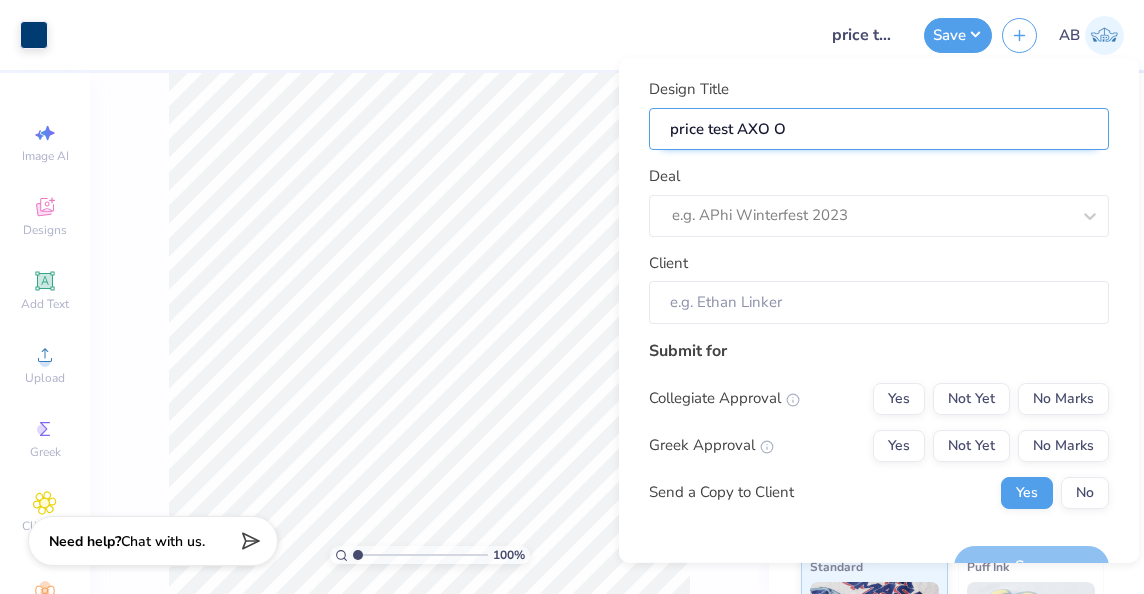 type on "price test AXO O-" 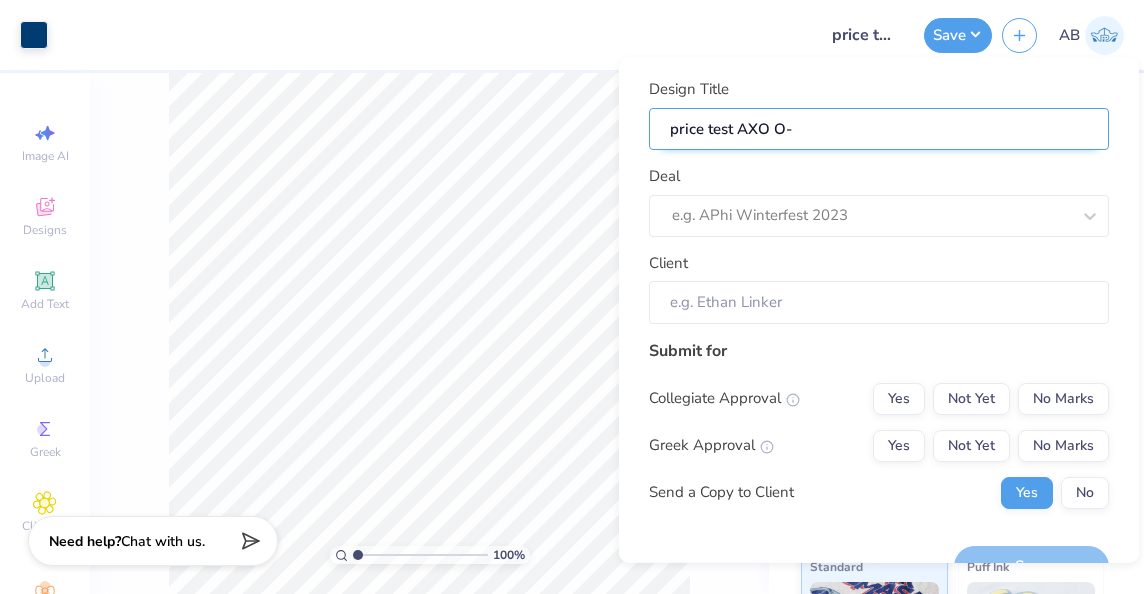 type on "price test AXO O-d" 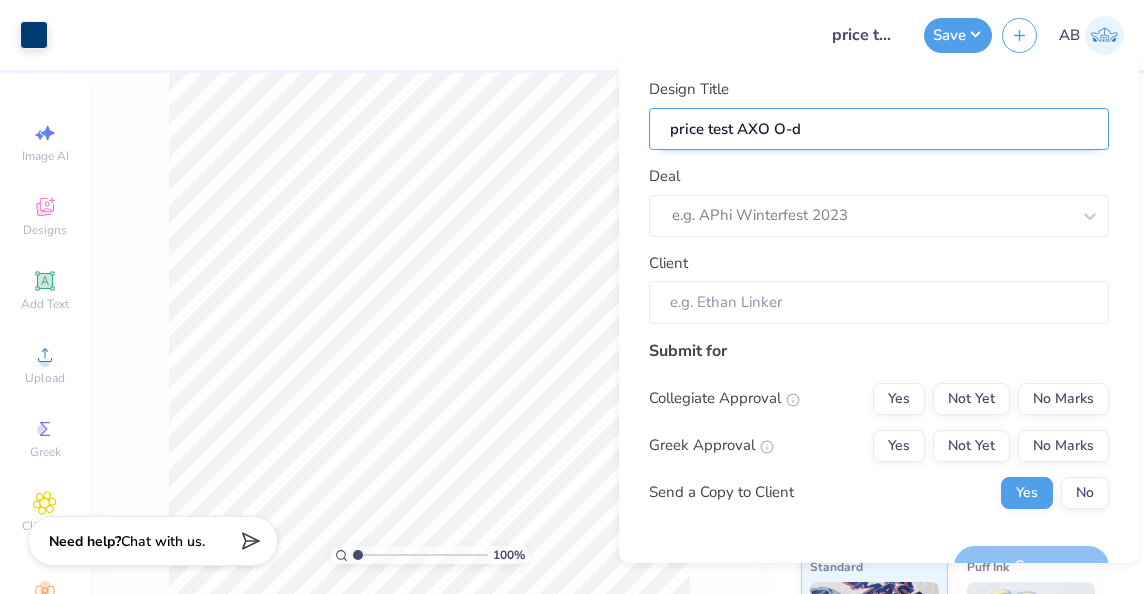 type on "price test AXO O-" 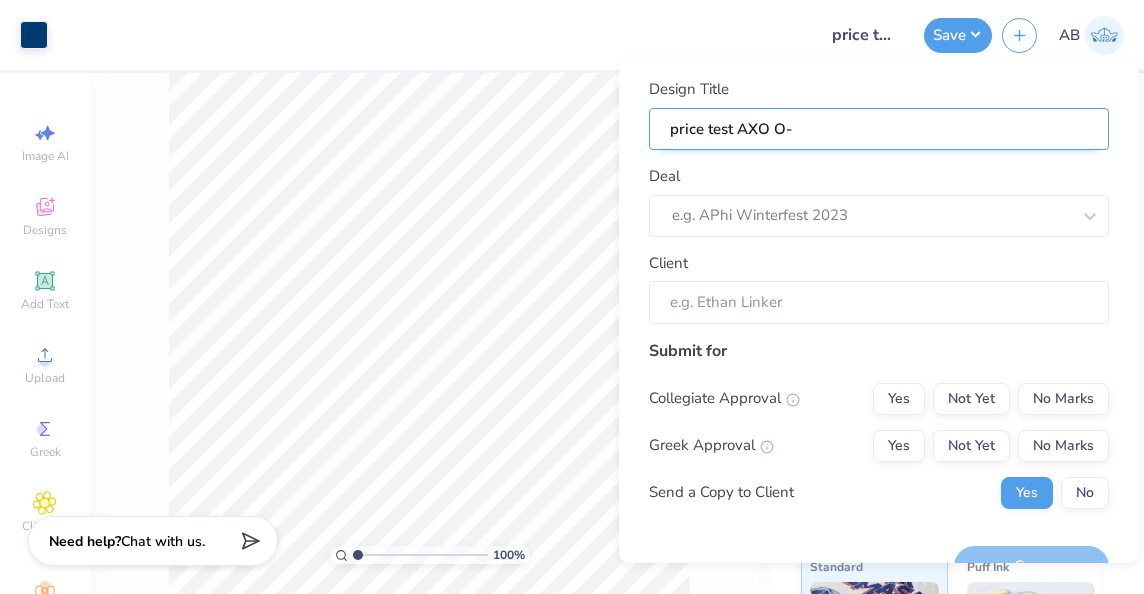 type on "price test AXO O-f" 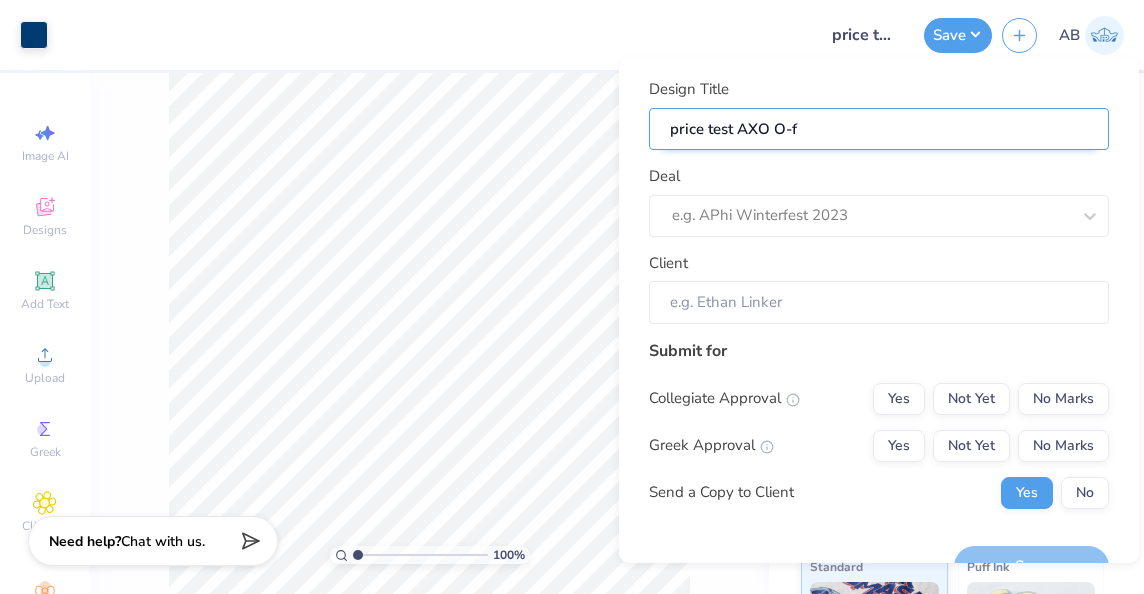 type on "price test AXO O-fe" 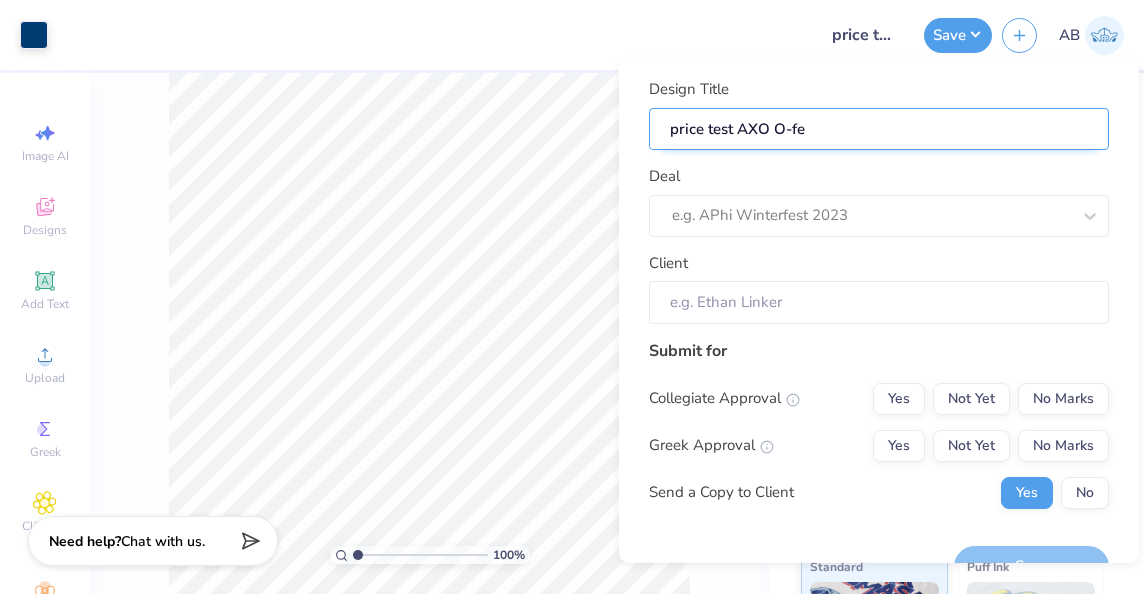 type on "price test AXO O-fet" 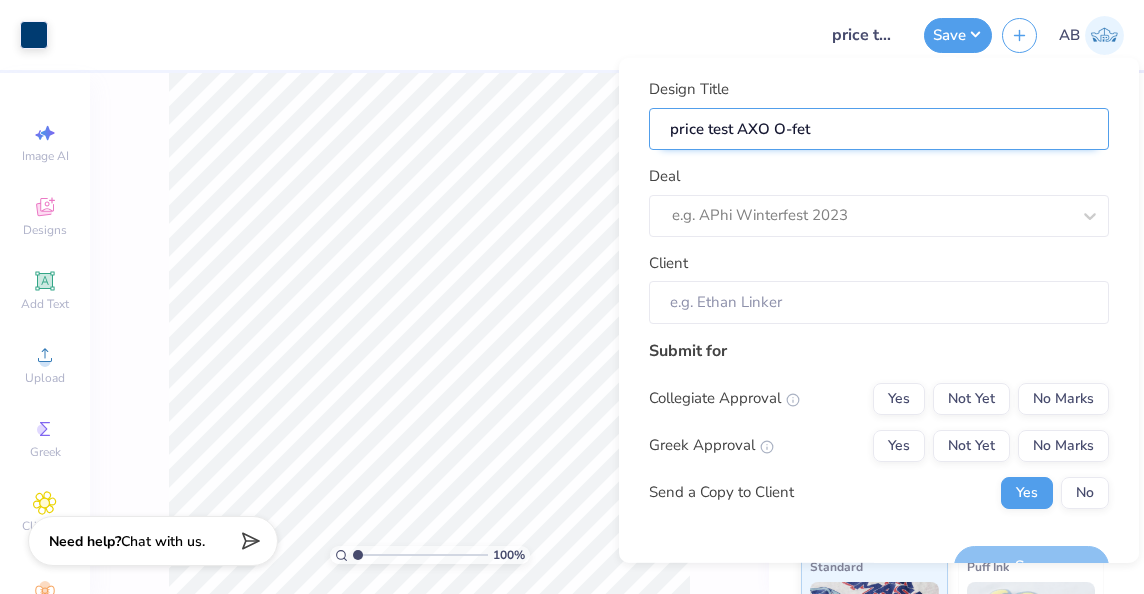 type on "price test AXO O-fets" 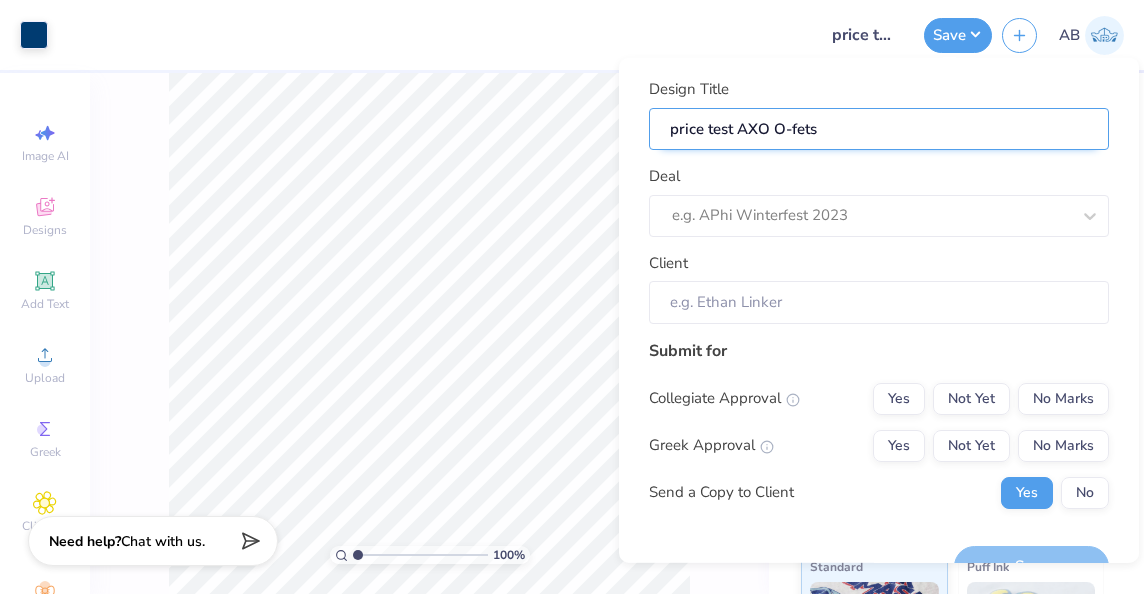 type on "price test AXO O-fets" 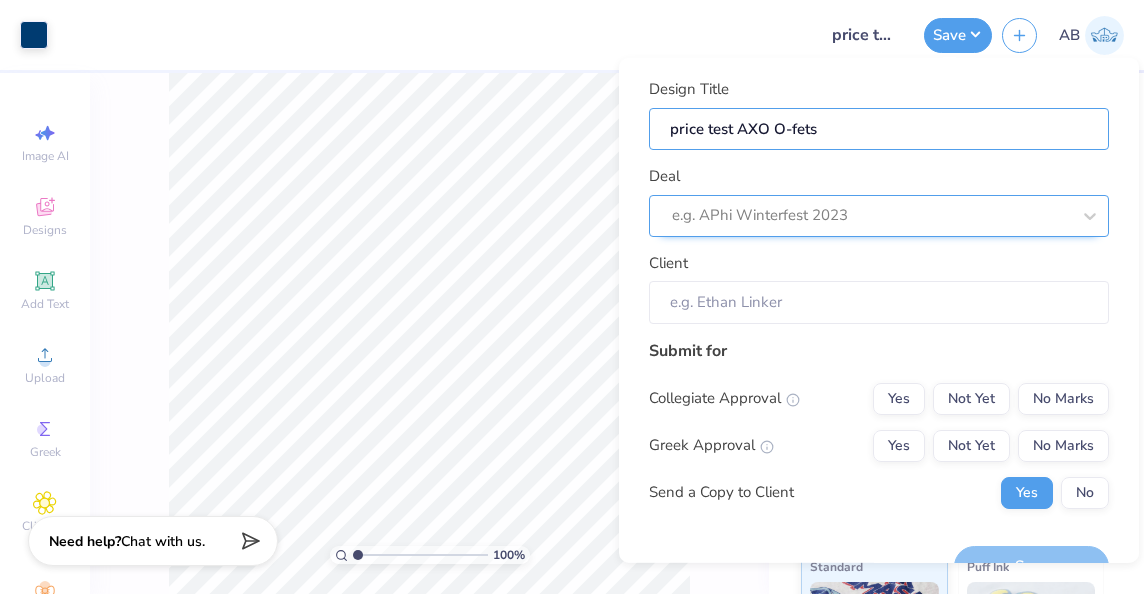 type on "price test AXO O-fets" 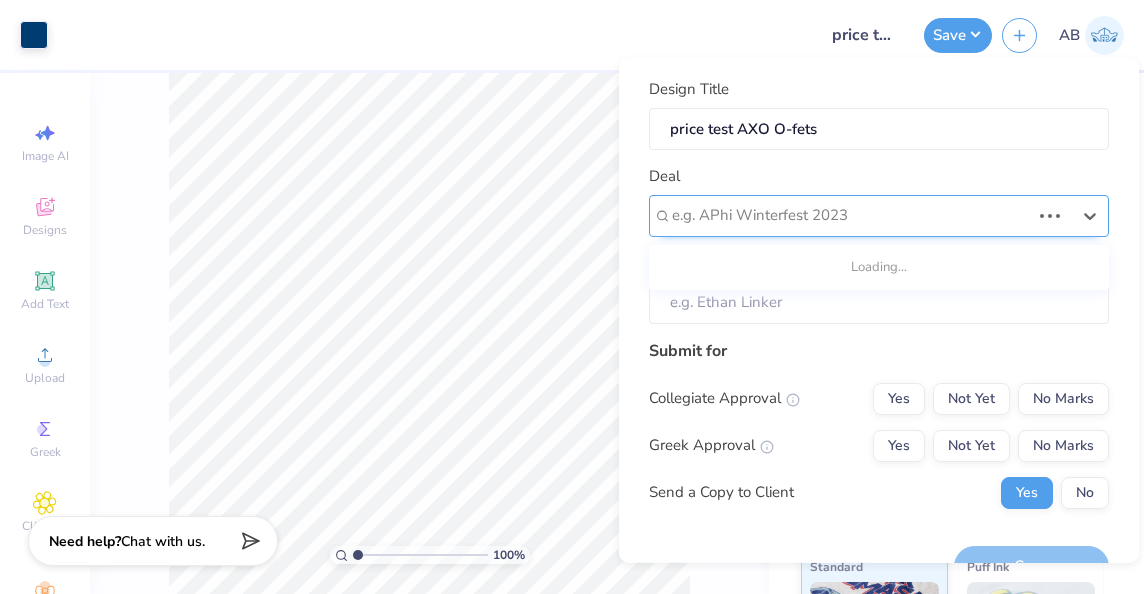 click on "e.g. APhi Winterfest 2023" at bounding box center (879, 215) 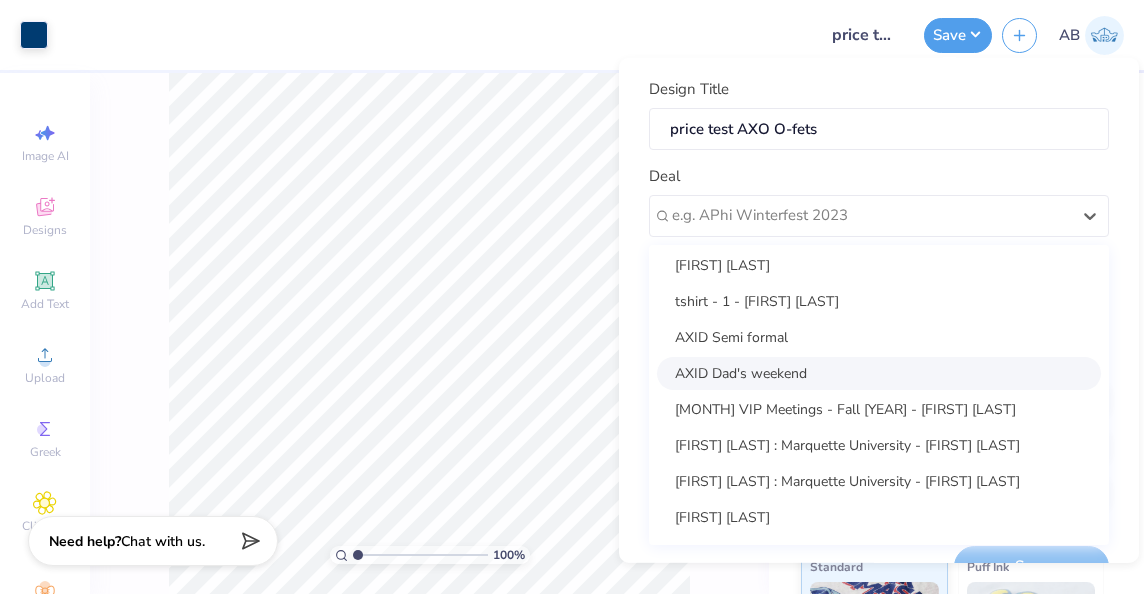scroll, scrollTop: 0, scrollLeft: 0, axis: both 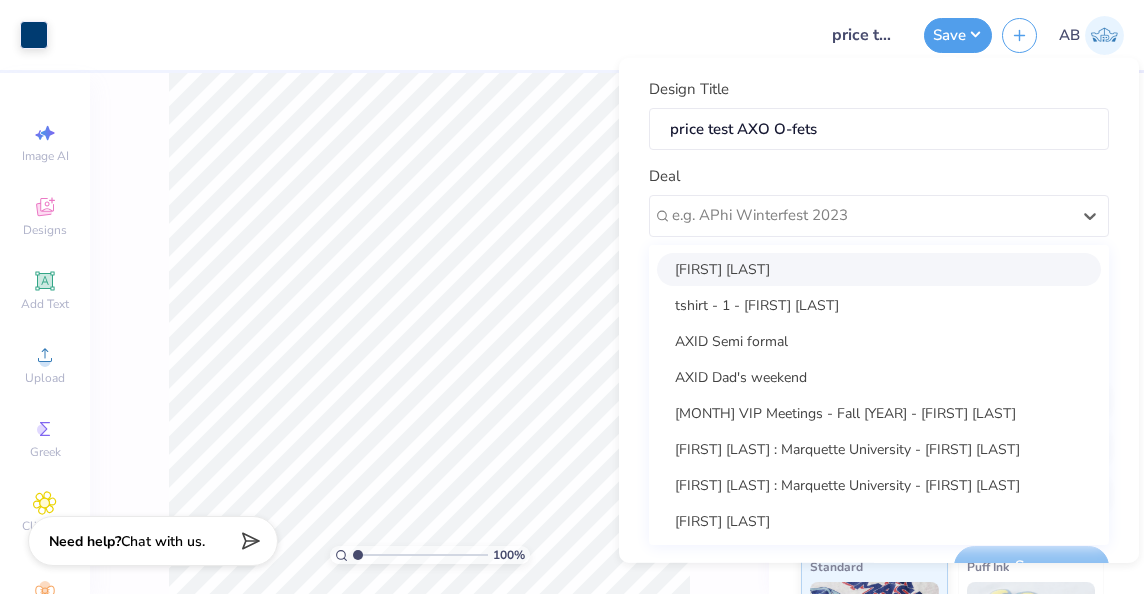 click on "[FIRST] [LAST]" at bounding box center (879, 268) 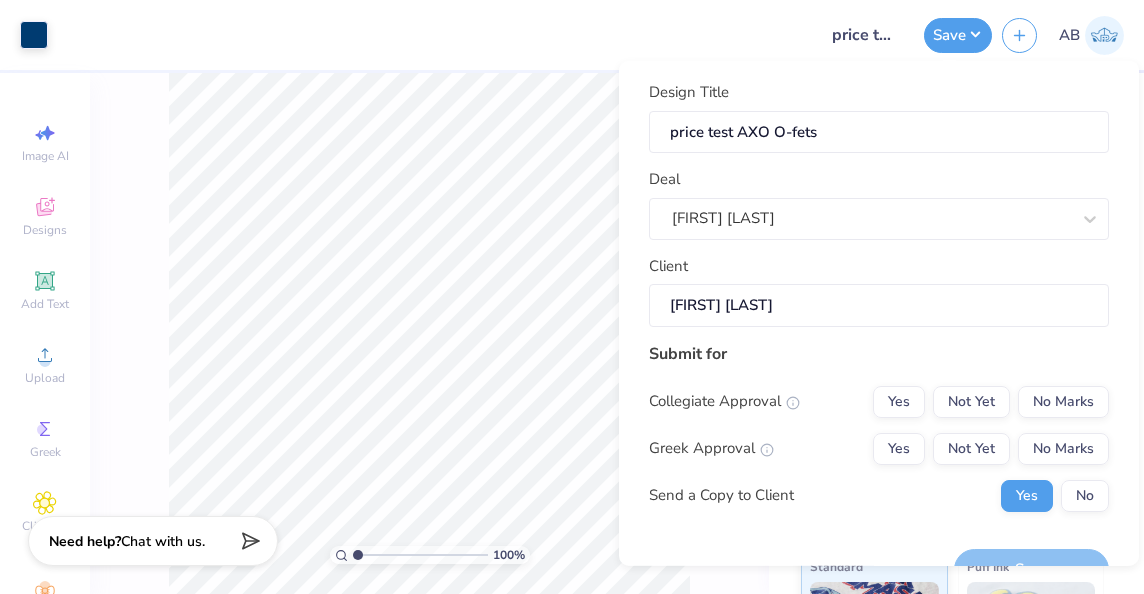scroll, scrollTop: 43, scrollLeft: 0, axis: vertical 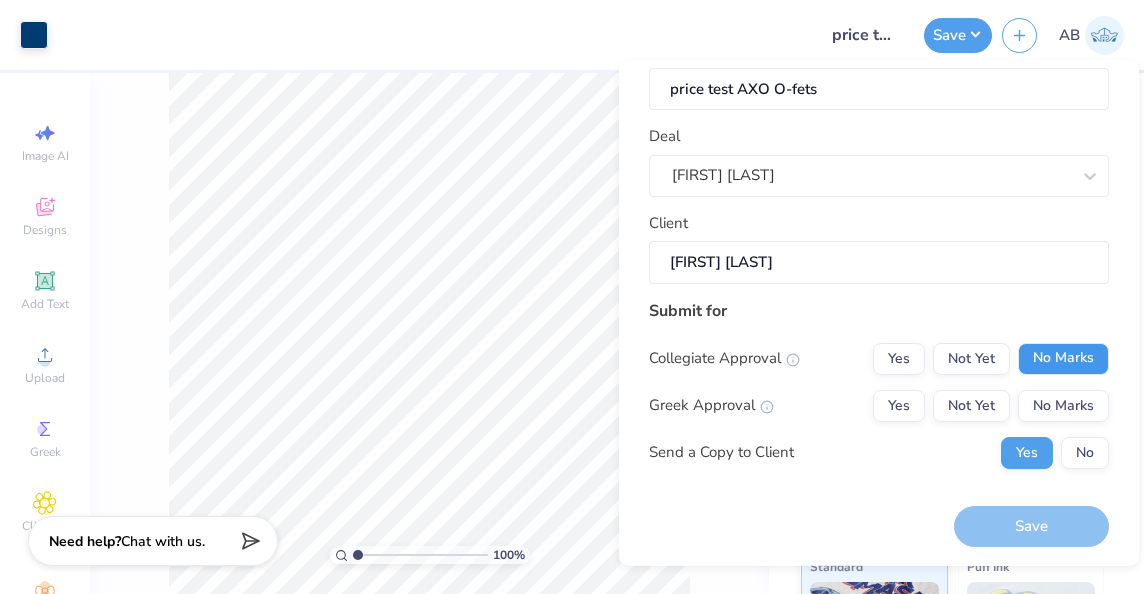 click on "No Marks" at bounding box center [1063, 358] 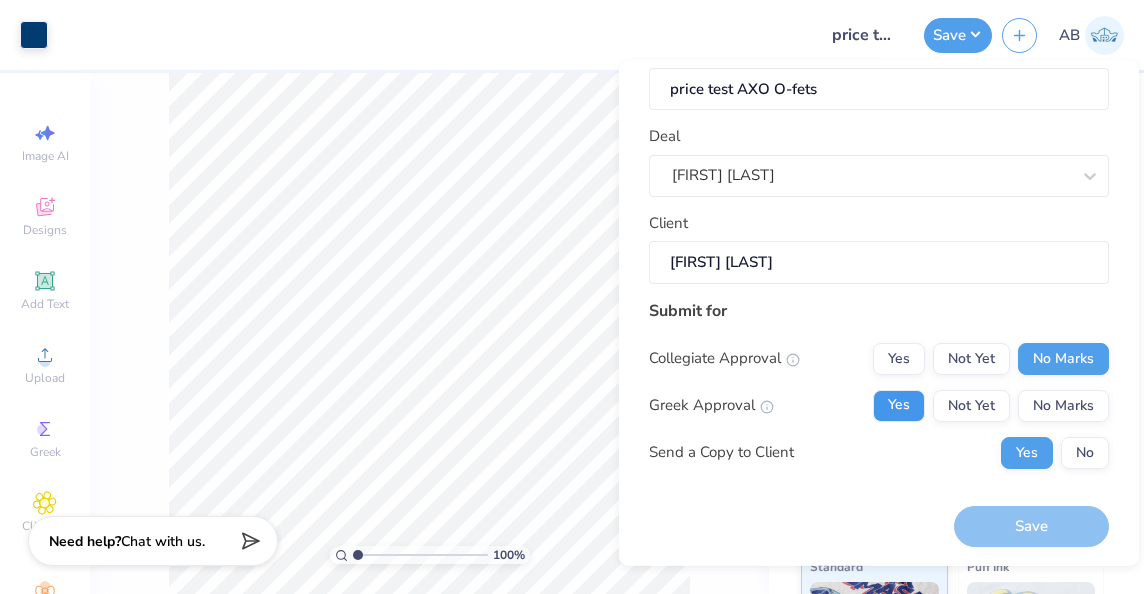 click on "Yes" at bounding box center [899, 405] 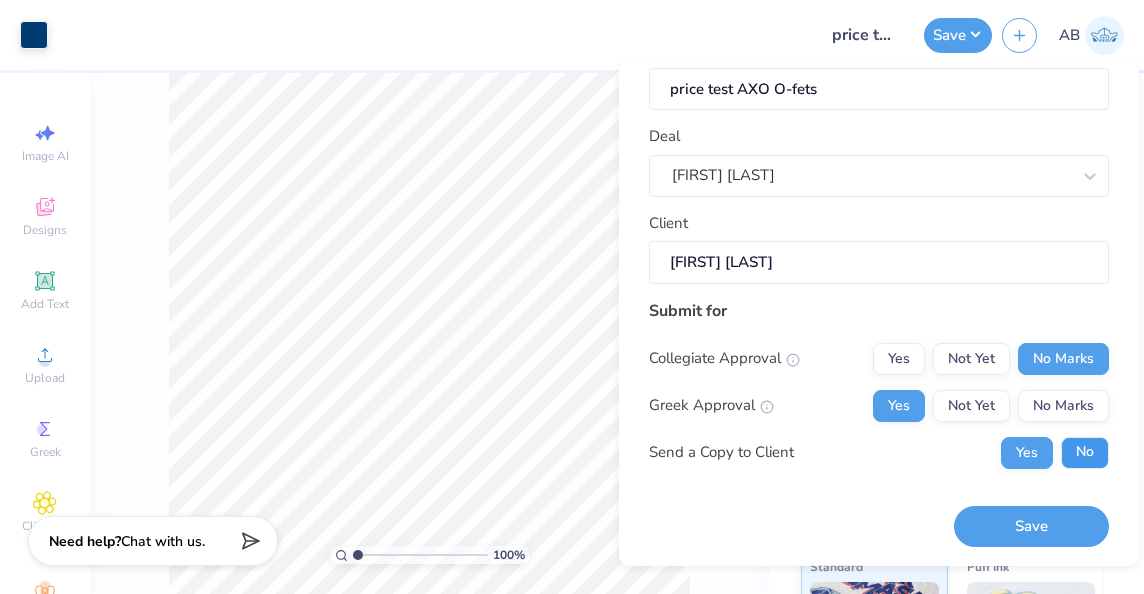 click on "No" at bounding box center [1085, 452] 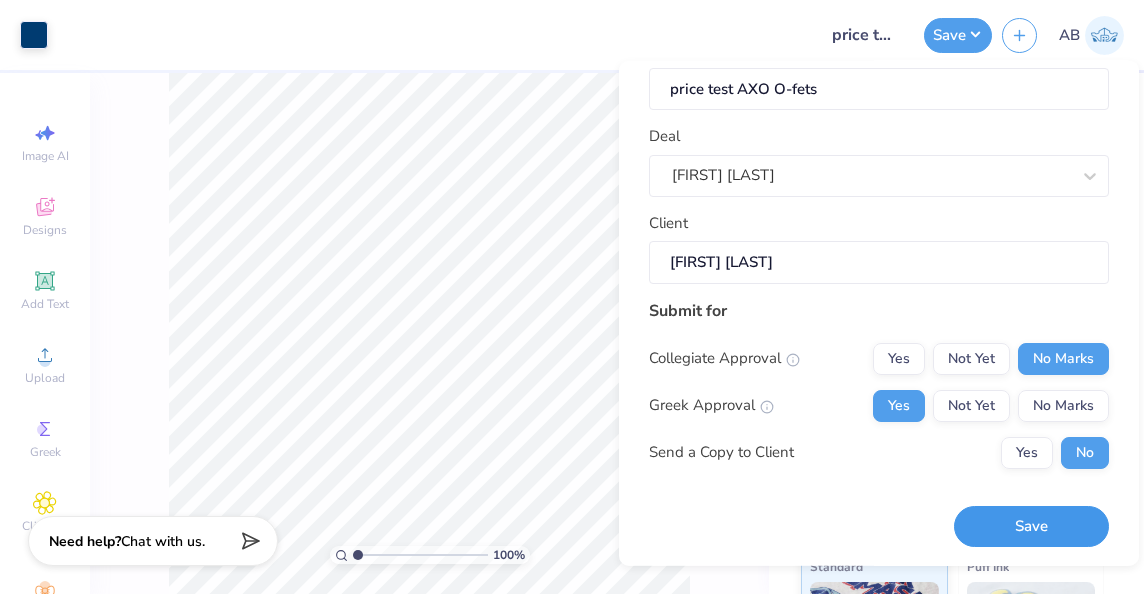 click on "Save" at bounding box center [1031, 526] 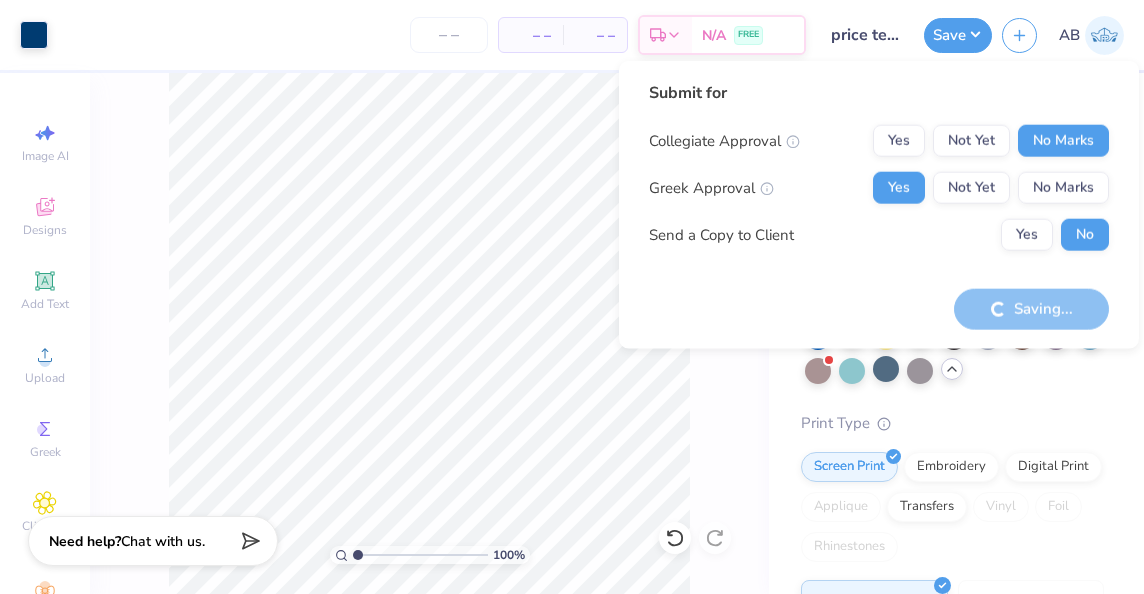 scroll, scrollTop: 0, scrollLeft: 0, axis: both 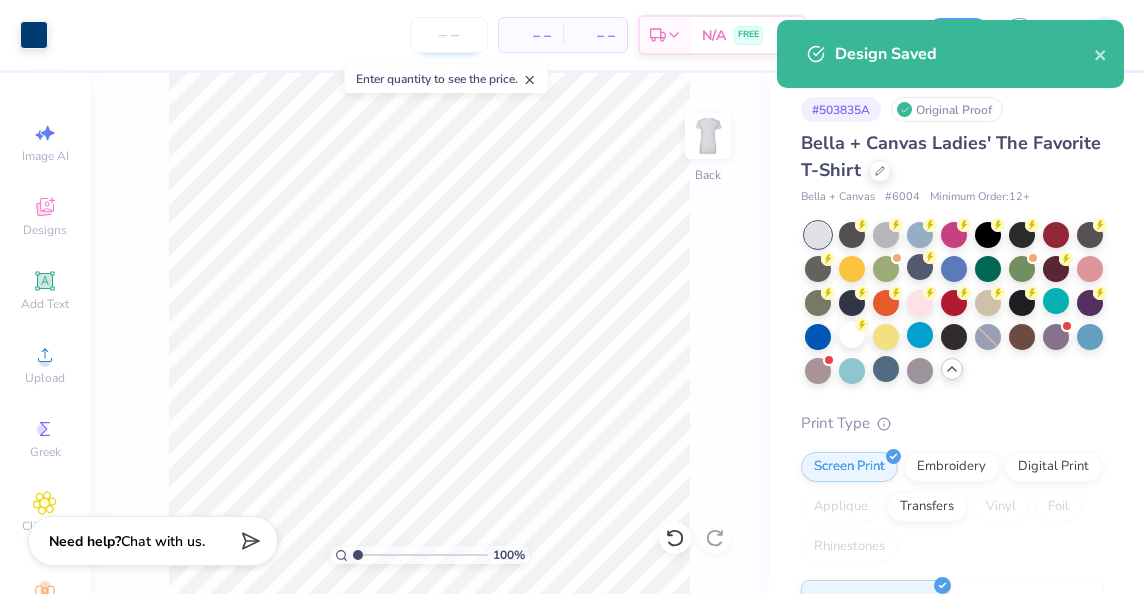 click at bounding box center (449, 35) 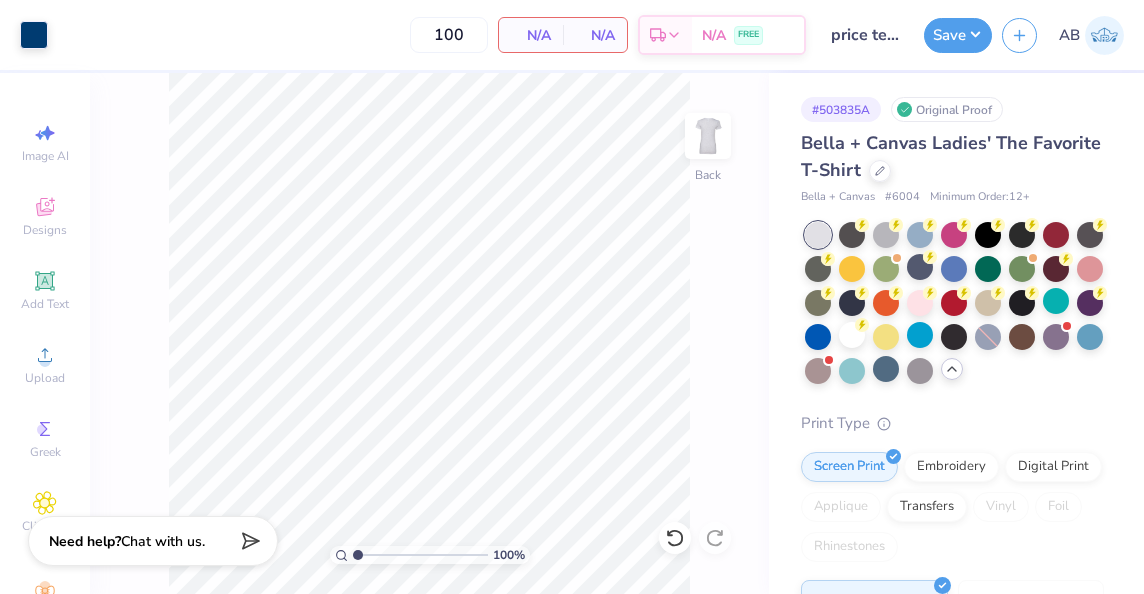 click on "N/A" at bounding box center (531, 35) 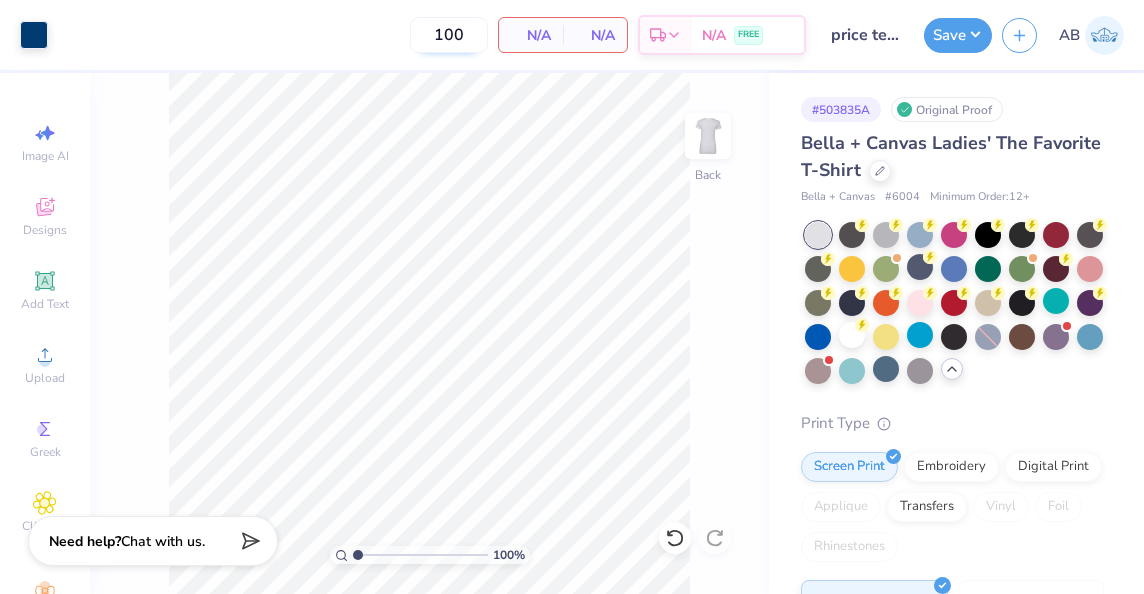 click on "100" at bounding box center (449, 35) 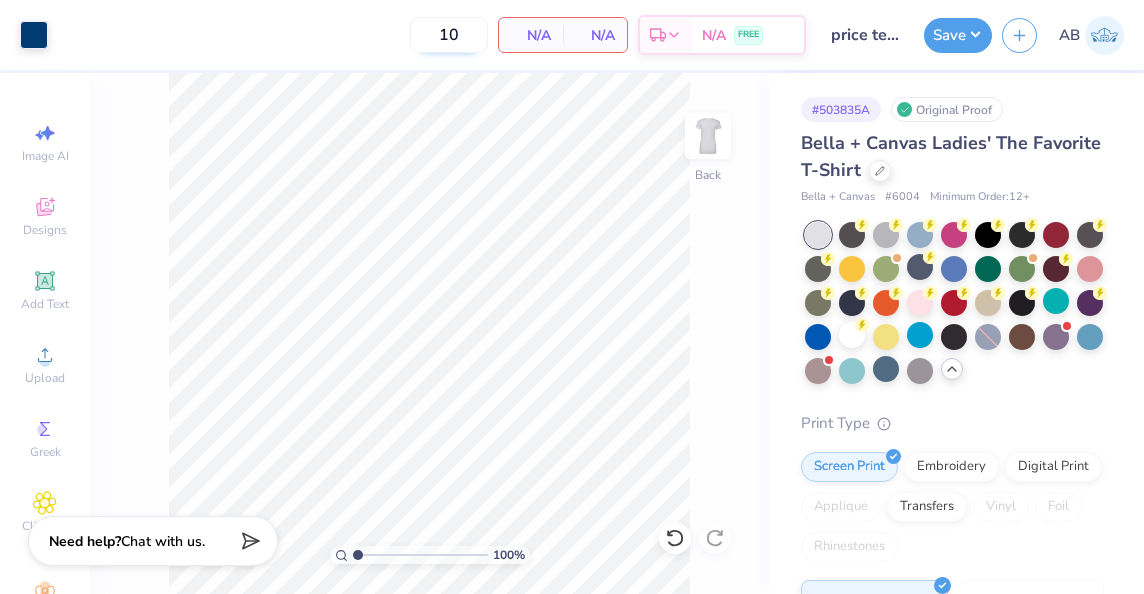 type on "1" 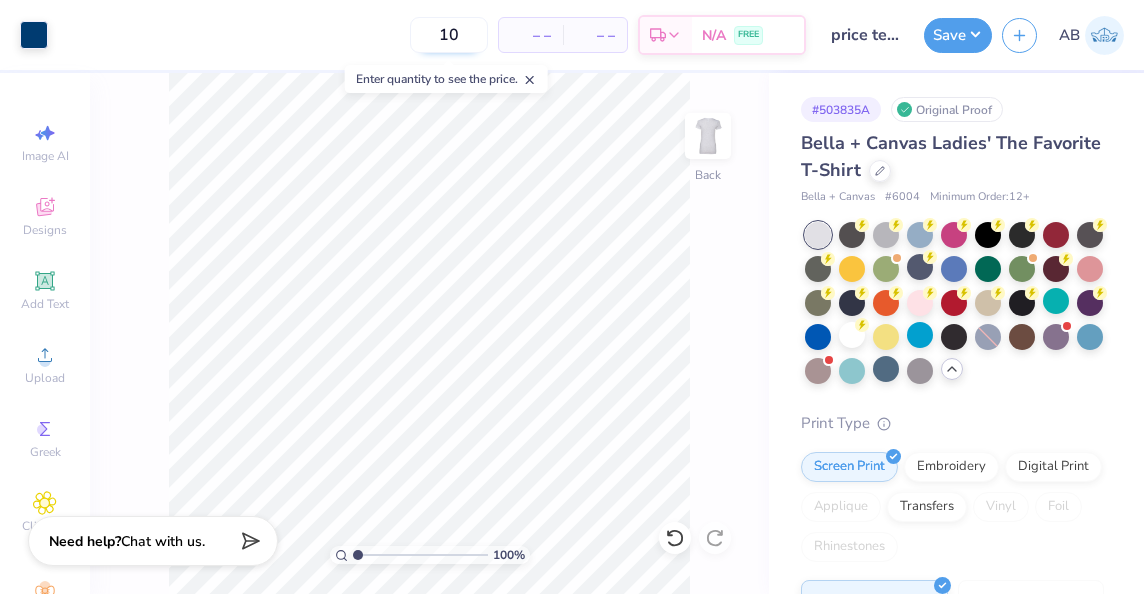 type on "100" 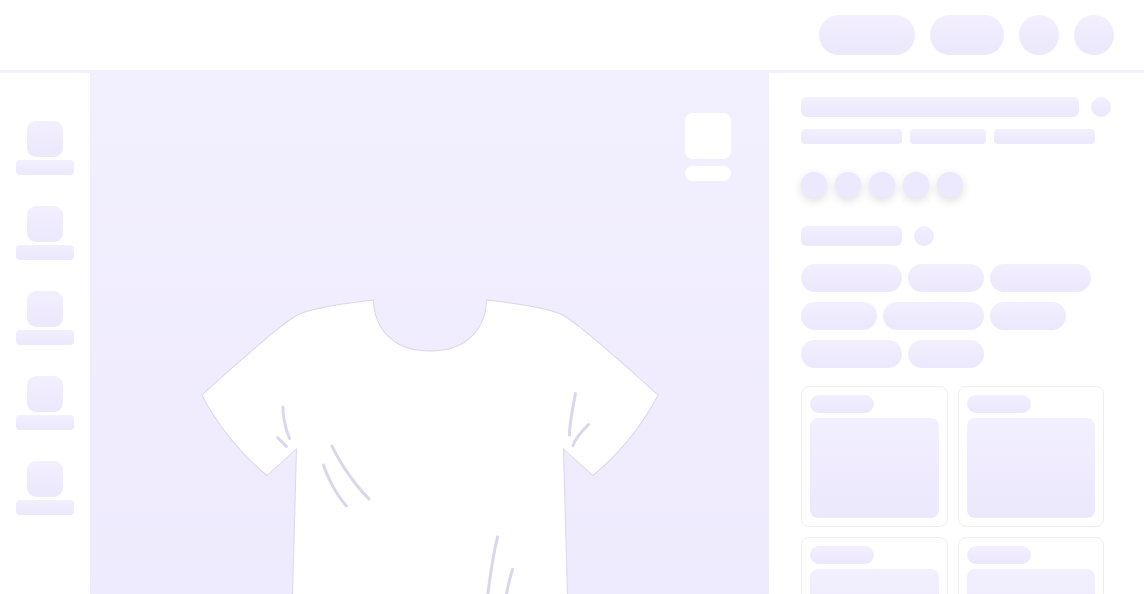 scroll, scrollTop: 0, scrollLeft: 0, axis: both 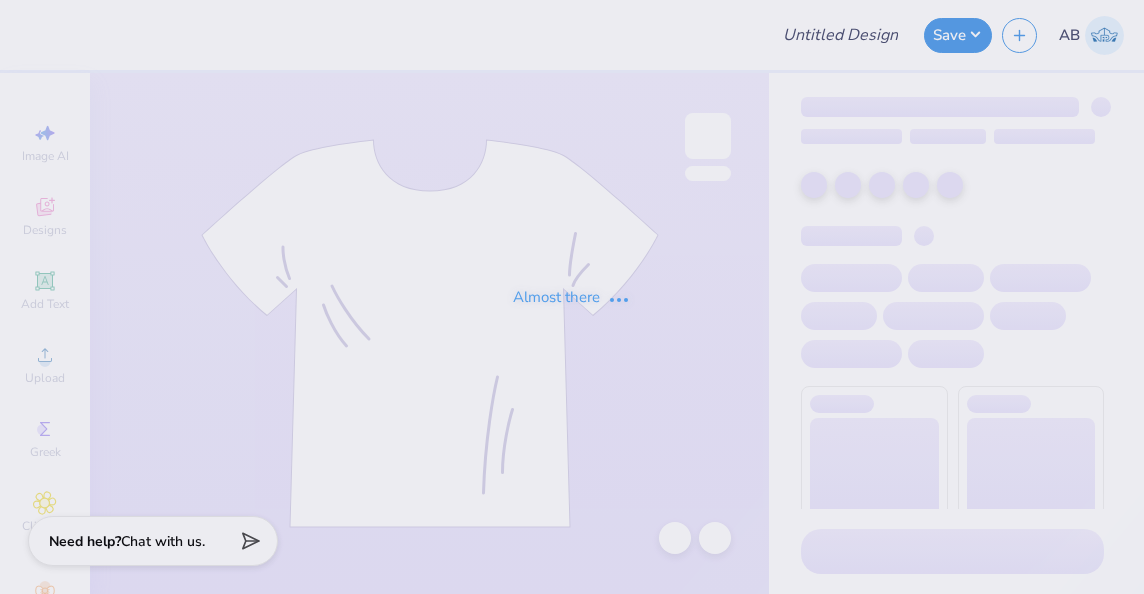 type on "price test AXO O-fets" 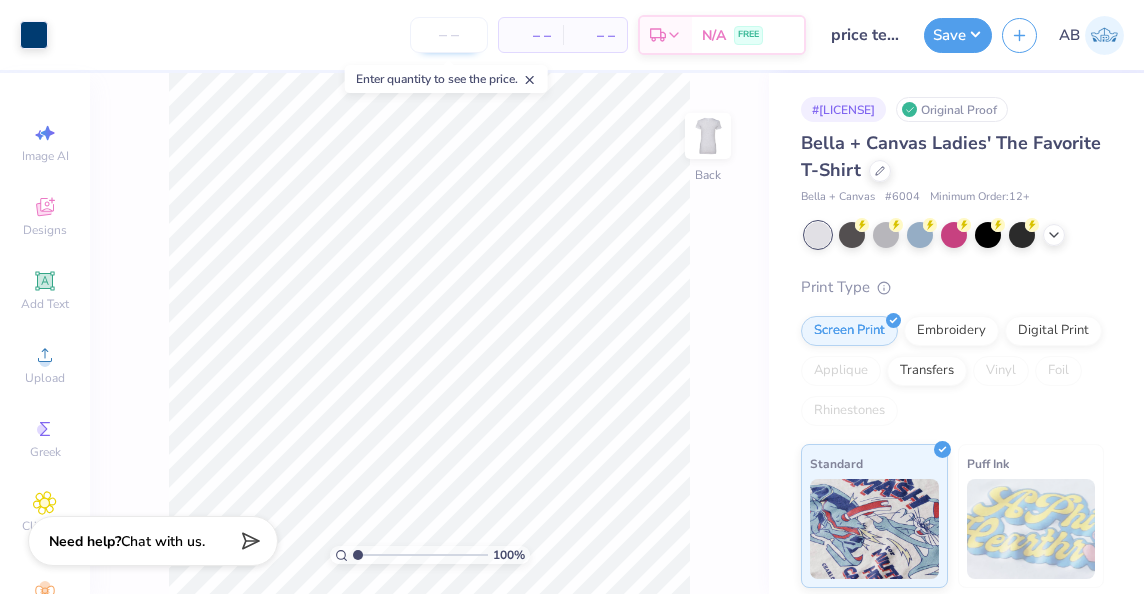 click at bounding box center [449, 35] 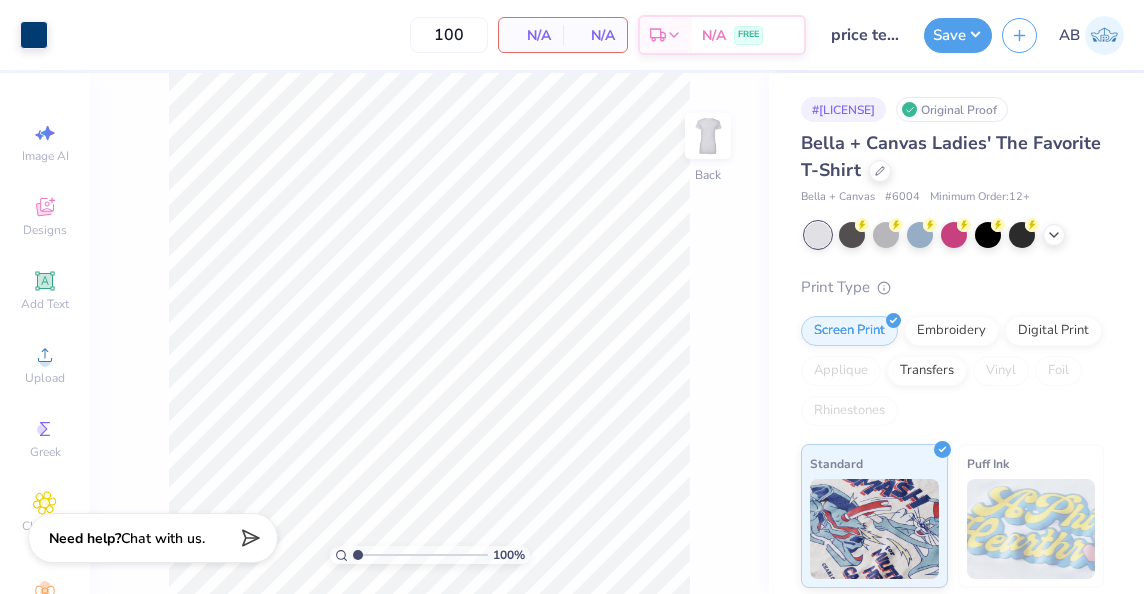 type on "100" 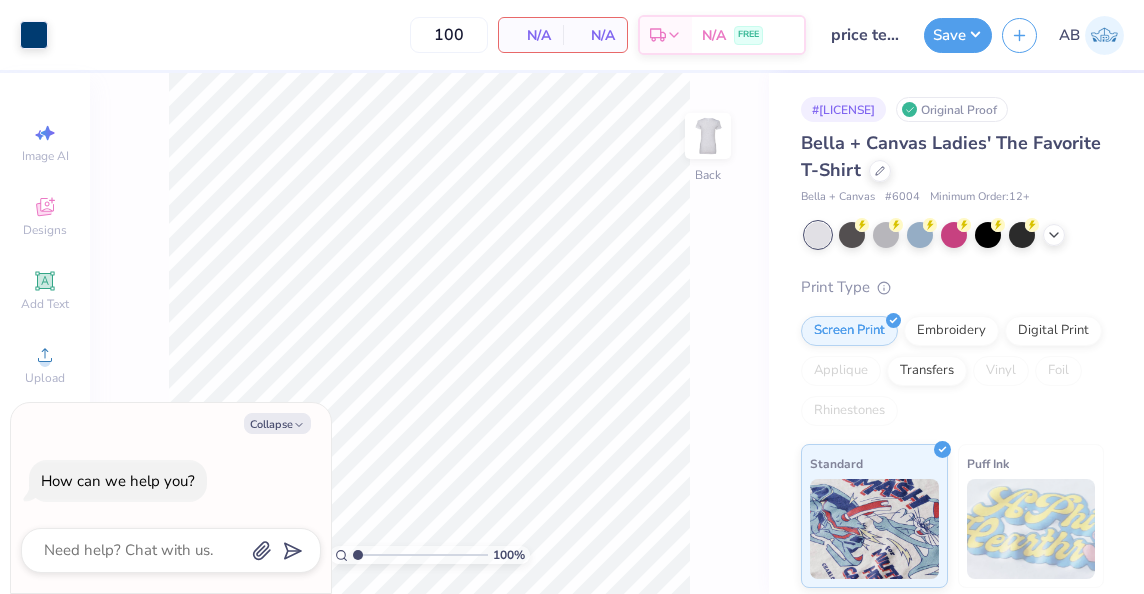 type on "x" 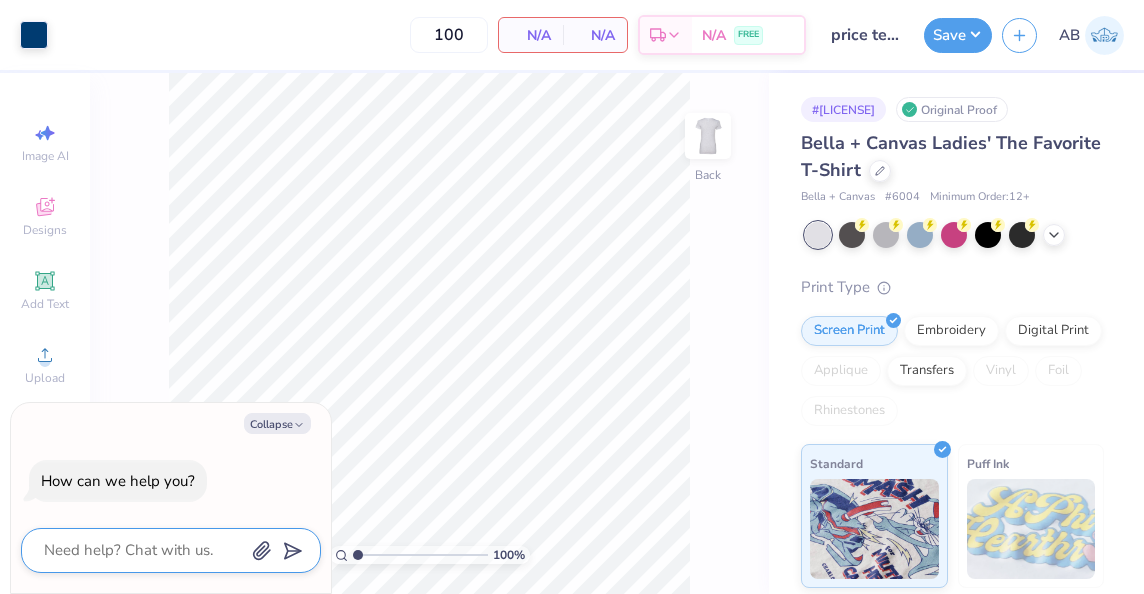 click at bounding box center (143, 550) 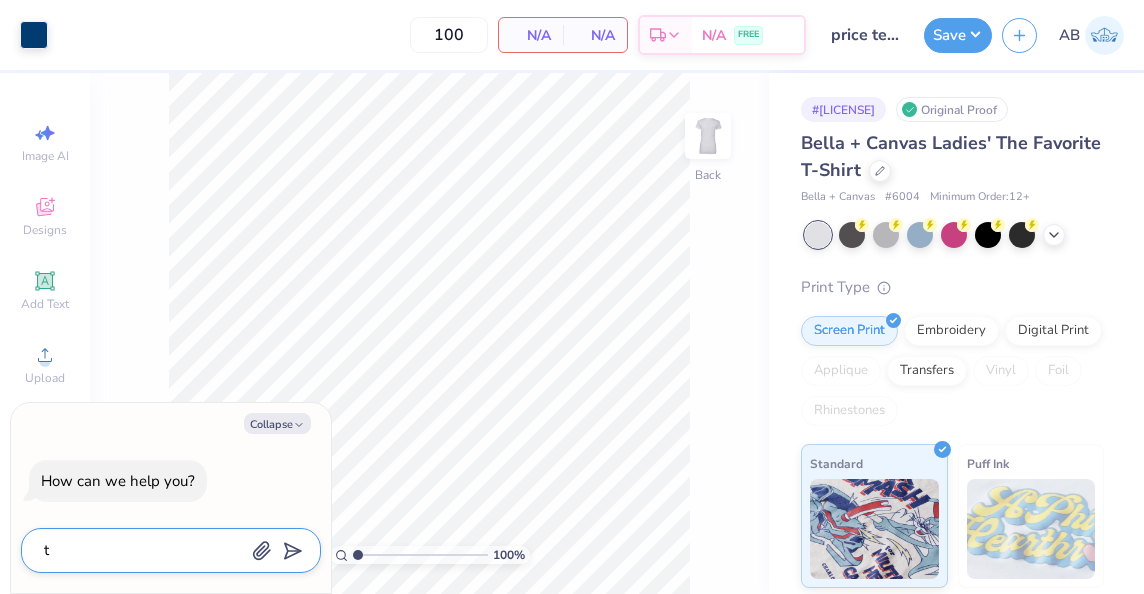 type on "th" 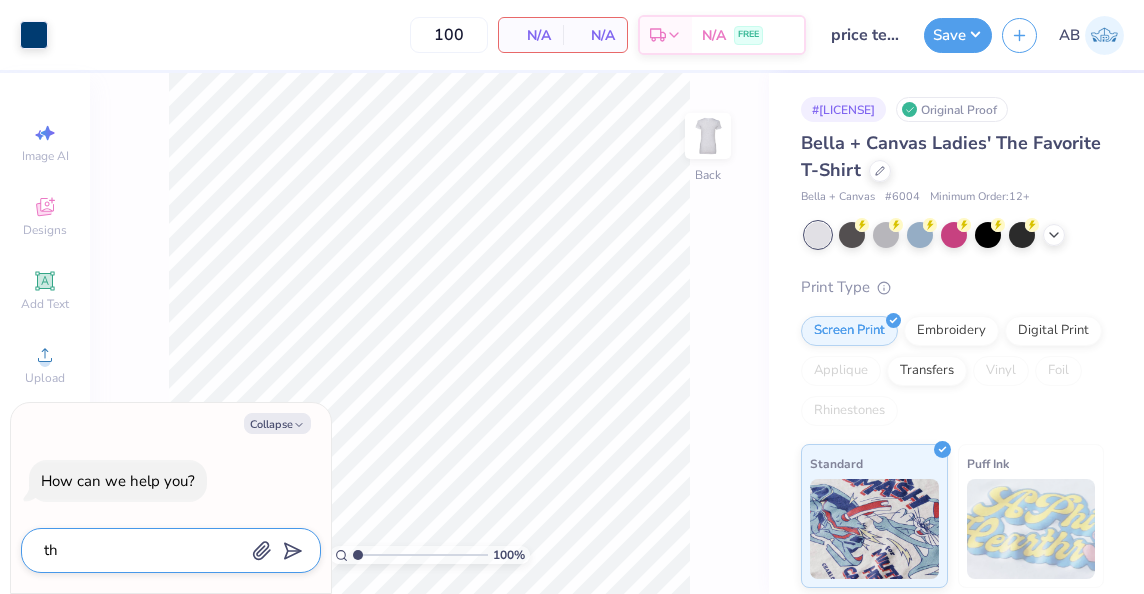 type on "the" 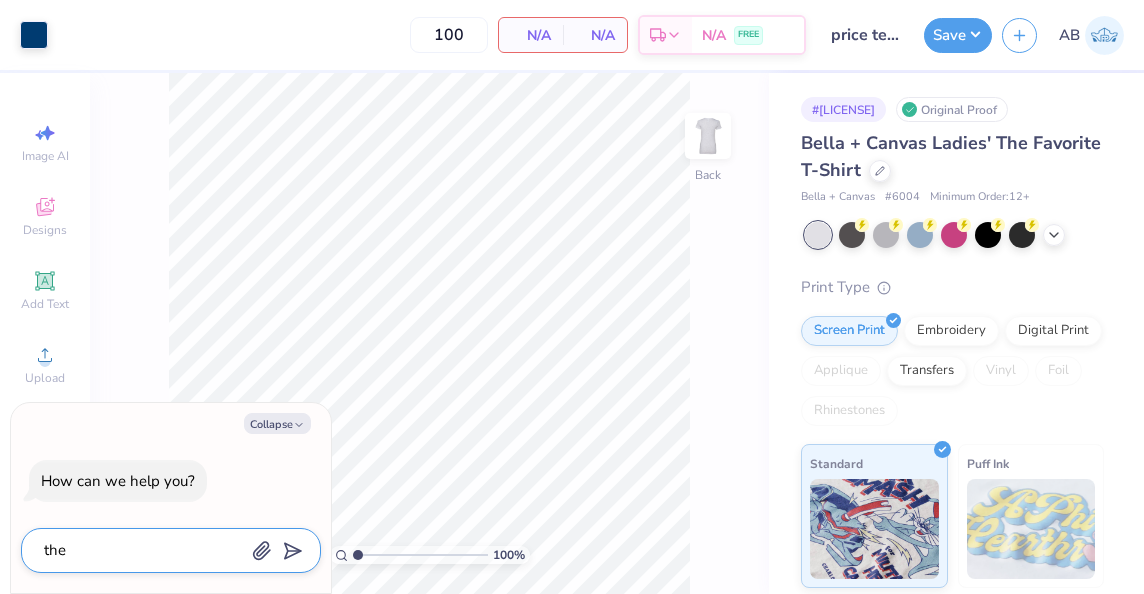 type on "the" 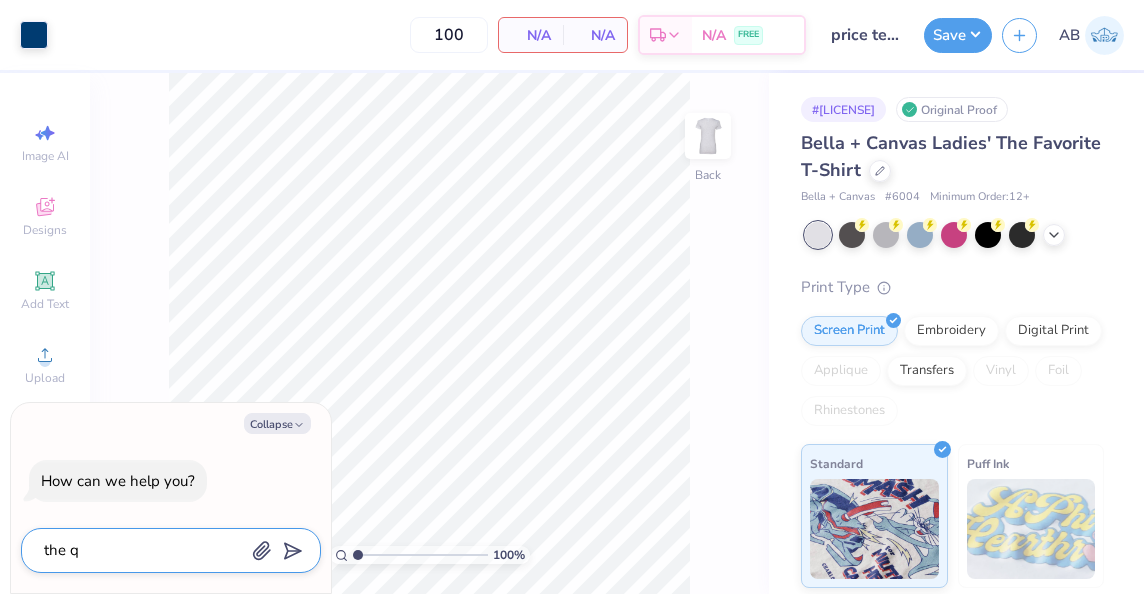 type on "x" 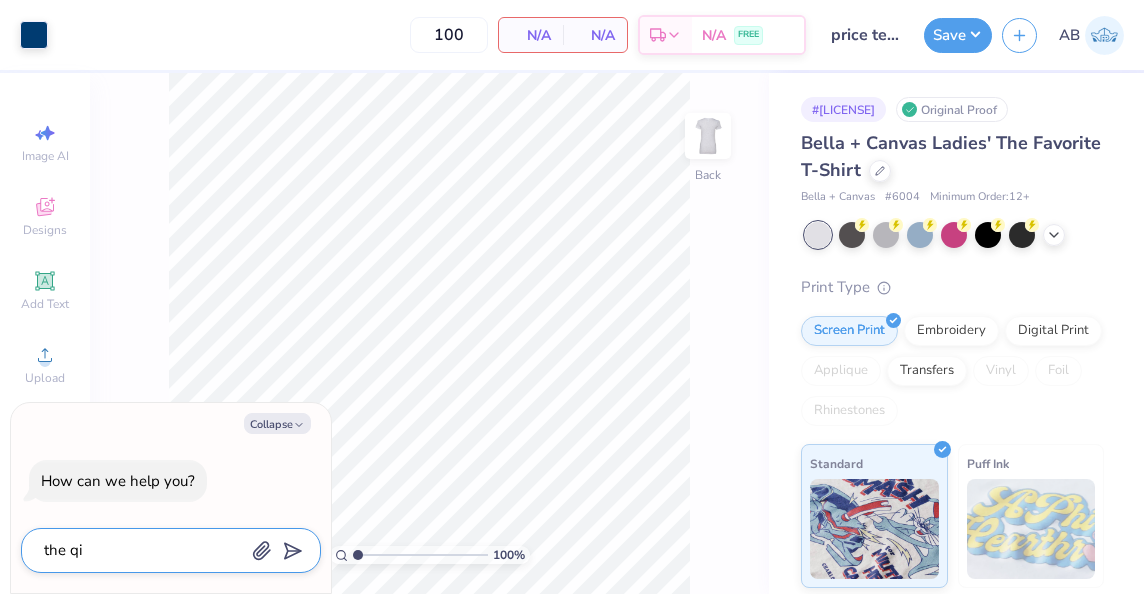 type on "the qio" 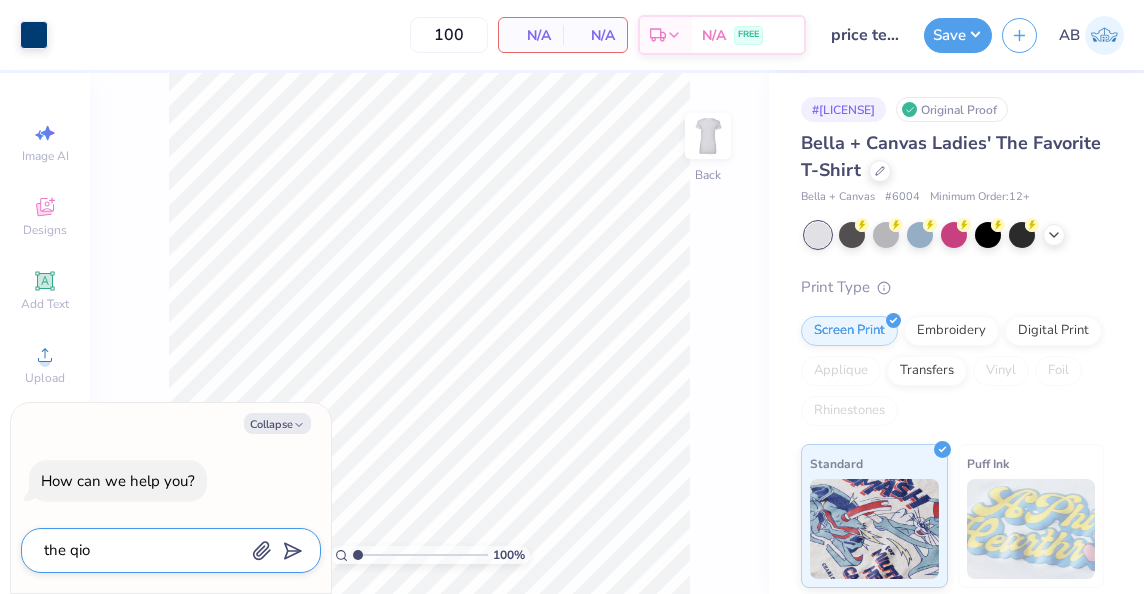 type on "the qioy" 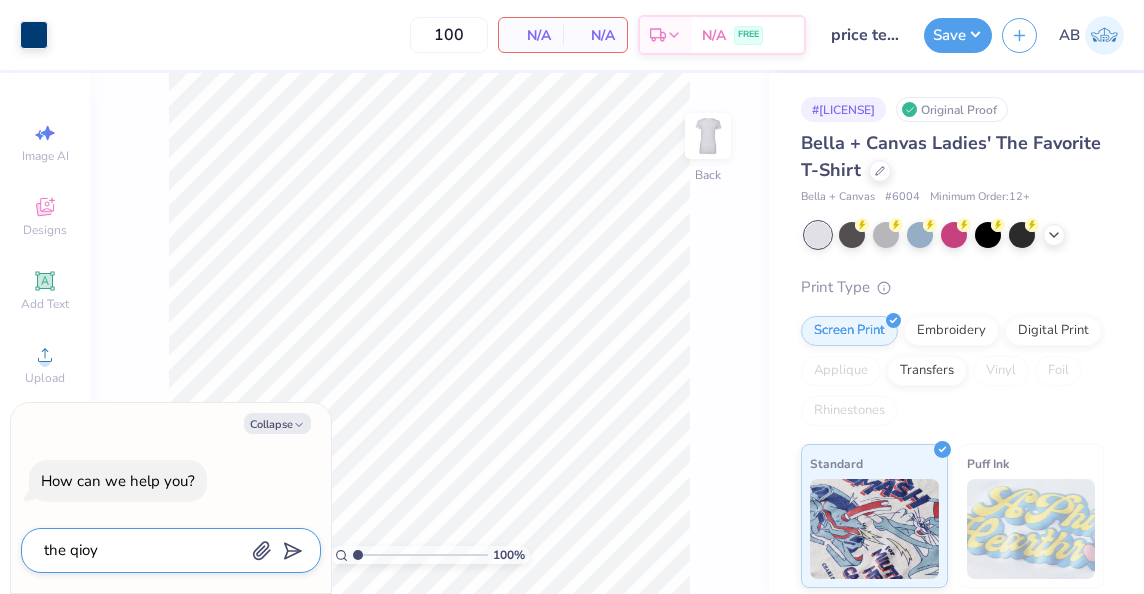 type on "the qio" 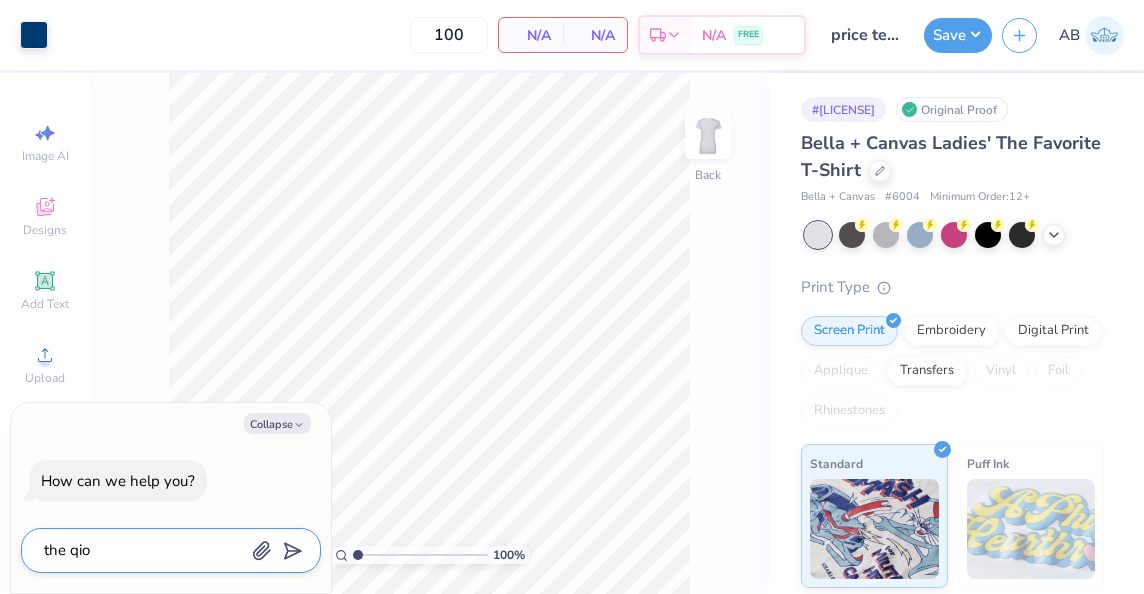 type on "the qiot" 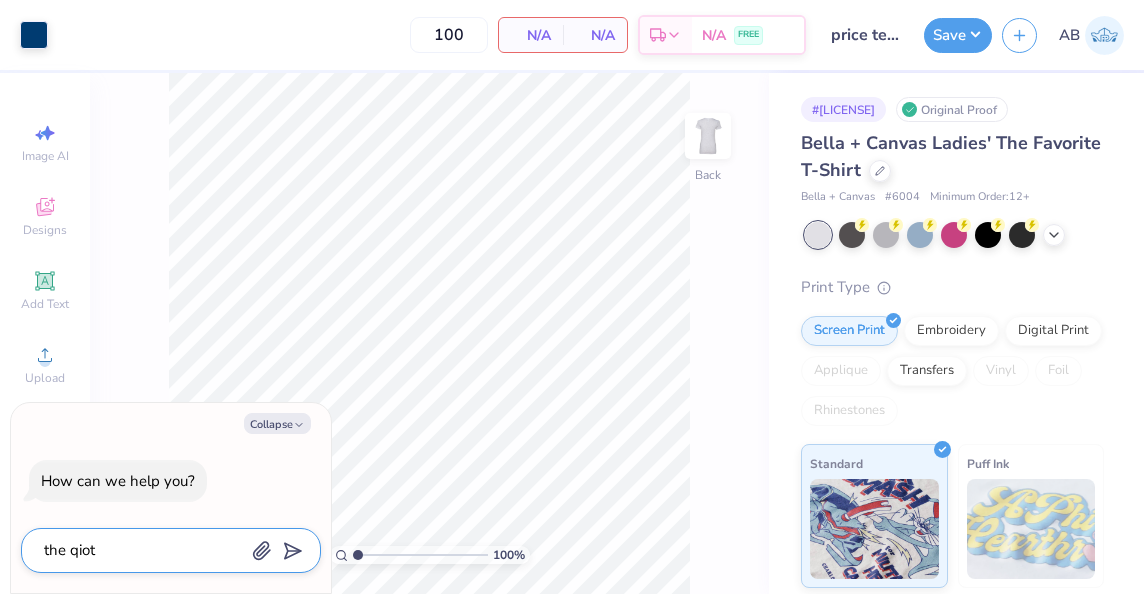 type on "the qiote" 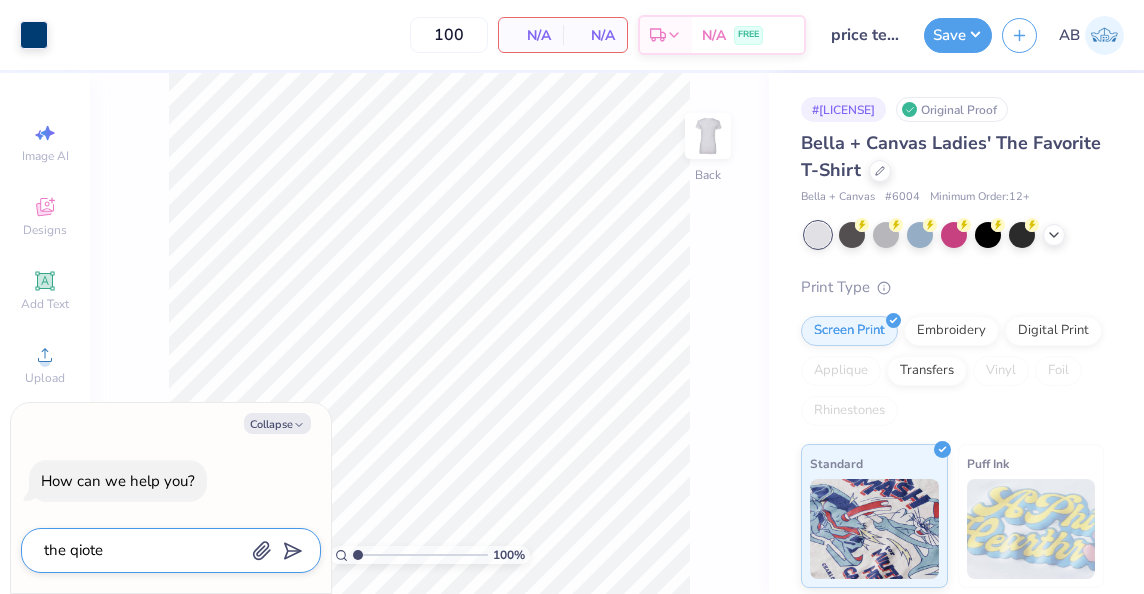 type on "the qiot" 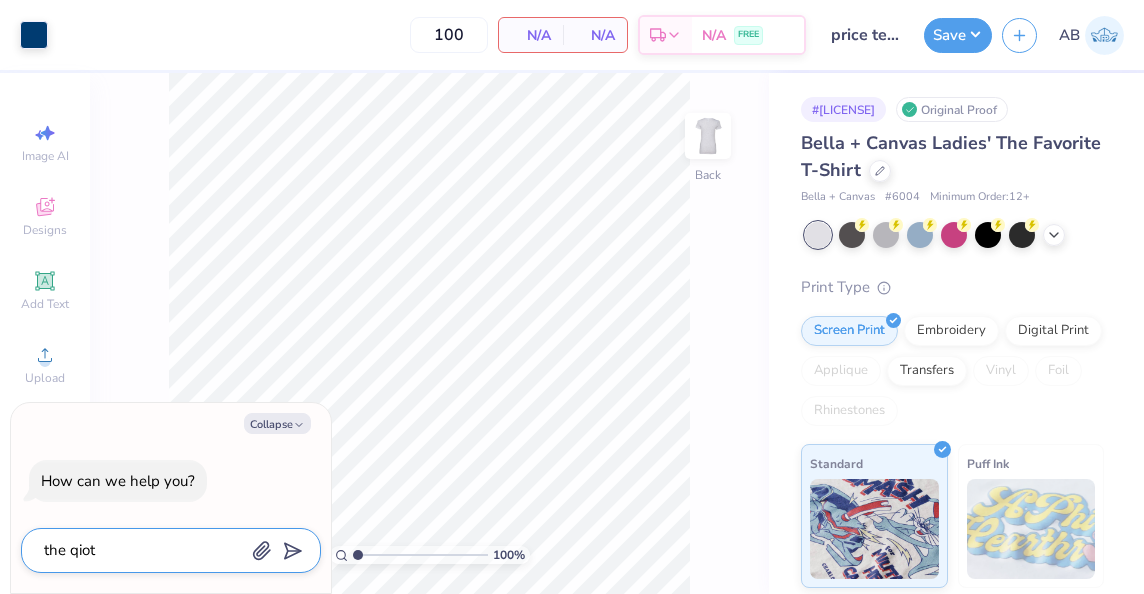 type on "x" 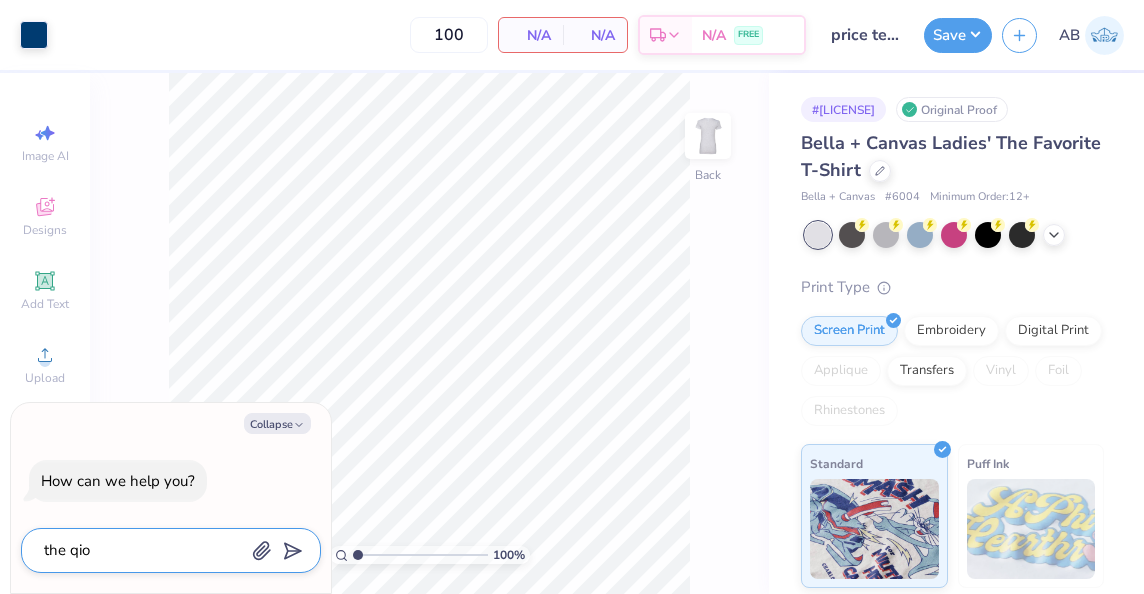 type on "the qi" 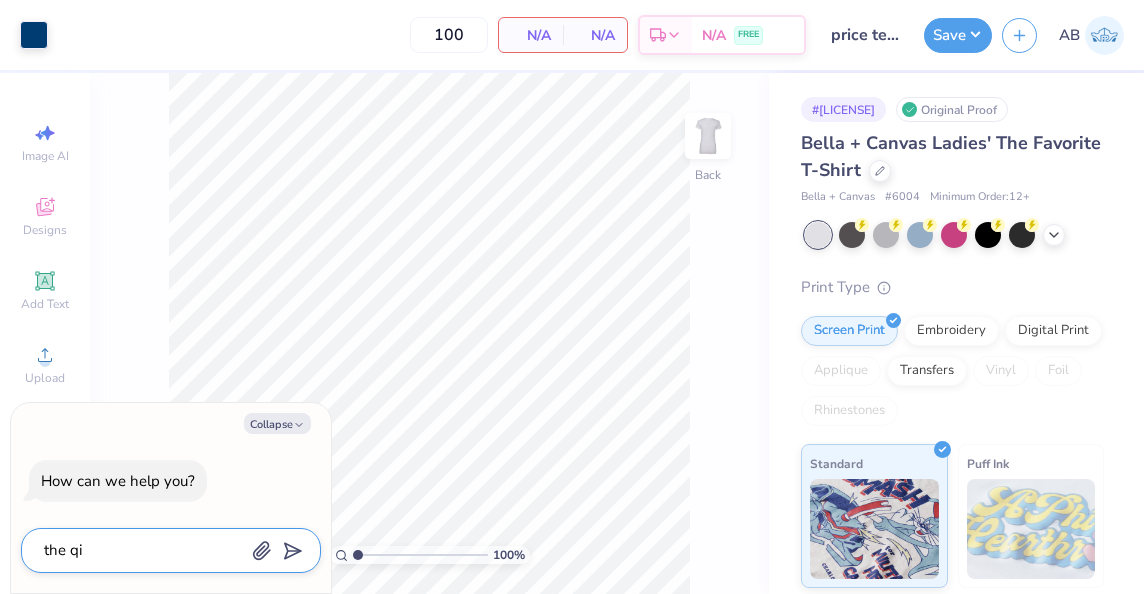 type on "the q" 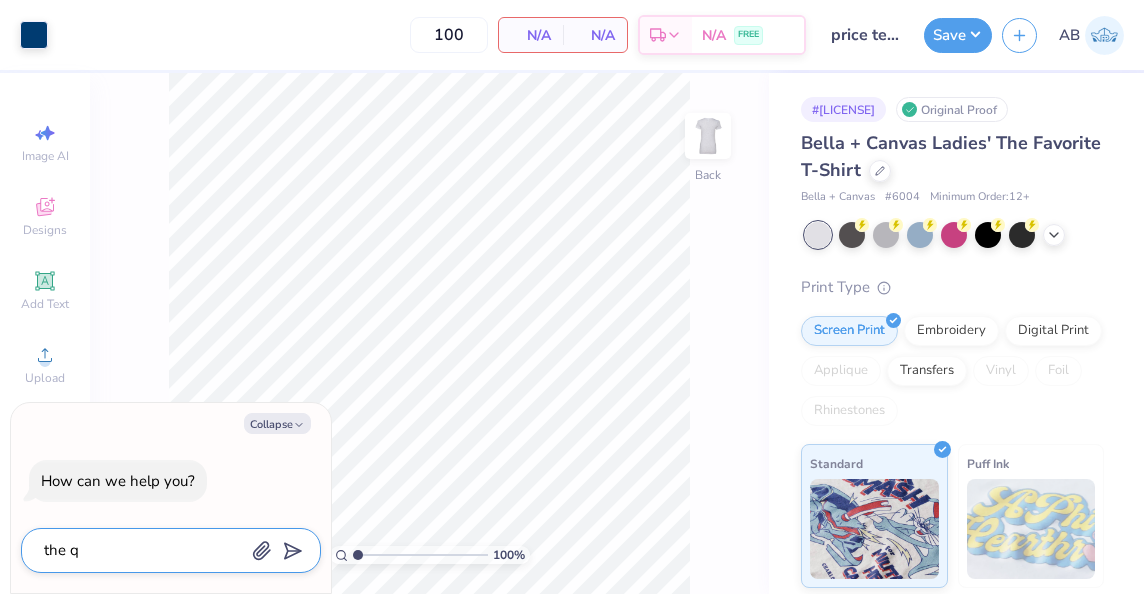 type on "x" 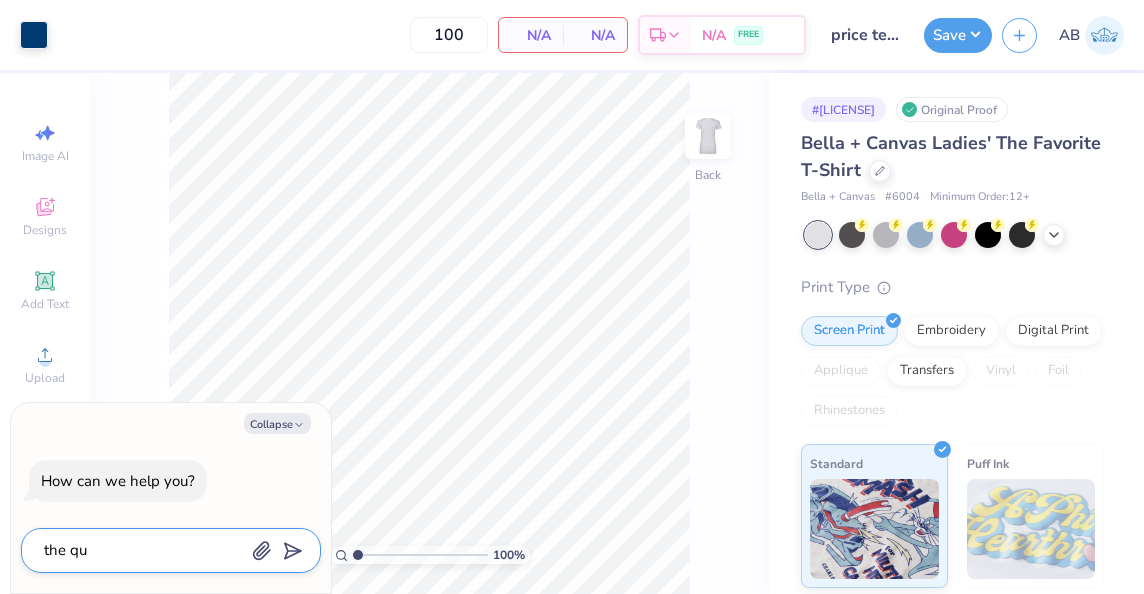 type on "the quo" 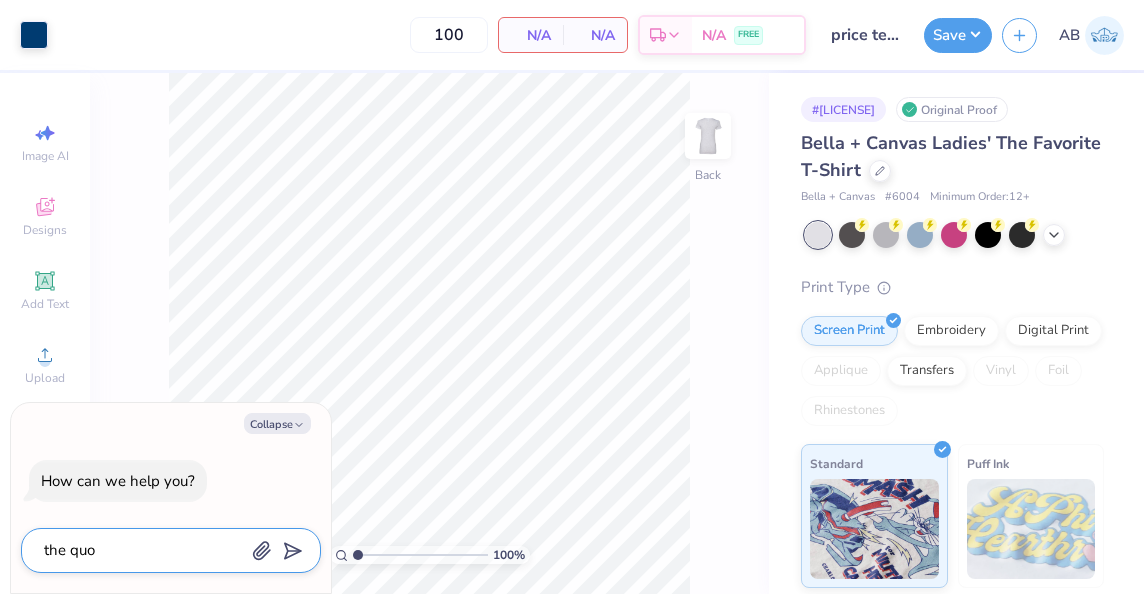 type on "the quot" 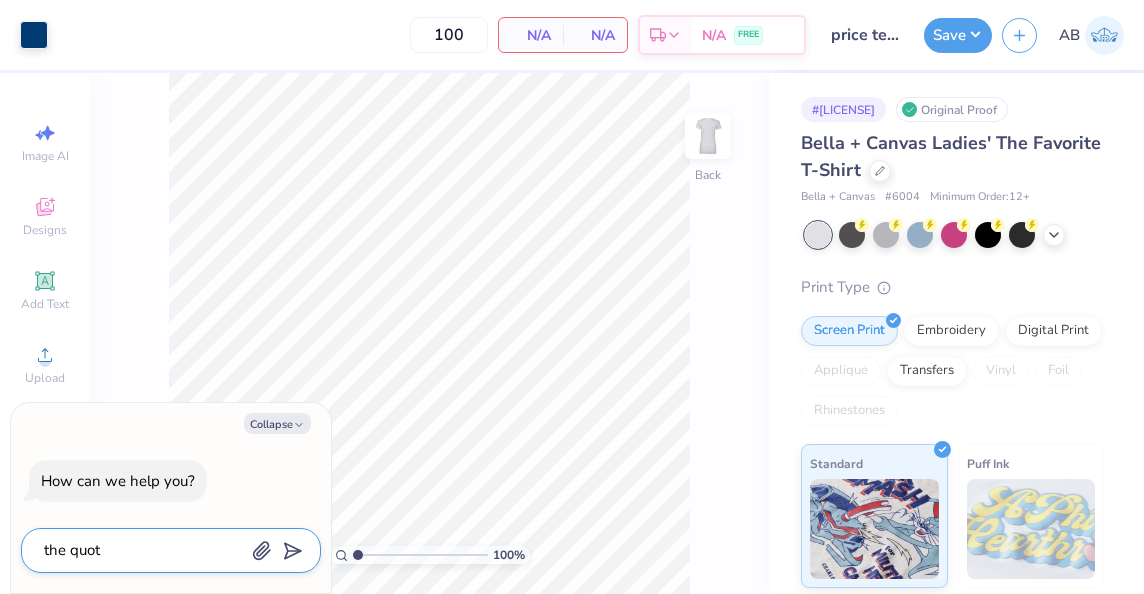 type on "the quote" 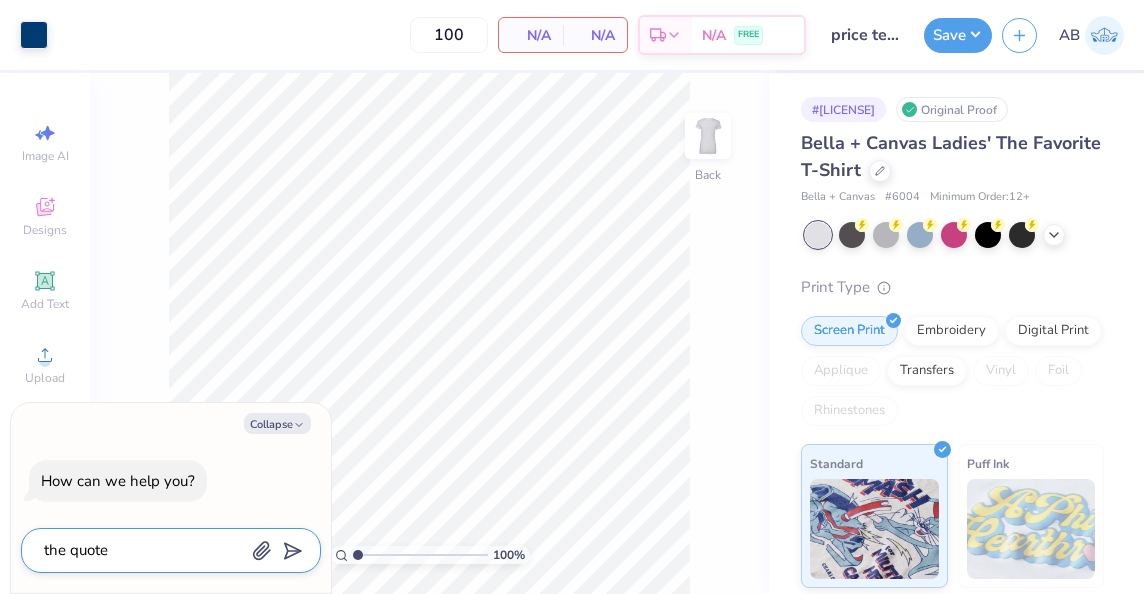 type on "the quoter" 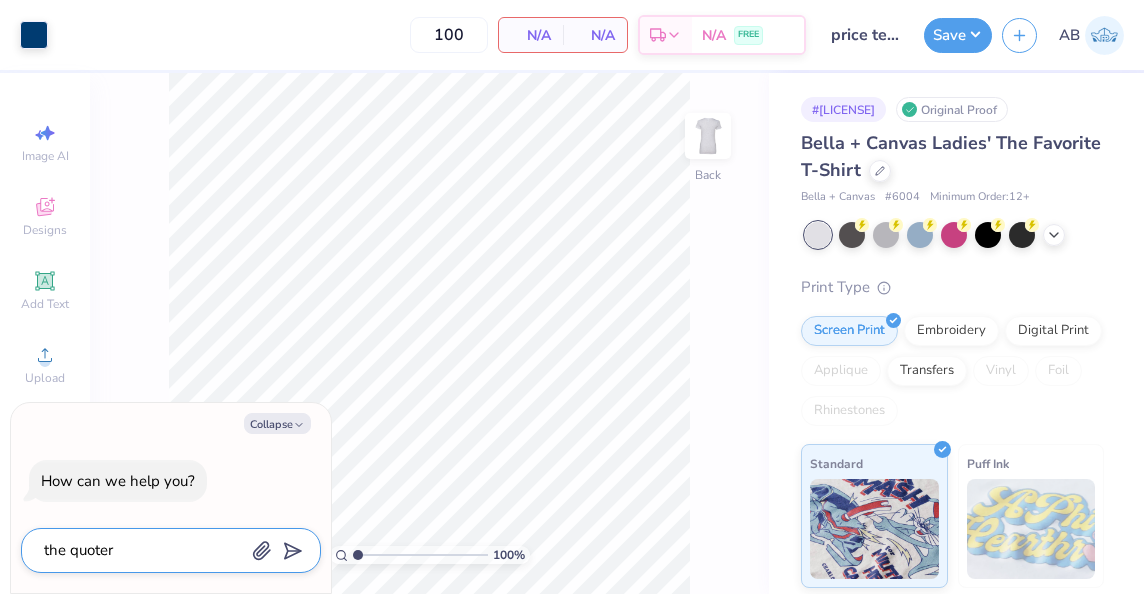 type on "the quoter" 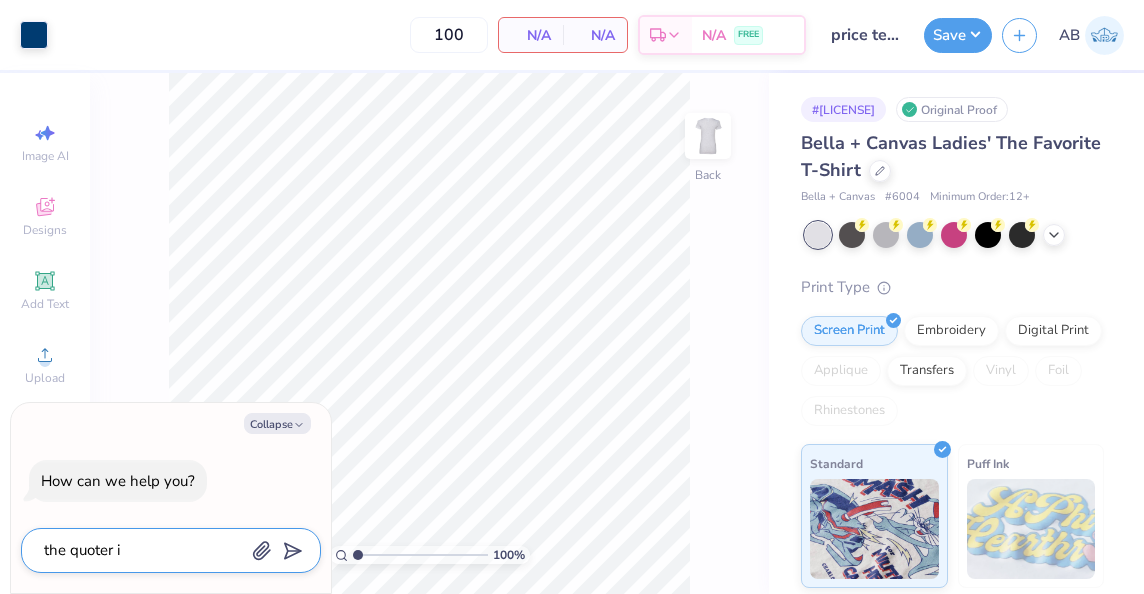 type on "the quoter is" 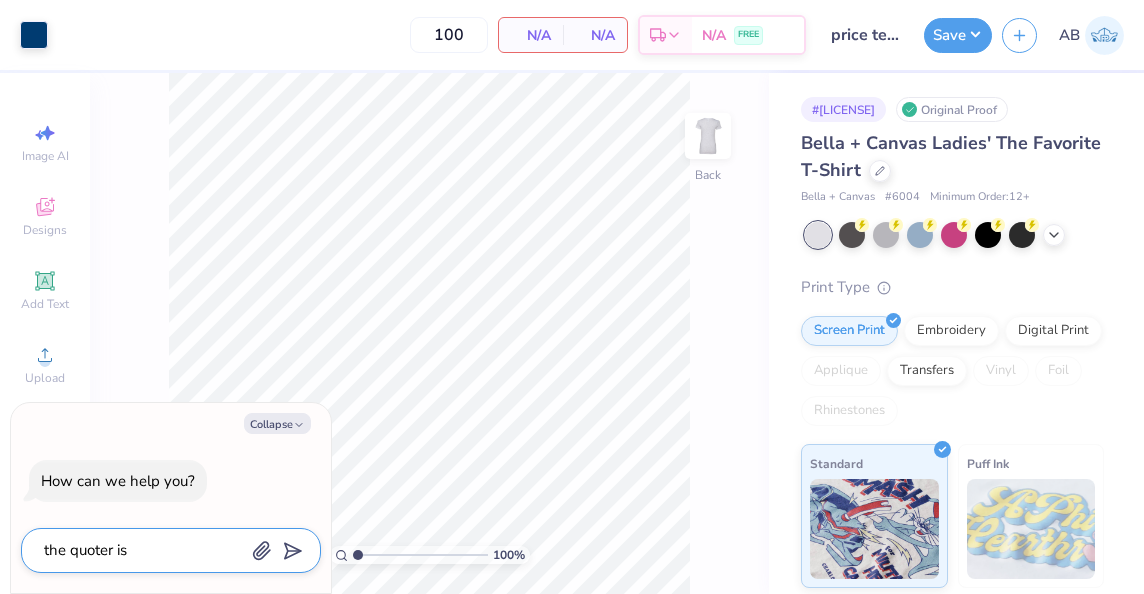 type on "the quoter isn" 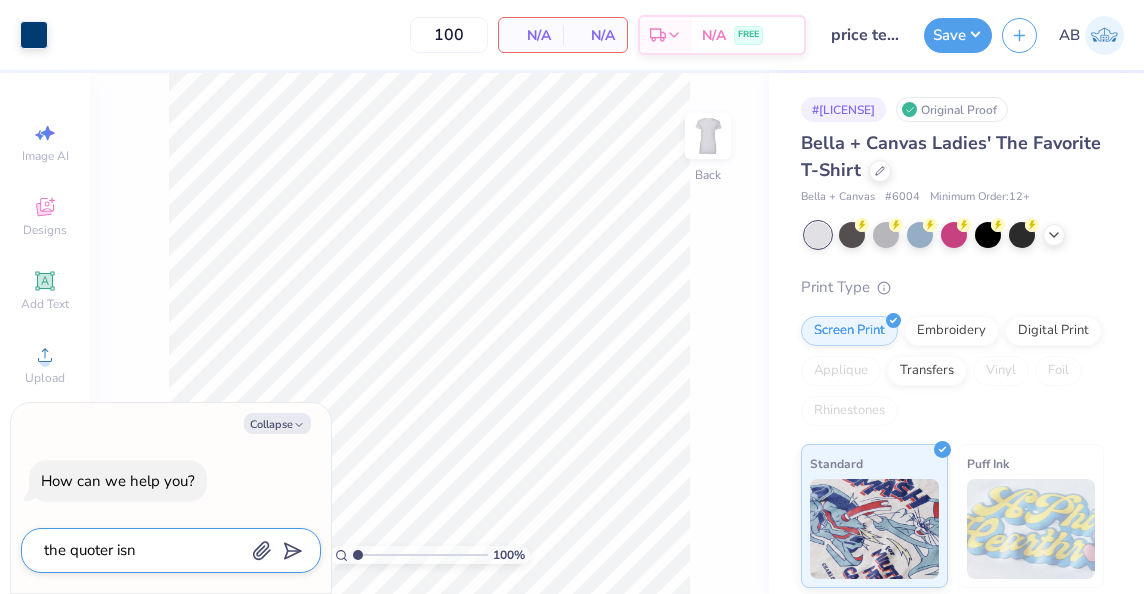 type on "the quoter isn'" 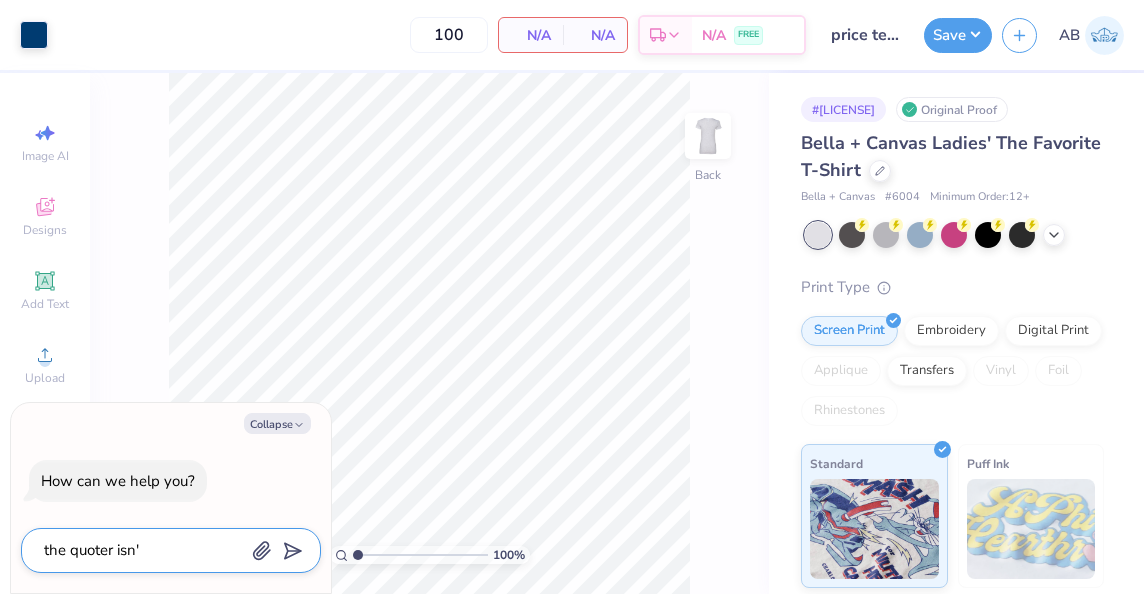 type on "the quoter isn't" 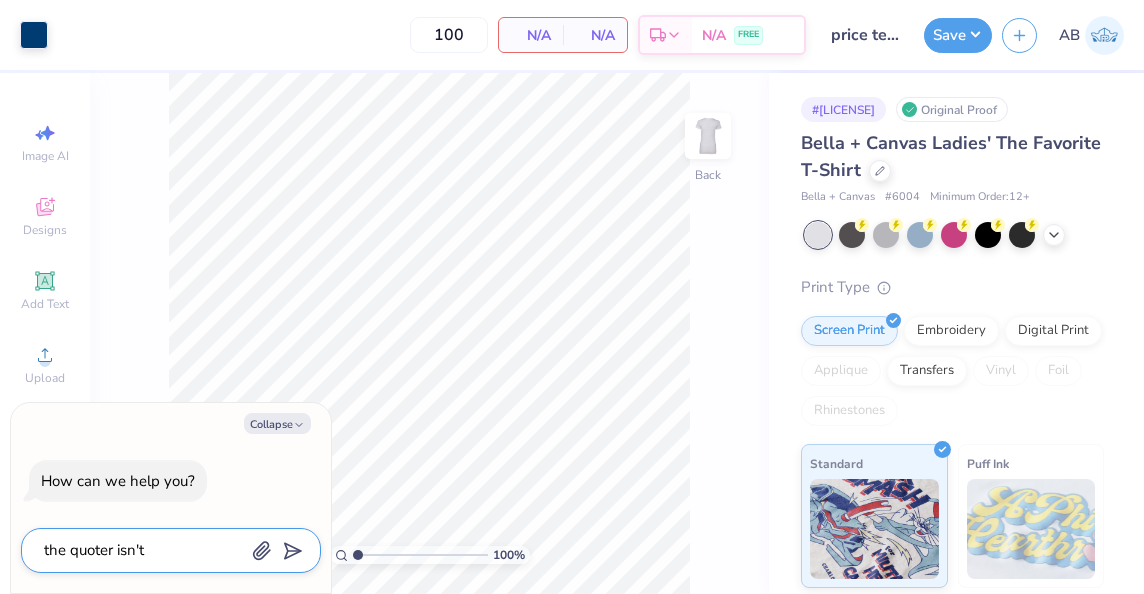 type on "the quoter isn't" 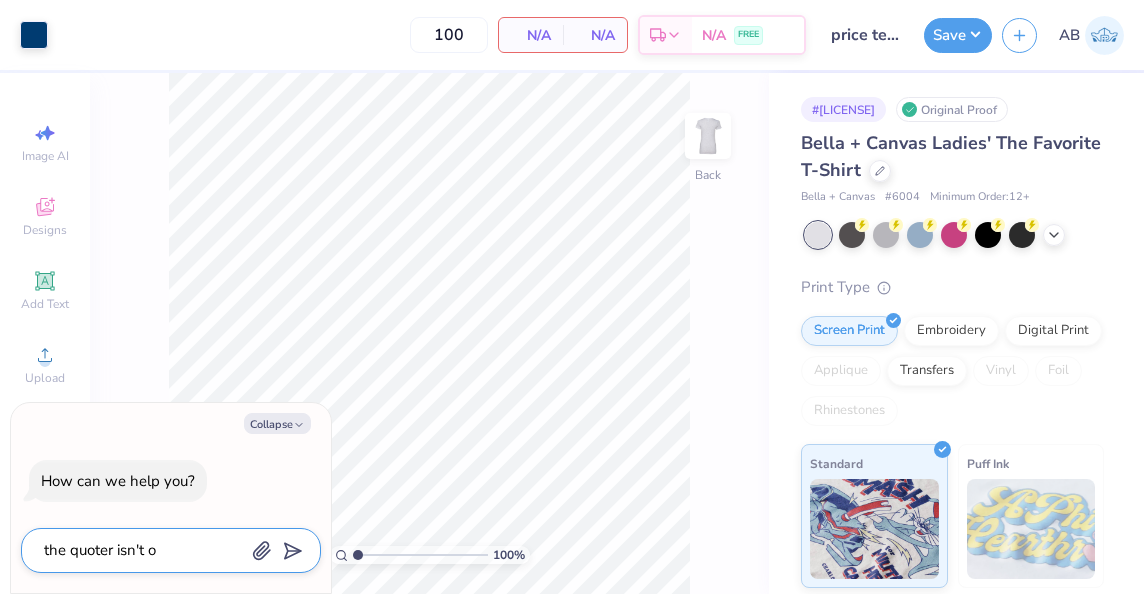 type on "the quoter isn't ok" 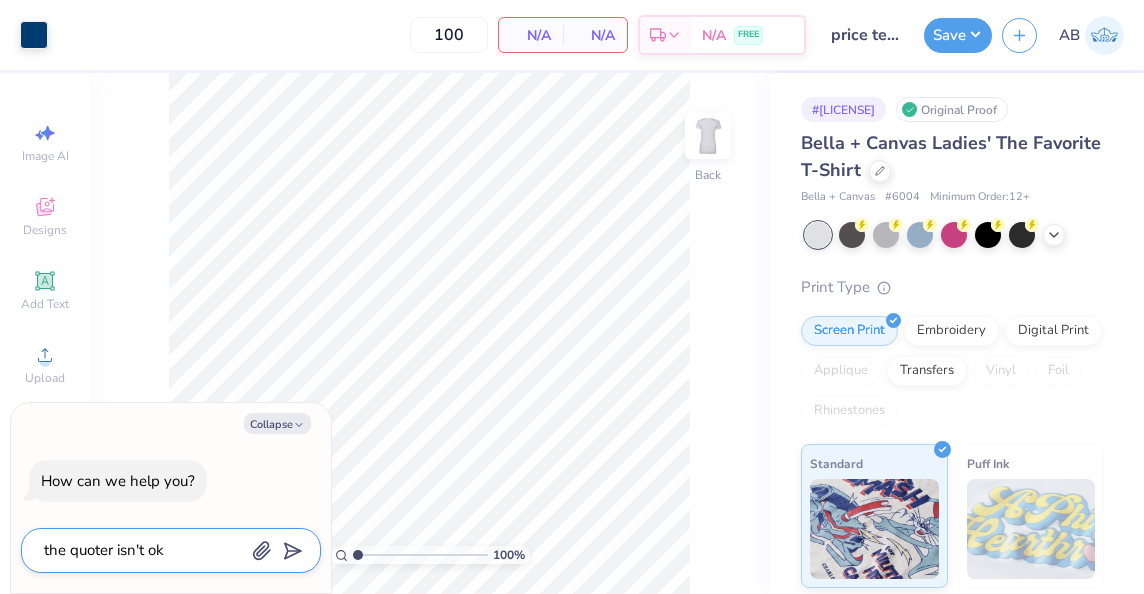 type on "the quoter isn't okr" 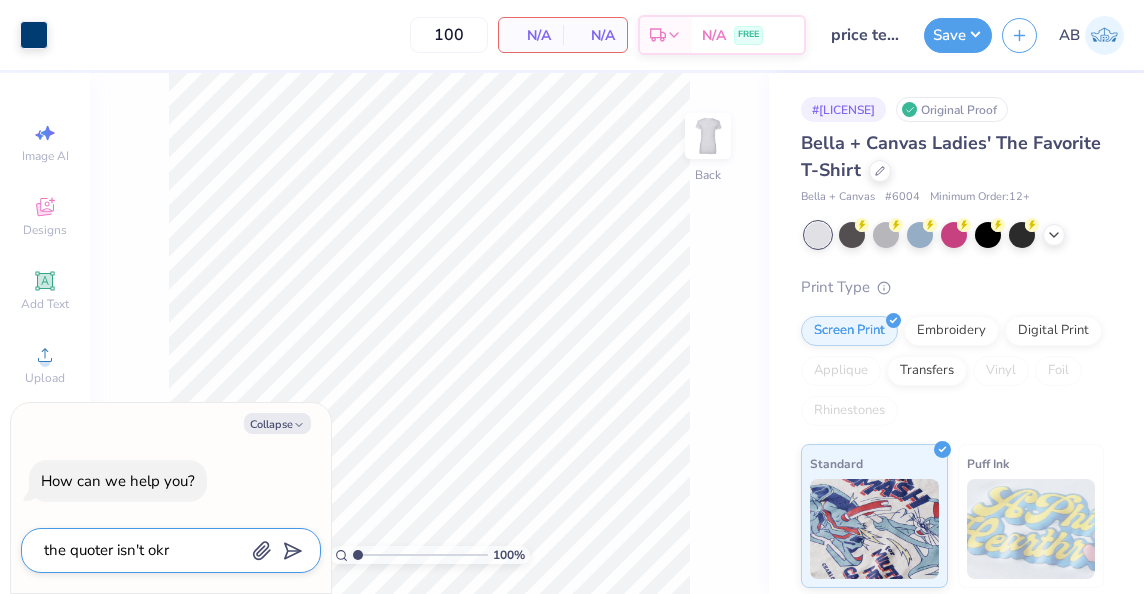 type on "the quoter isn't okri" 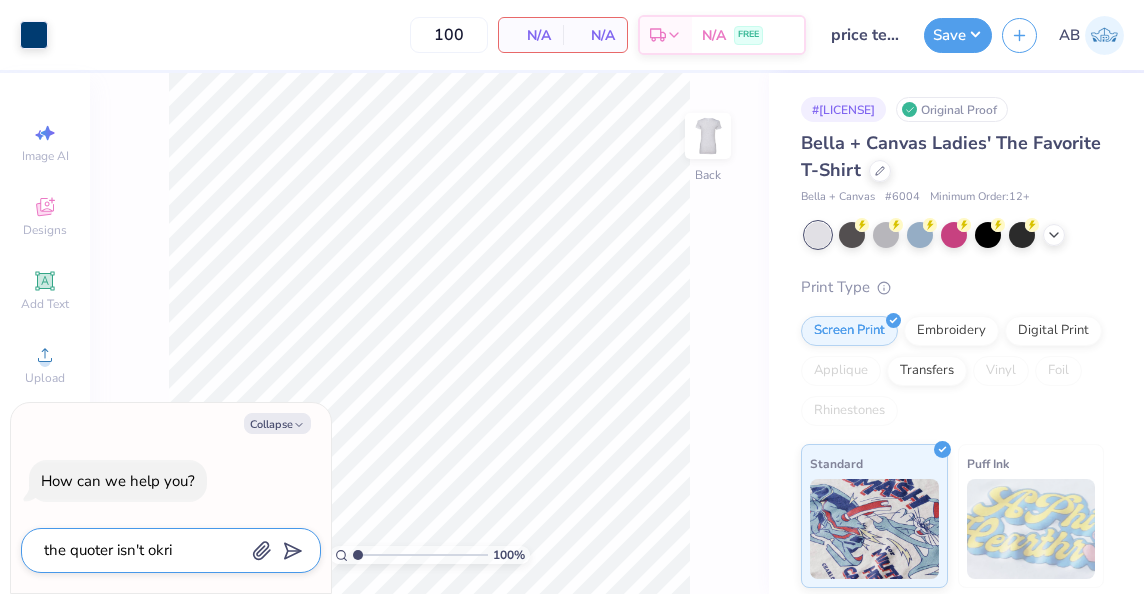 type on "the quoter isn't okrin" 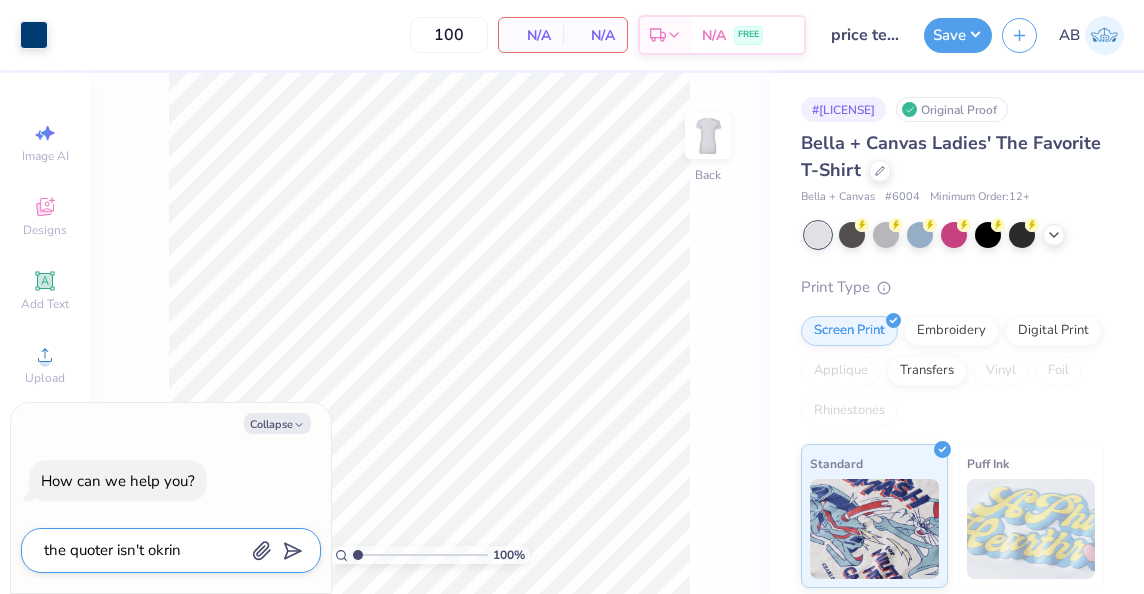 type on "the quoter isn't okring" 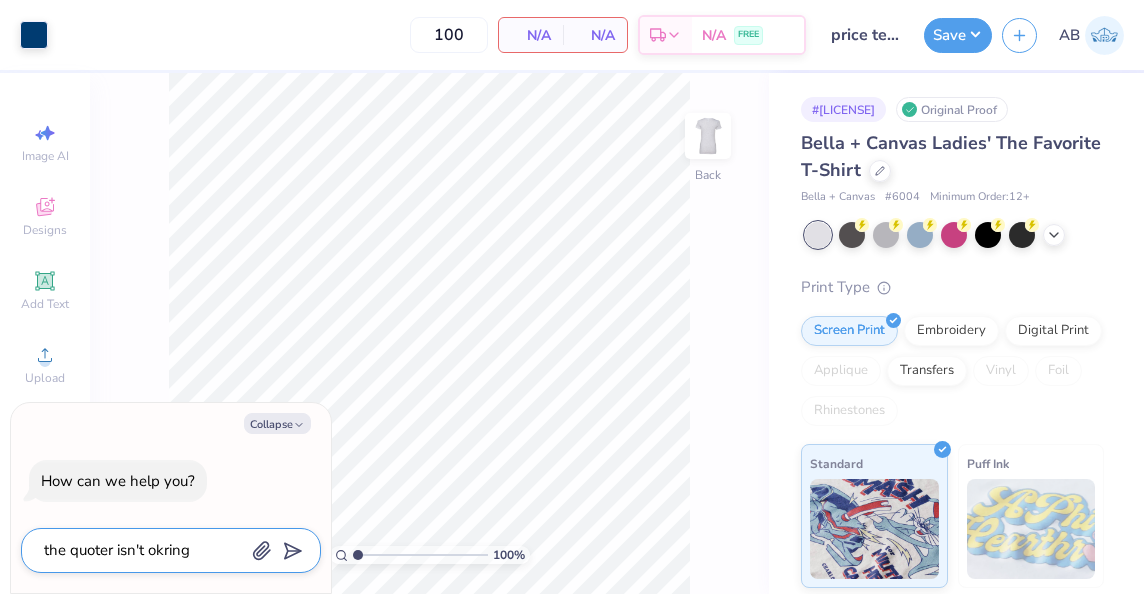 type on "the quoter isn't okring" 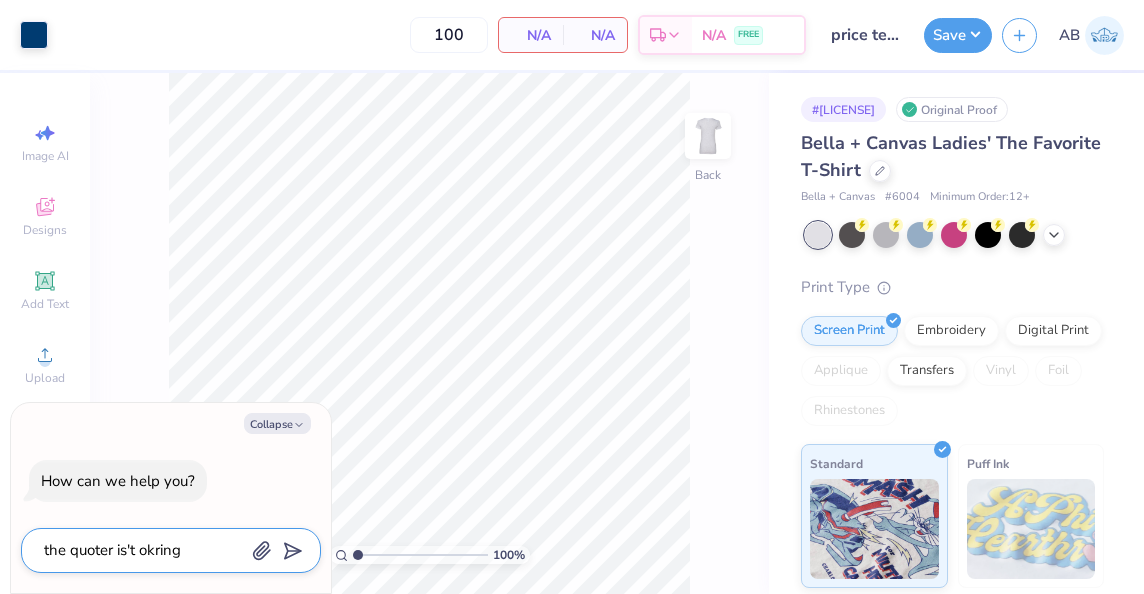 type on "the quoter i't okring" 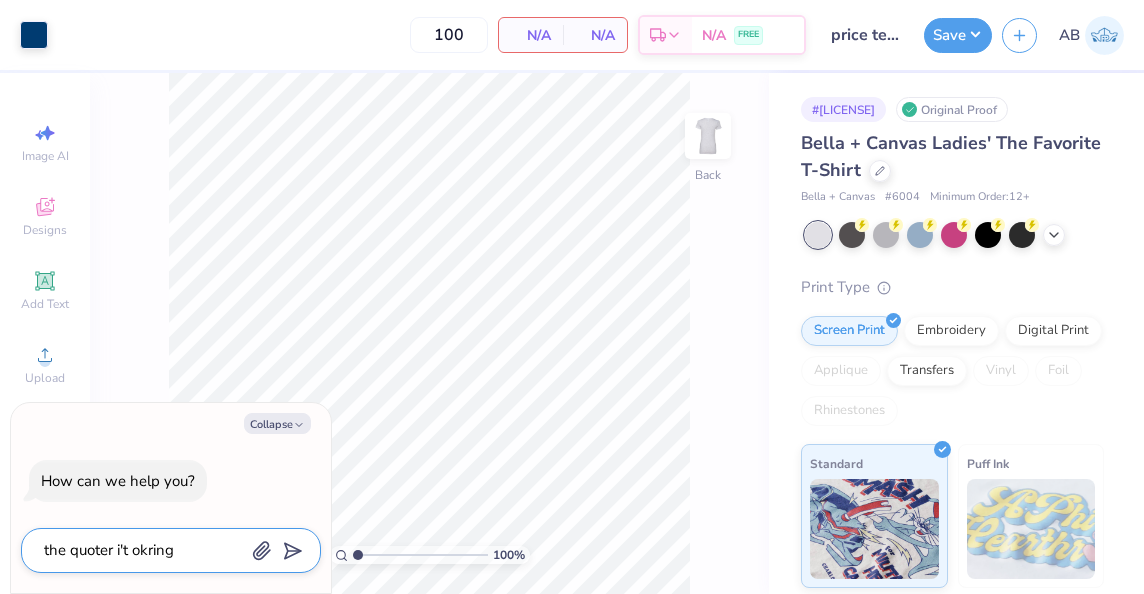 type on "the quoter 't okring" 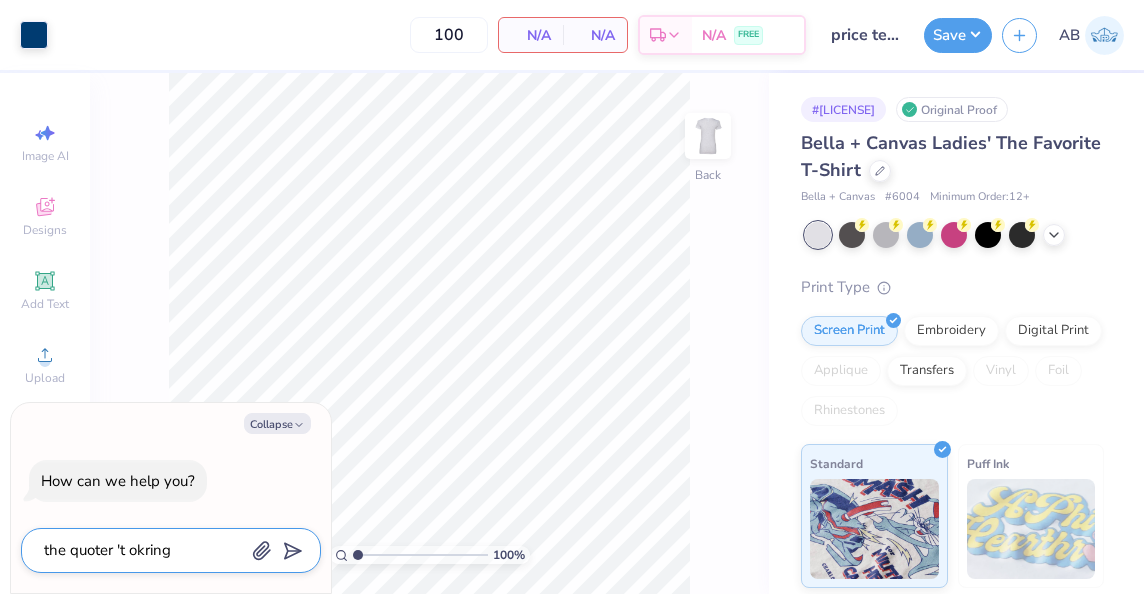 type on "the quoter't okring" 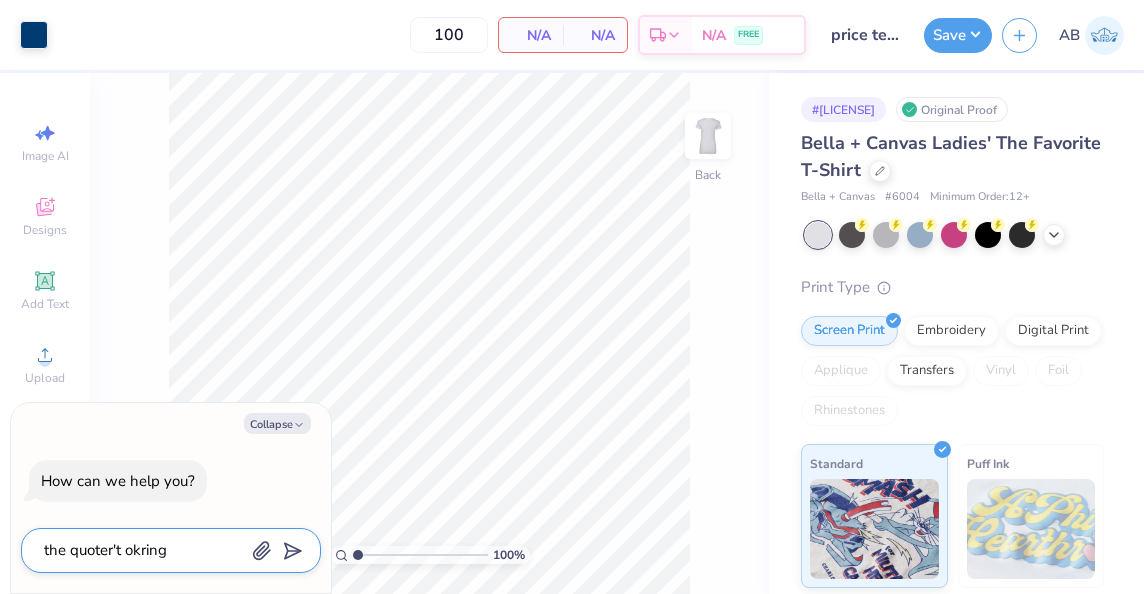 type on "the quote't okring" 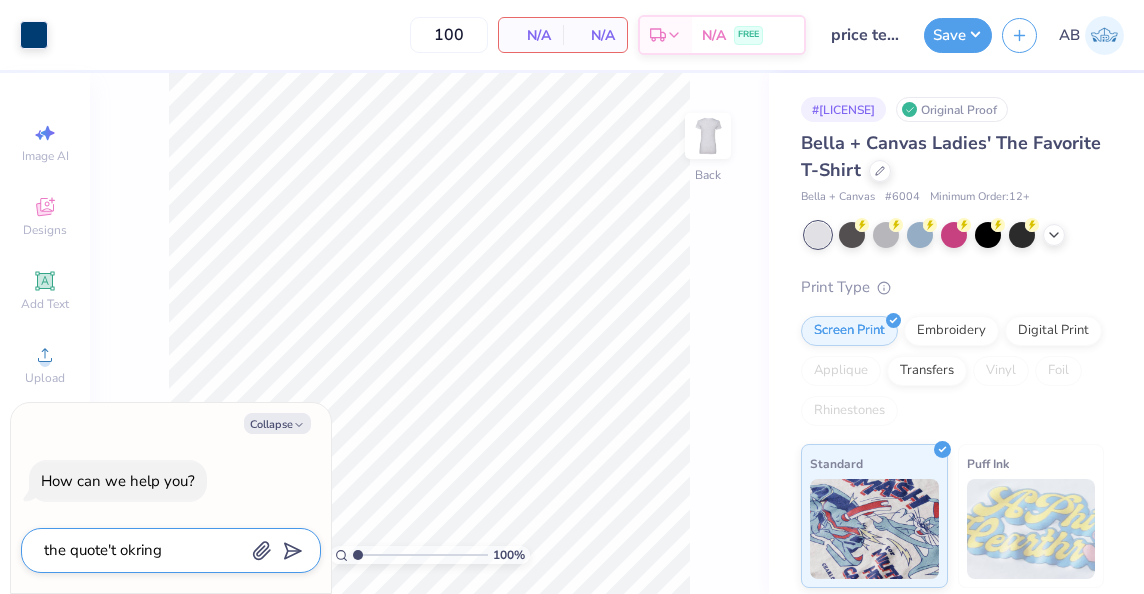 type on "the quoter't okring" 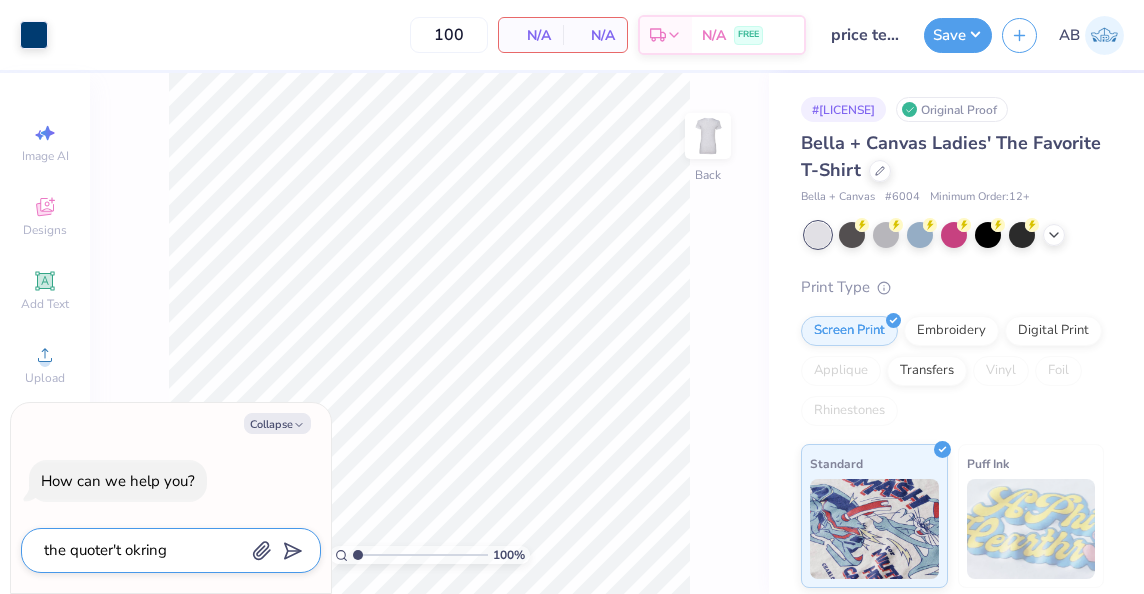 type on "the quoter 't okring" 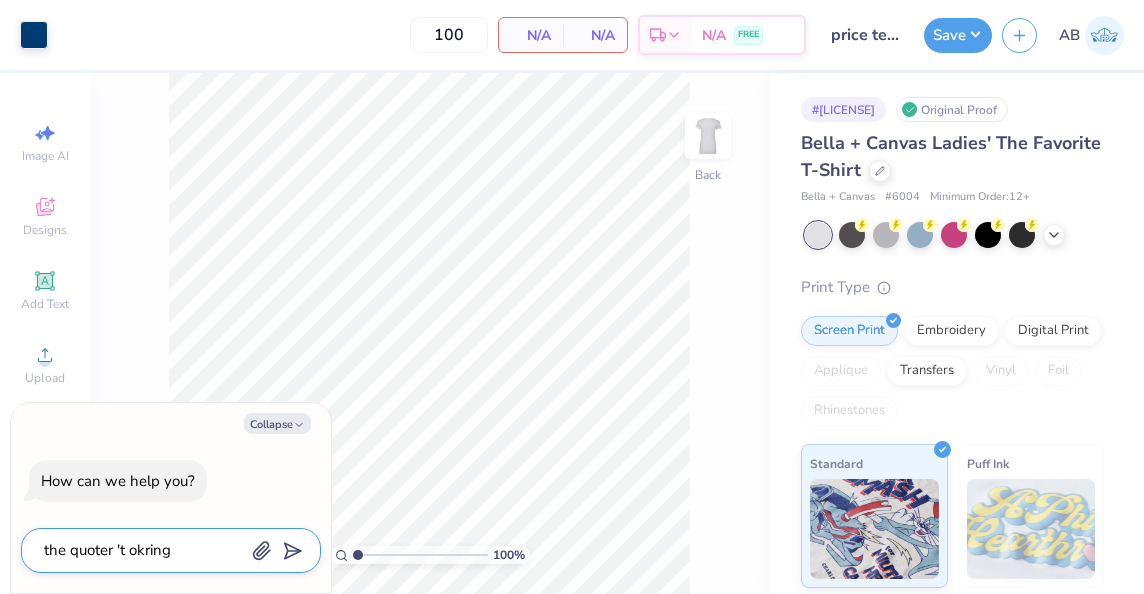 type on "the quoter i't okring" 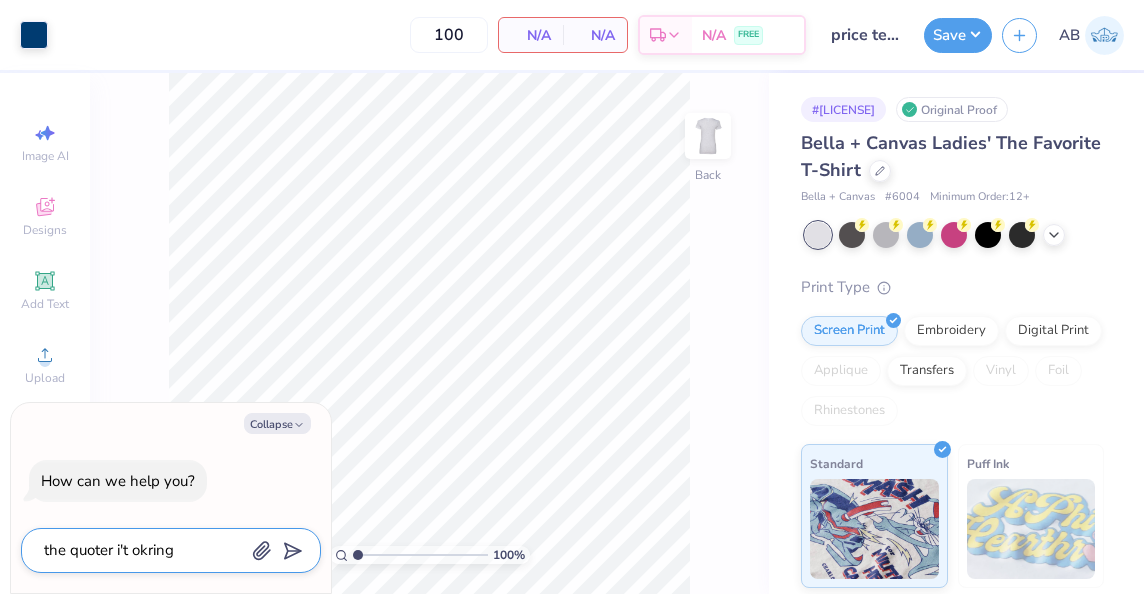 type on "the quoter is't okring" 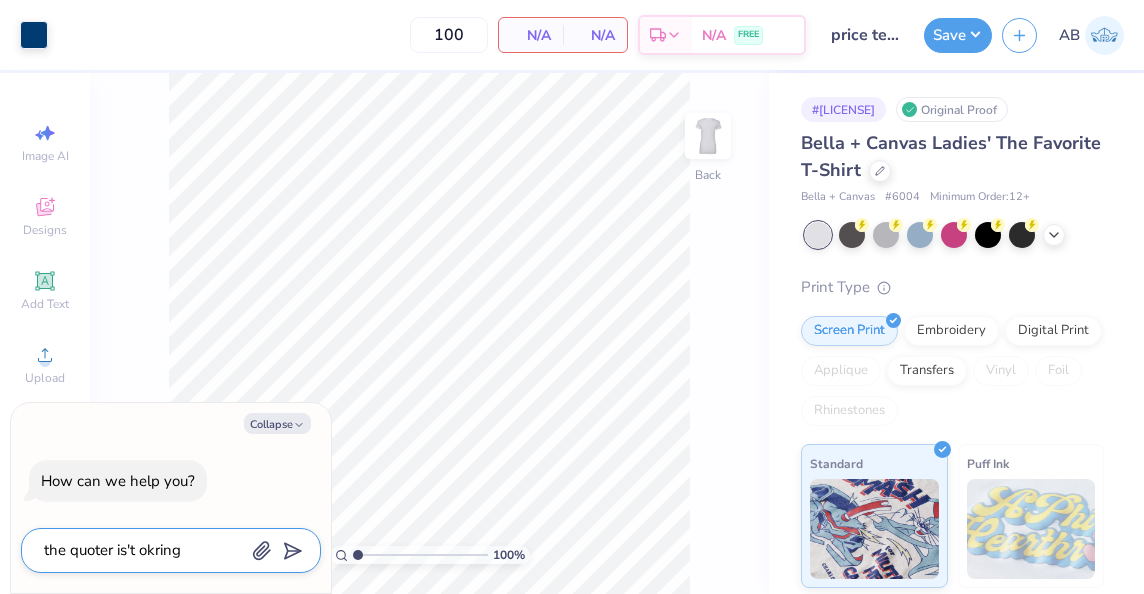 type on "the quoter isn't okring" 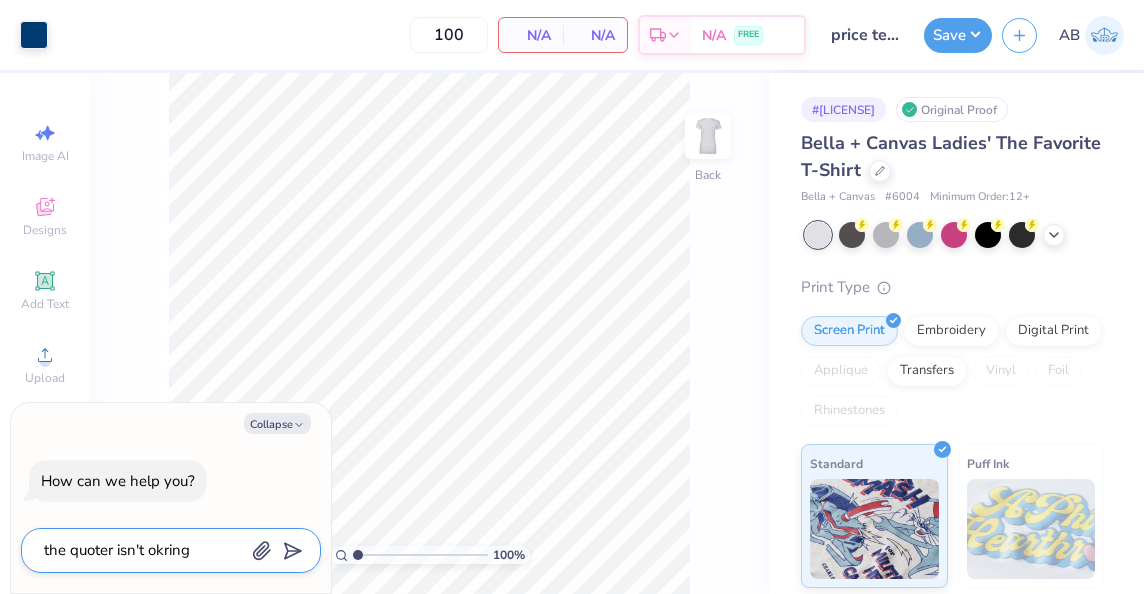 type on "the quoter isn't okring" 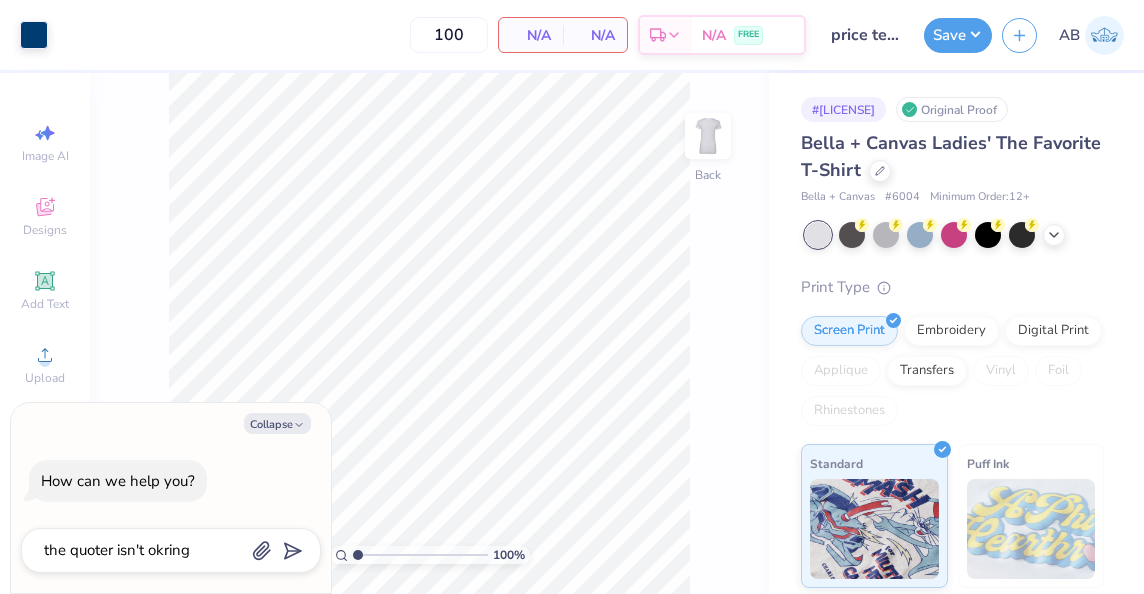 type on "x" 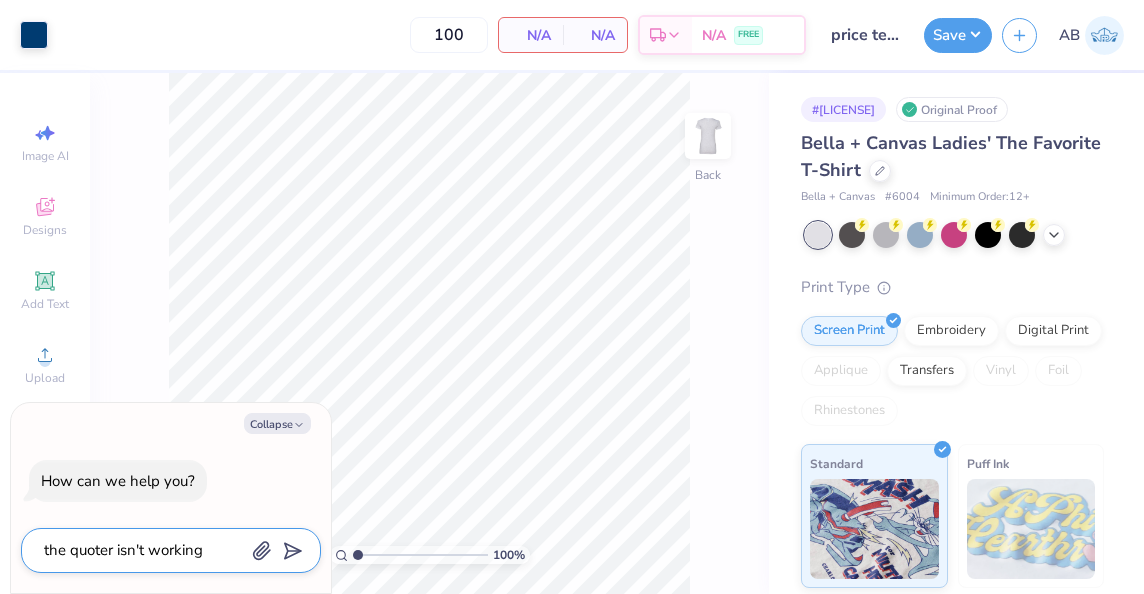 type on "the quoter isn't working" 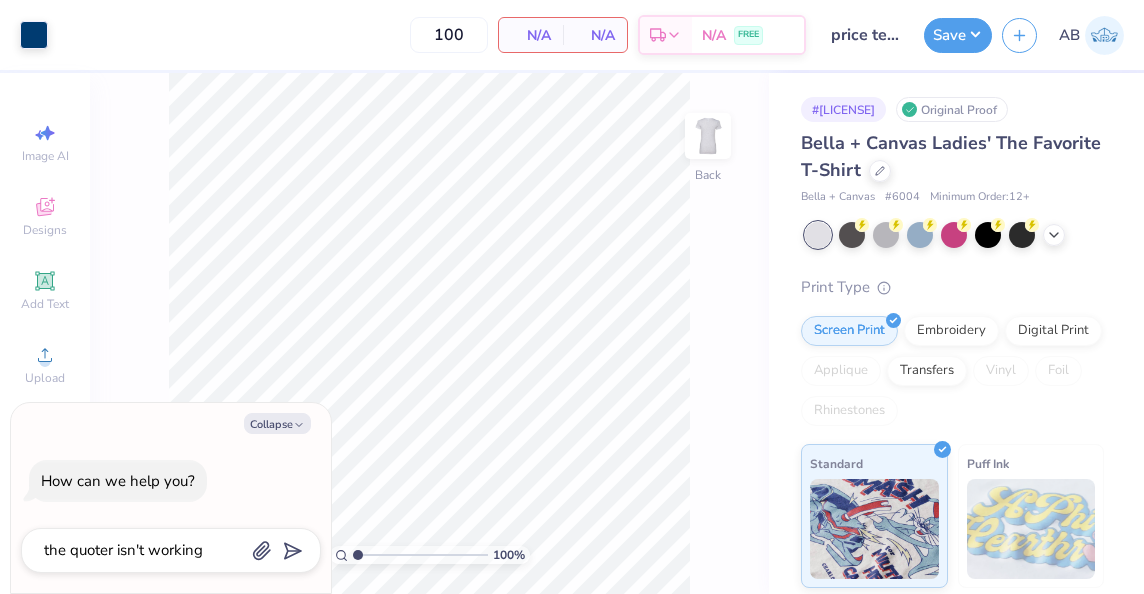 type on "x" 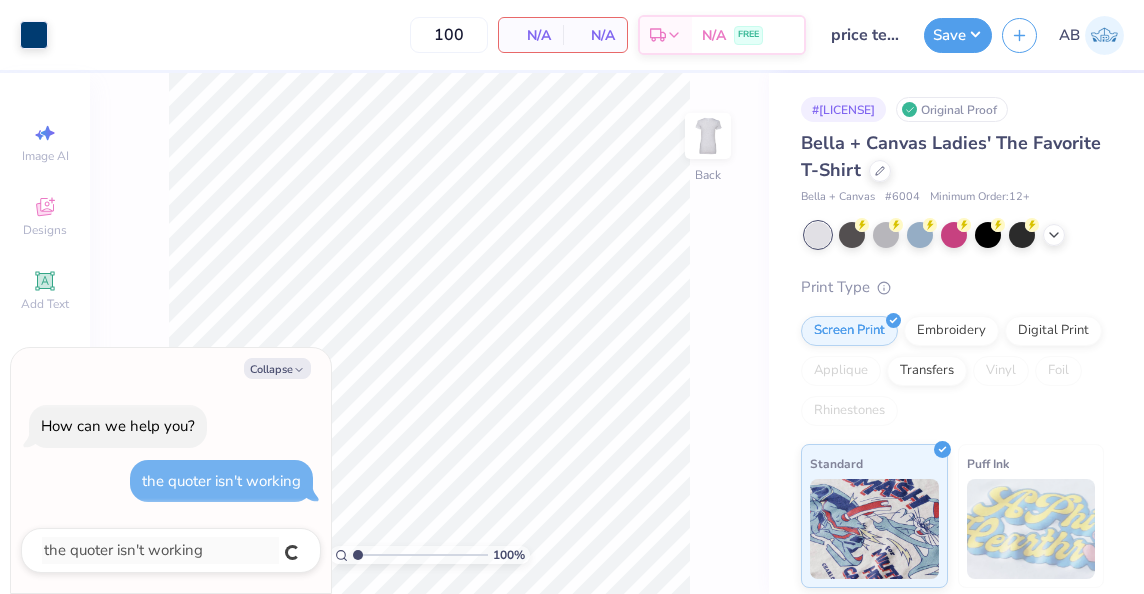 type 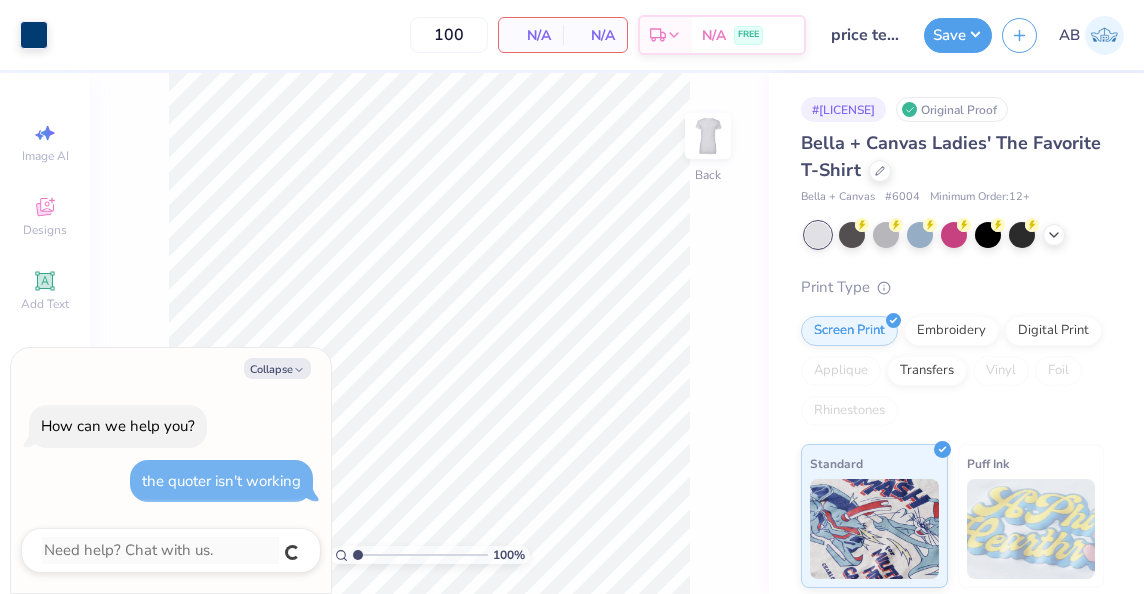 type on "x" 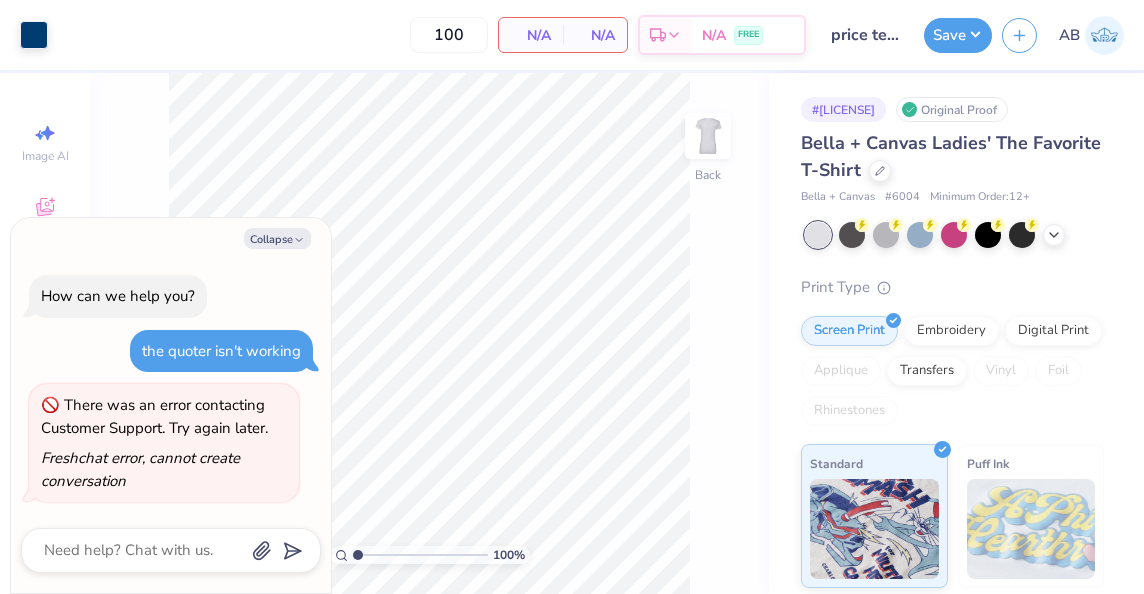 click on "100  % Back" at bounding box center (429, 333) 